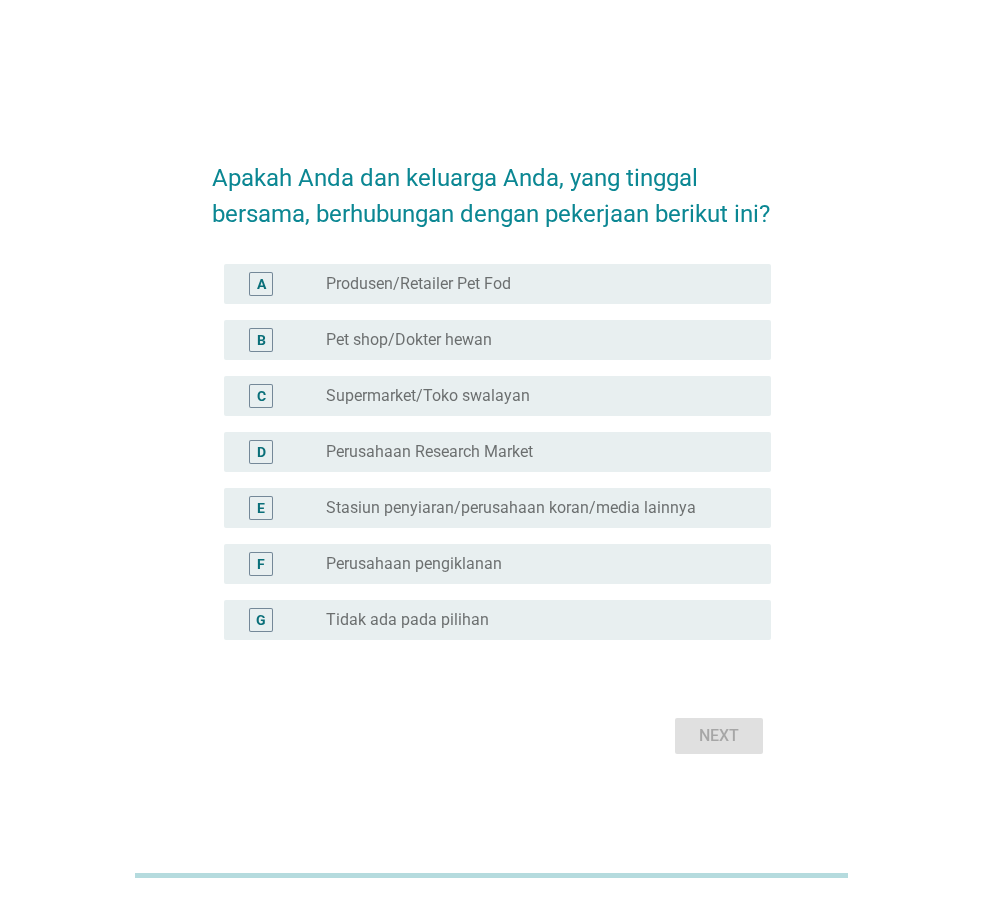 scroll, scrollTop: 0, scrollLeft: 0, axis: both 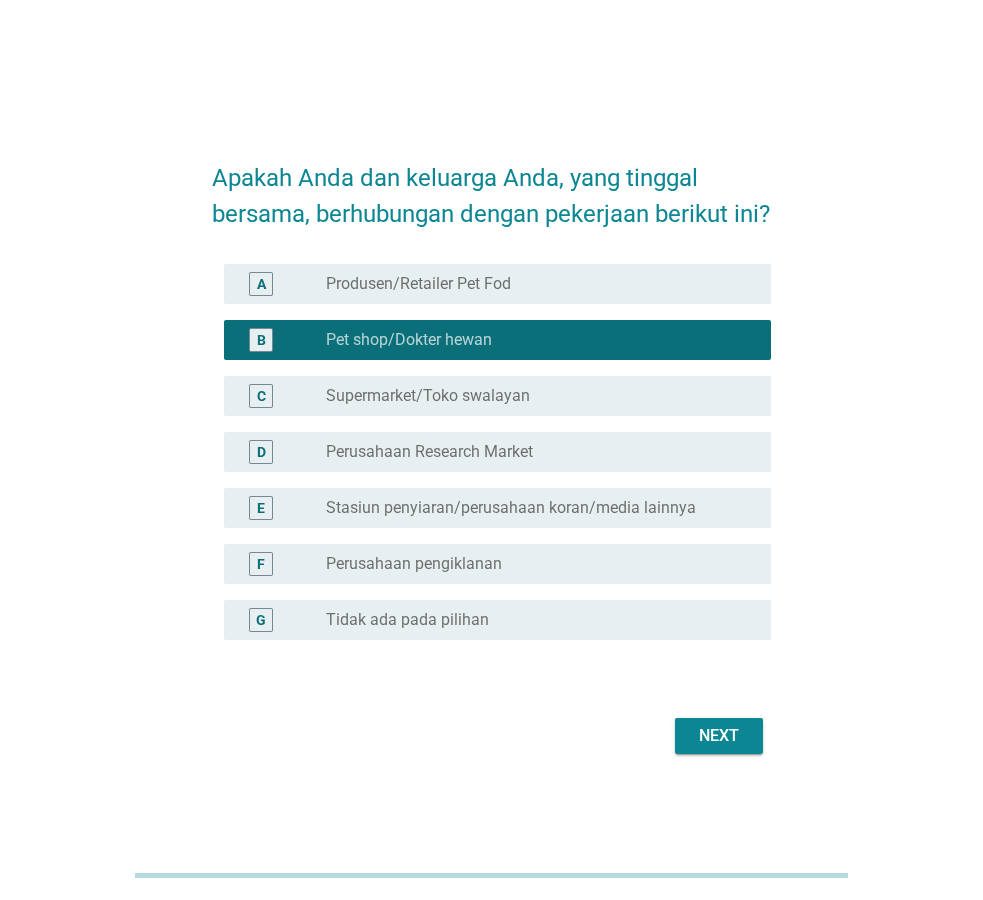 click on "G     radio_button_unchecked Tidak ada pada pilihan" at bounding box center [497, 620] 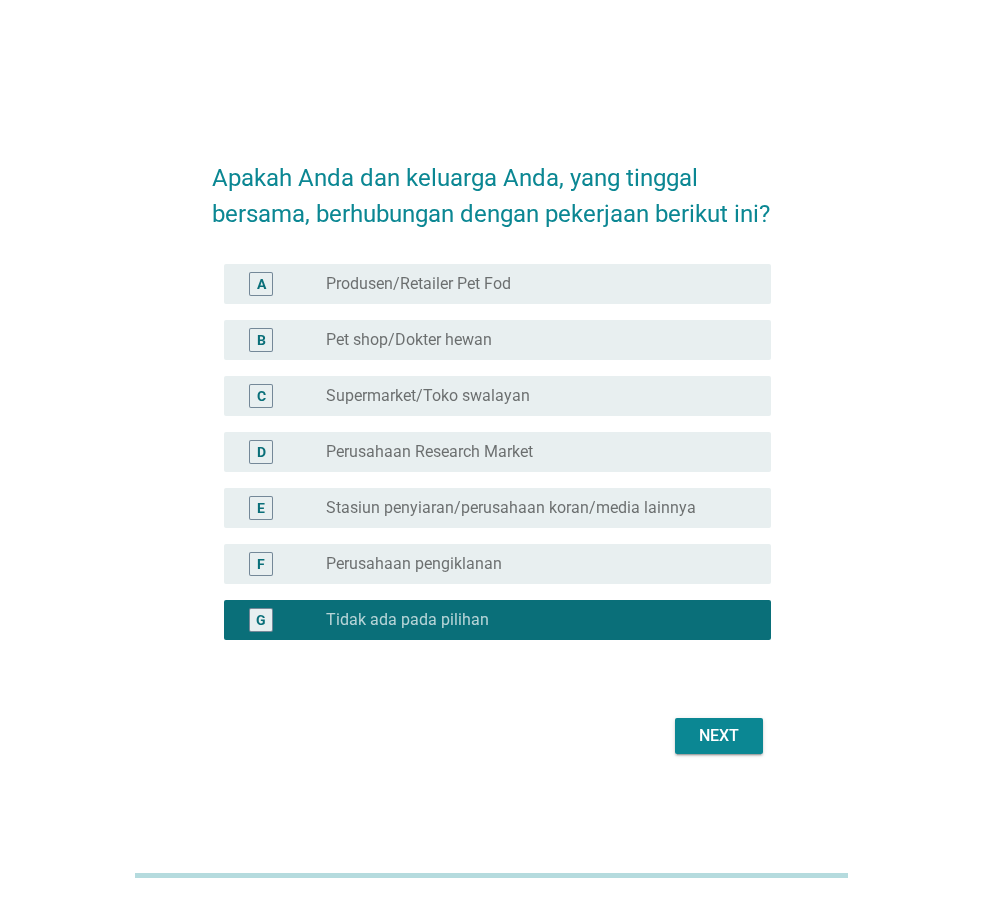 click on "Next" at bounding box center [719, 736] 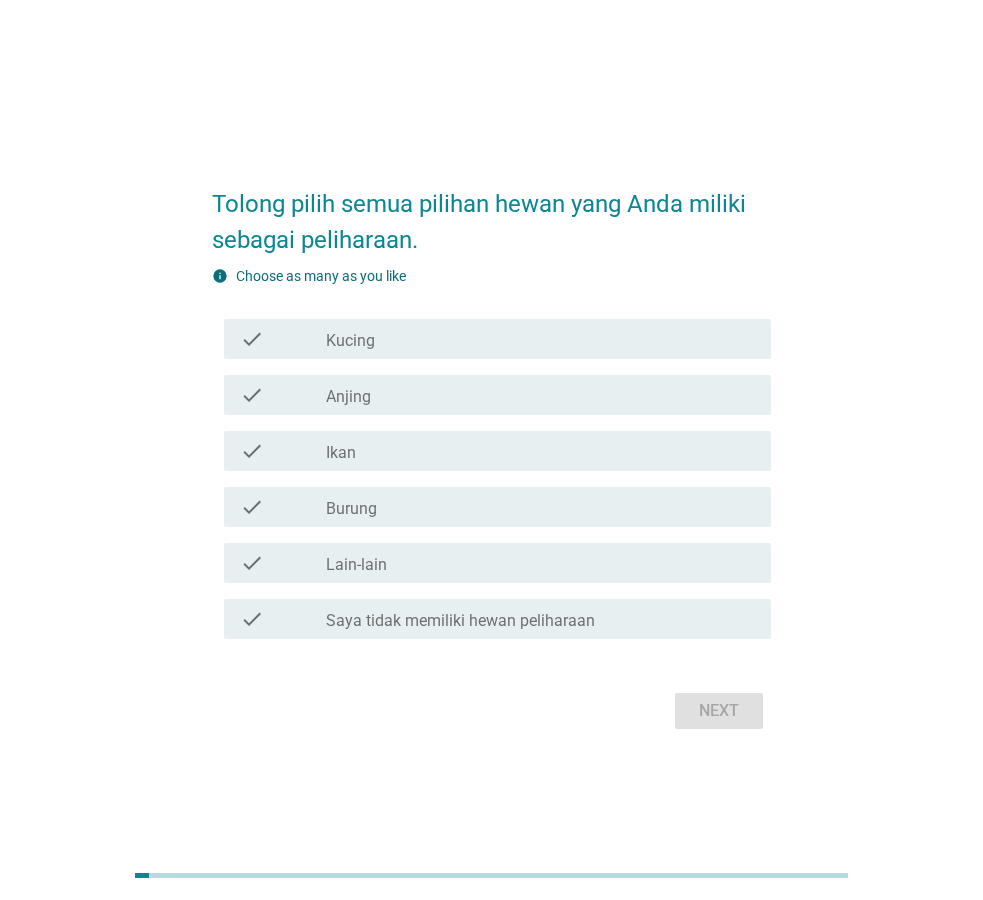 click on "check_box_outline_blank Kucing" at bounding box center (540, 339) 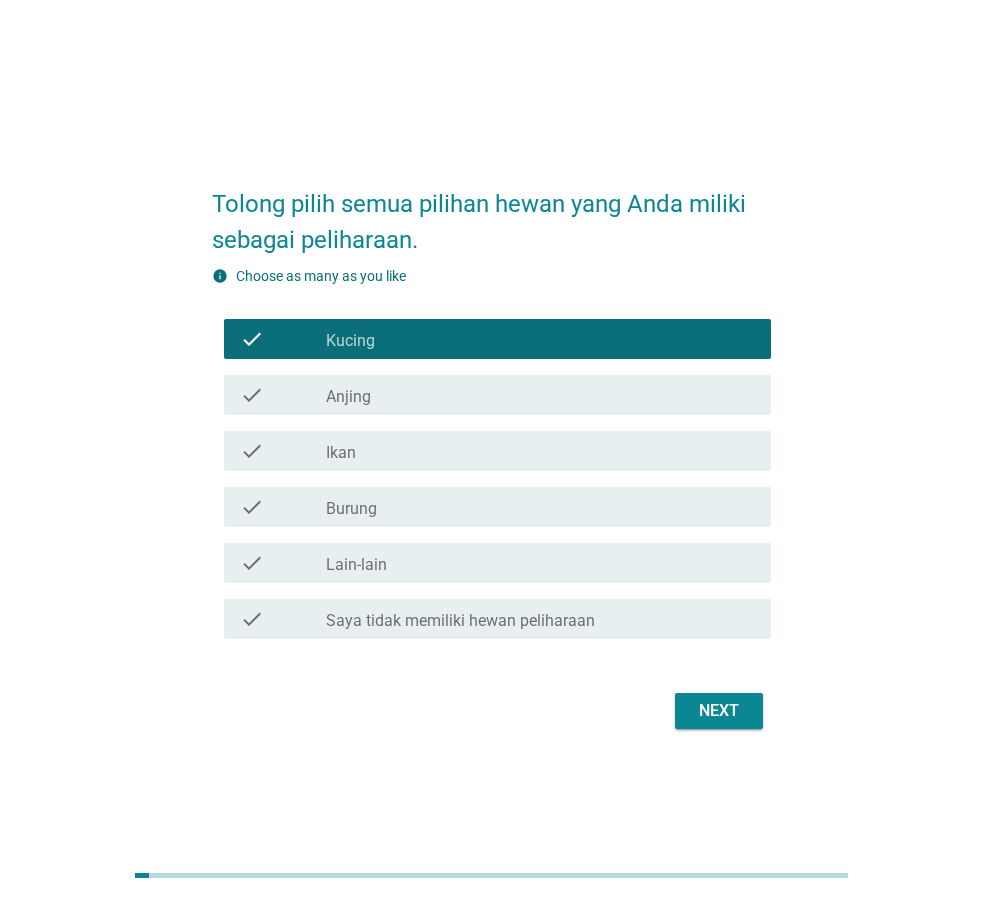 click on "Next" at bounding box center [719, 711] 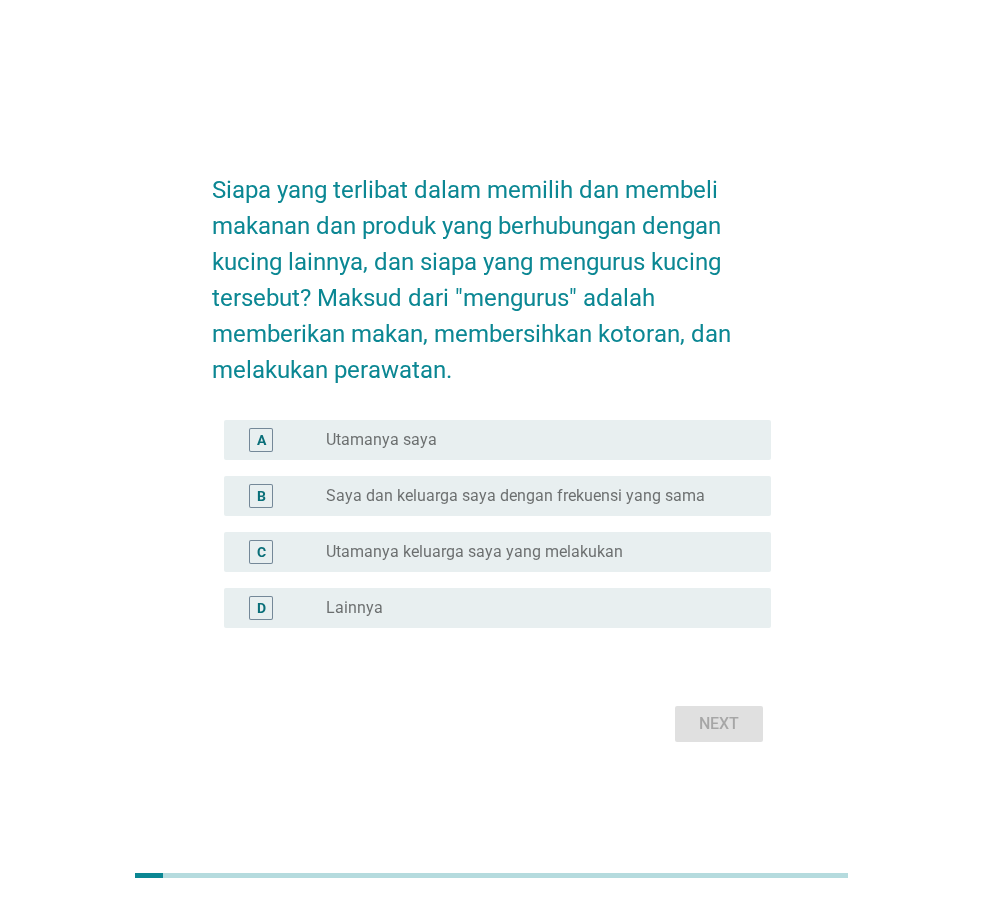click on "A     radio_button_unchecked Utamanya saya" at bounding box center (497, 440) 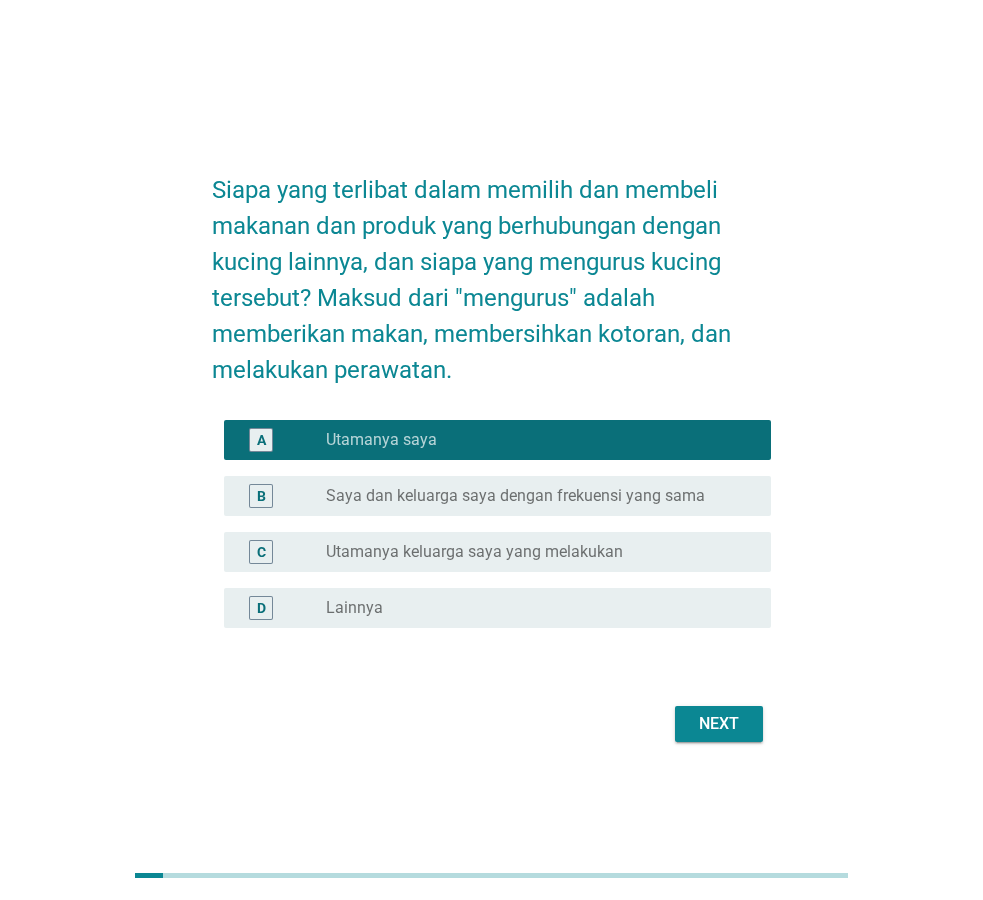 click on "Next" at bounding box center (719, 724) 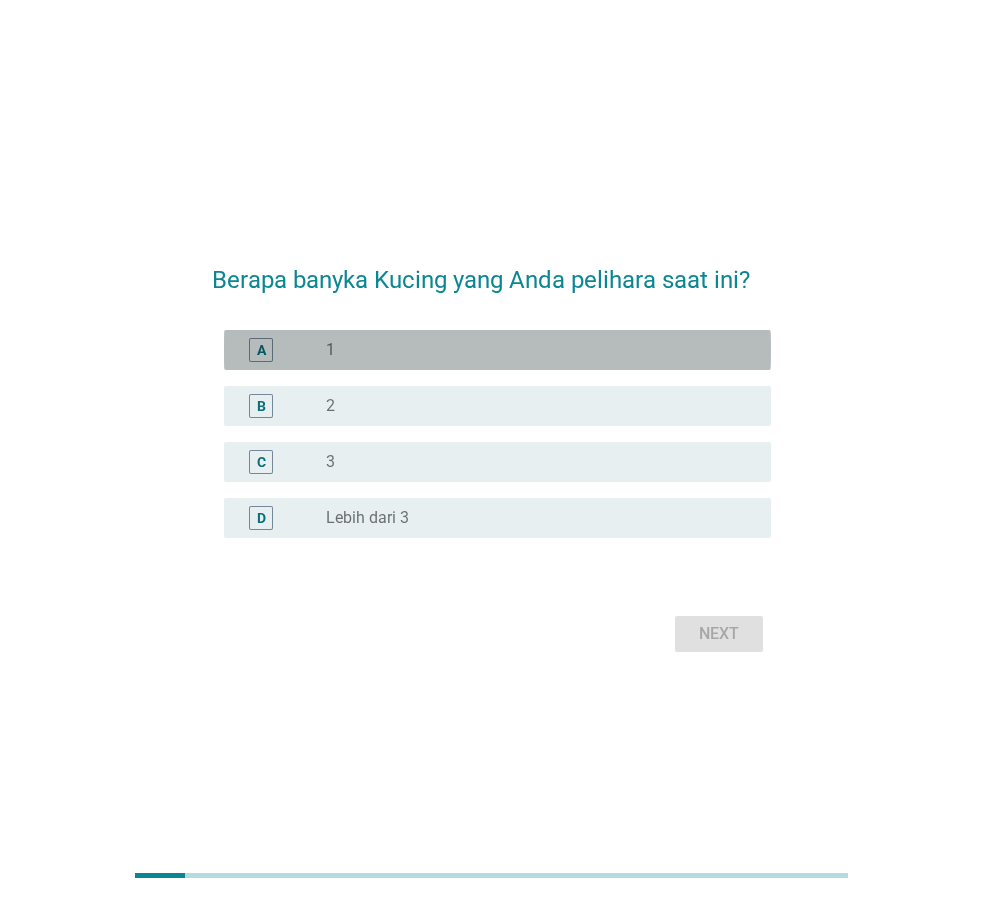 click on "radio_button_unchecked 1" at bounding box center (540, 350) 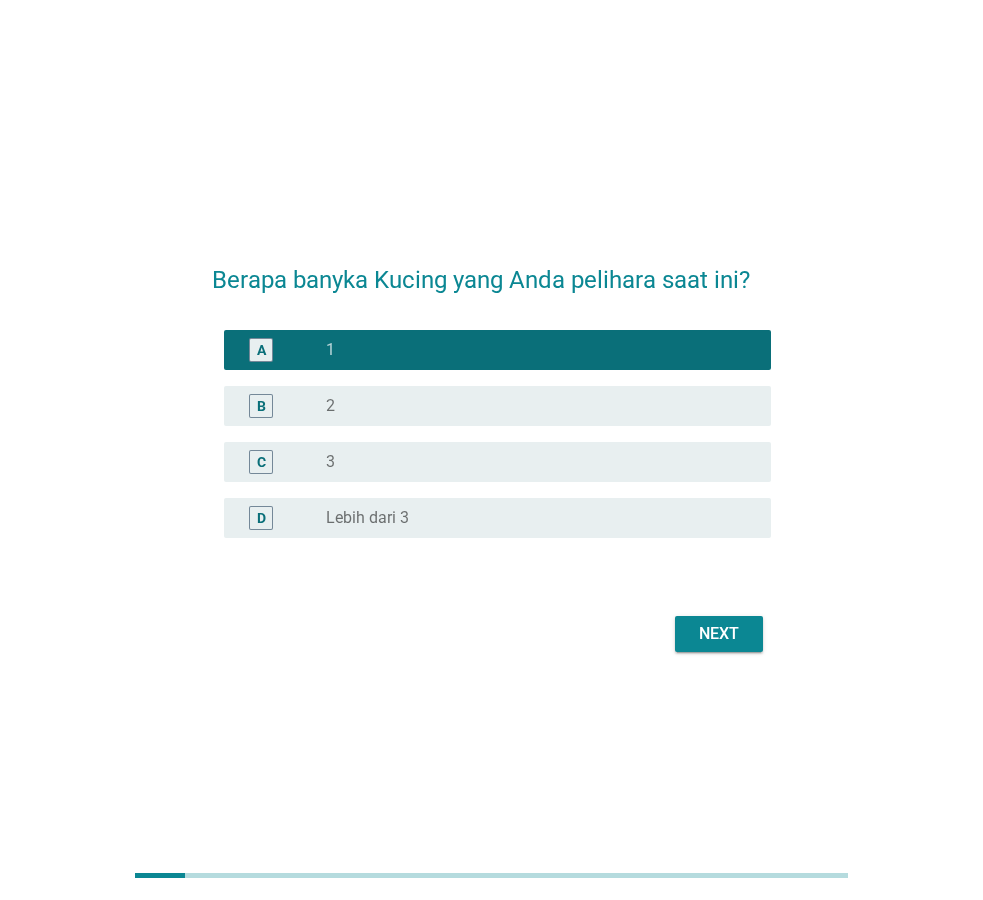 click on "Next" at bounding box center (719, 634) 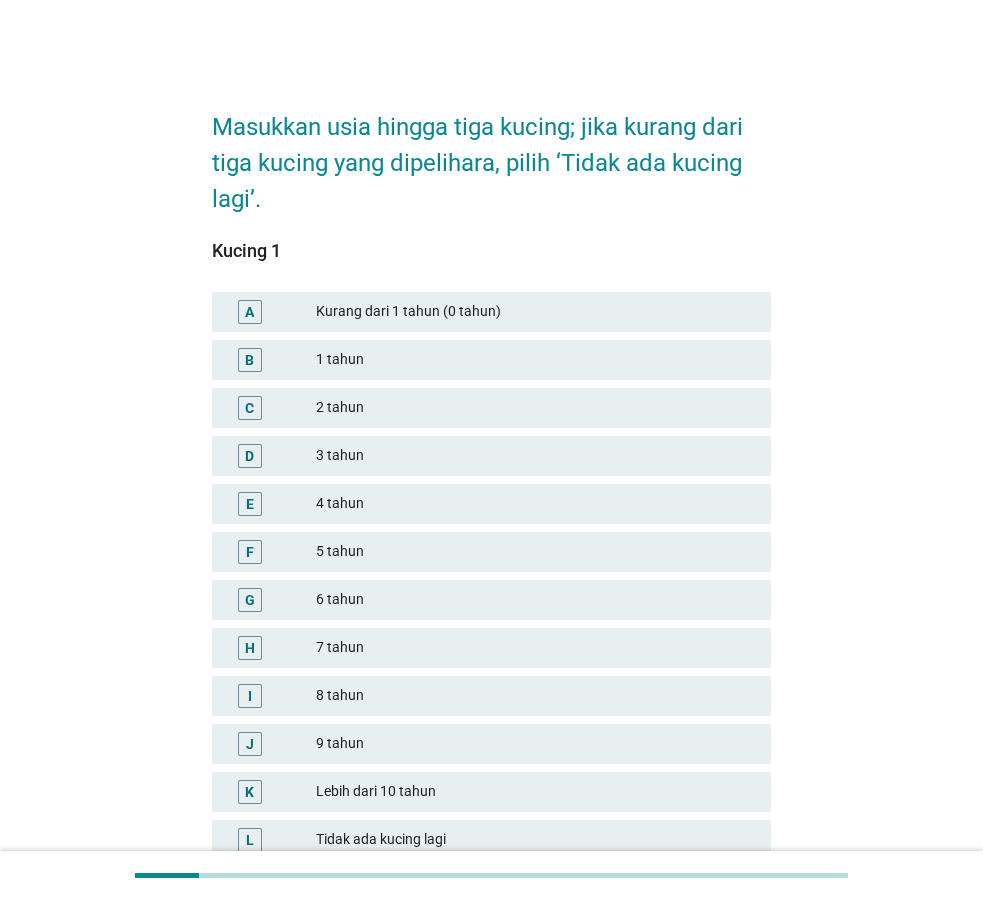 click on "D   3 tahun" at bounding box center [491, 456] 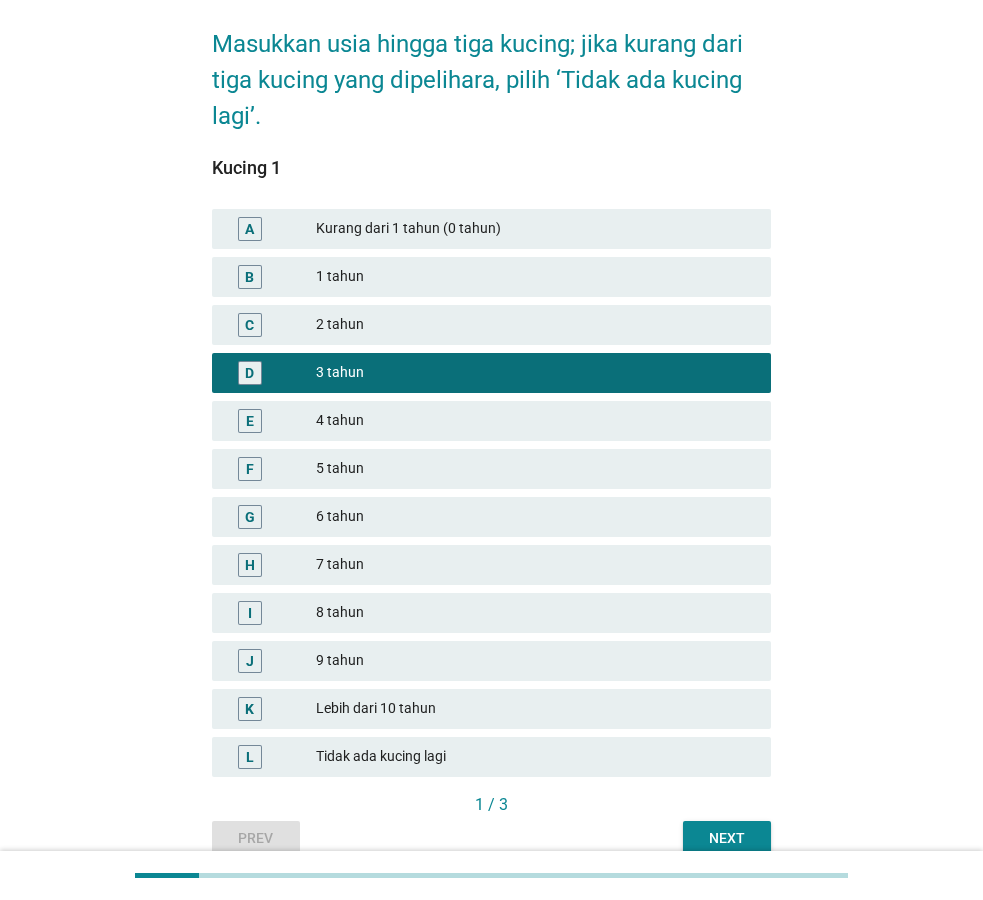 scroll, scrollTop: 177, scrollLeft: 0, axis: vertical 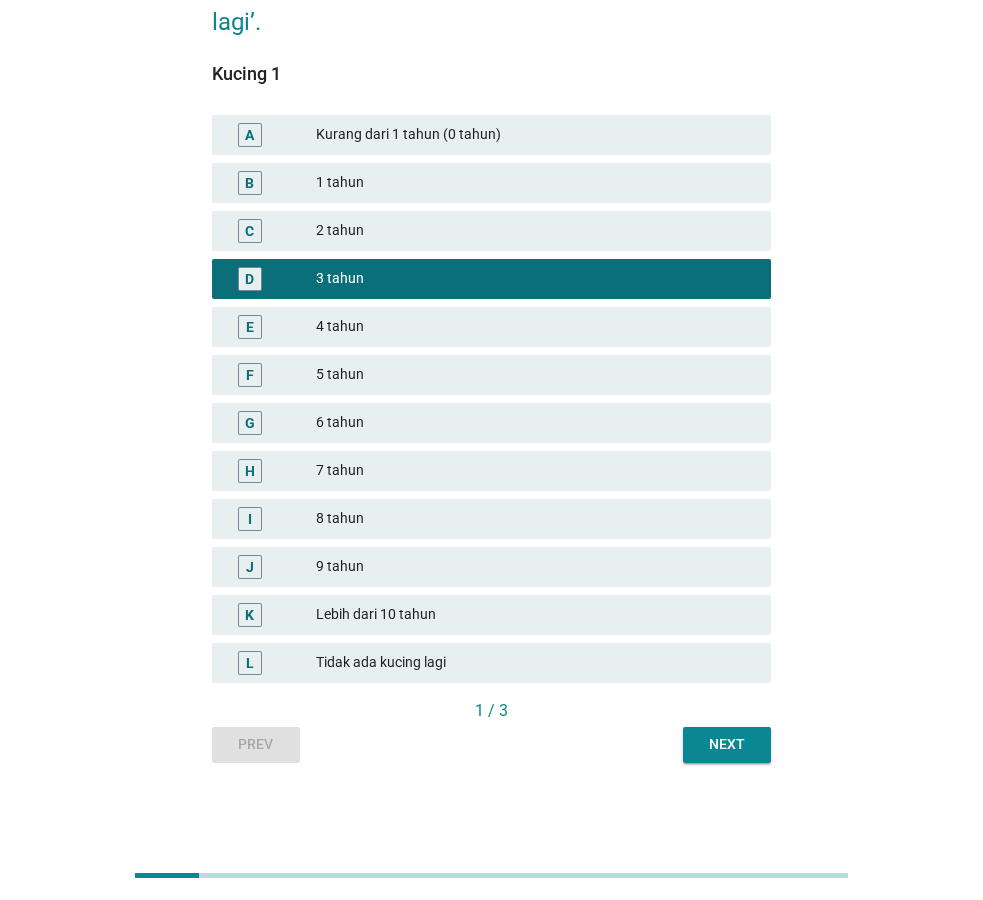 click on "Next" at bounding box center [727, 744] 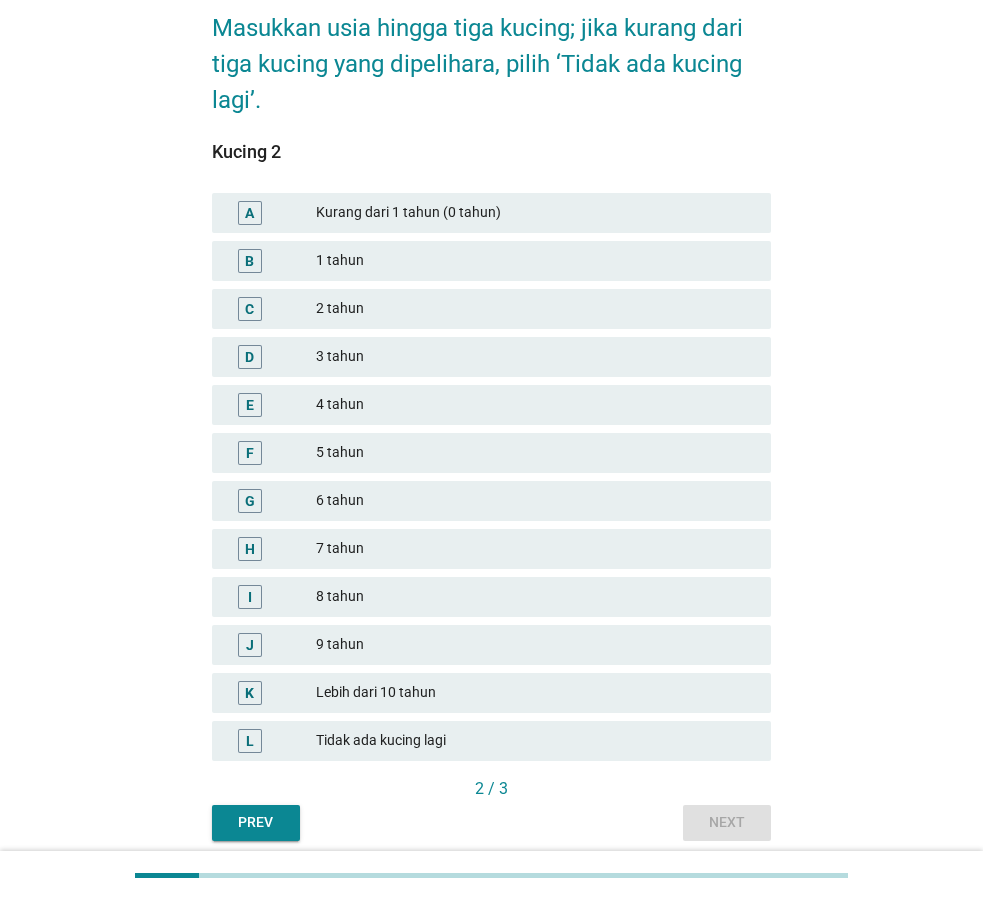 scroll, scrollTop: 102, scrollLeft: 0, axis: vertical 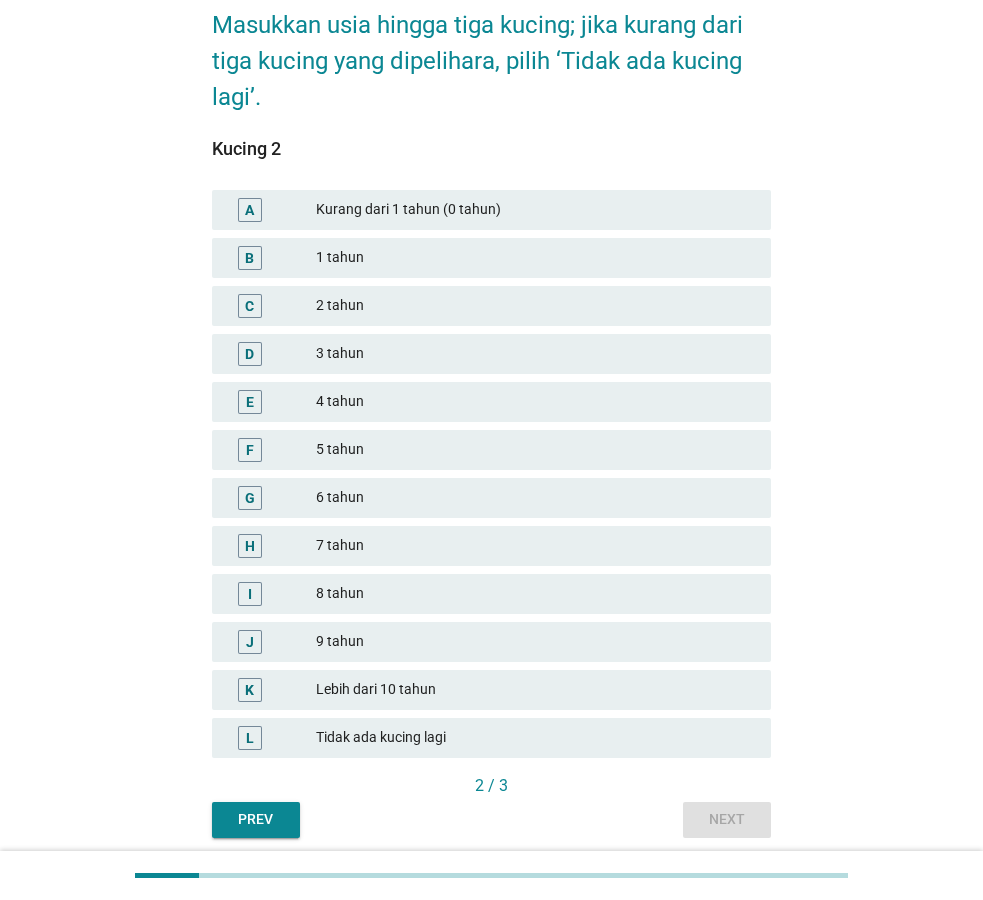 click on "L   Tidak ada kucing lagi" at bounding box center [491, 738] 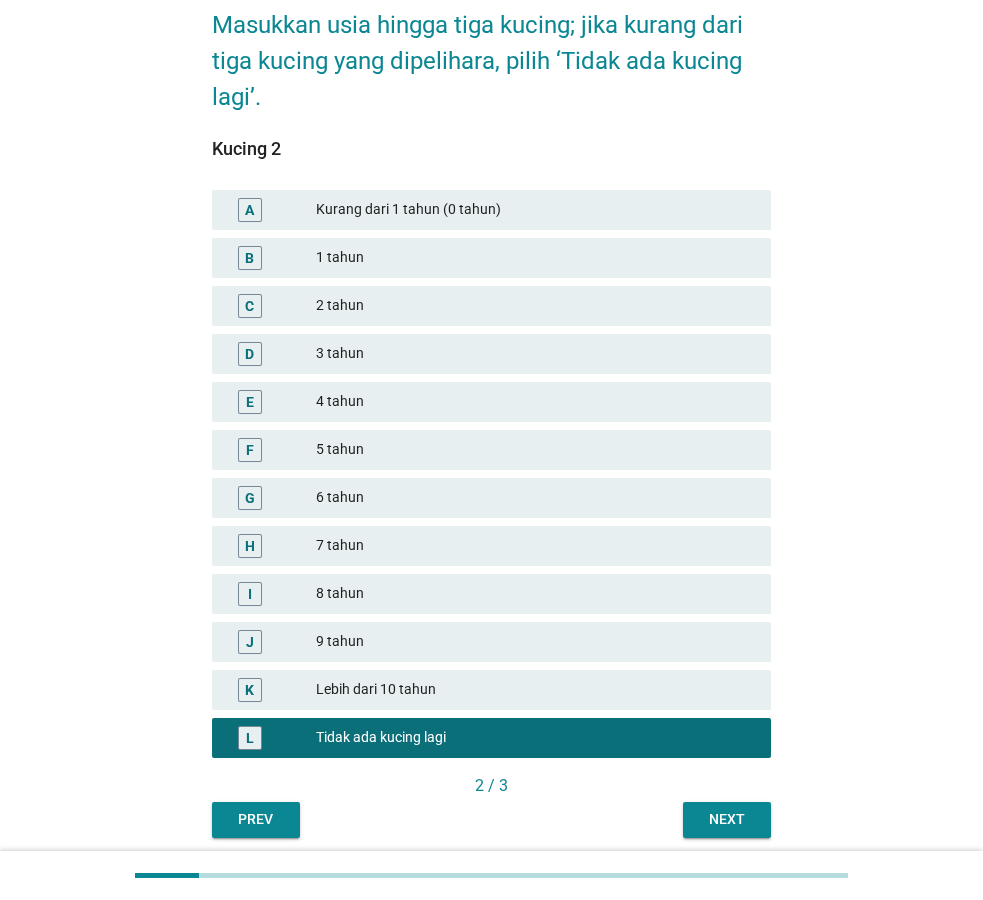 click on "Next" at bounding box center (727, 819) 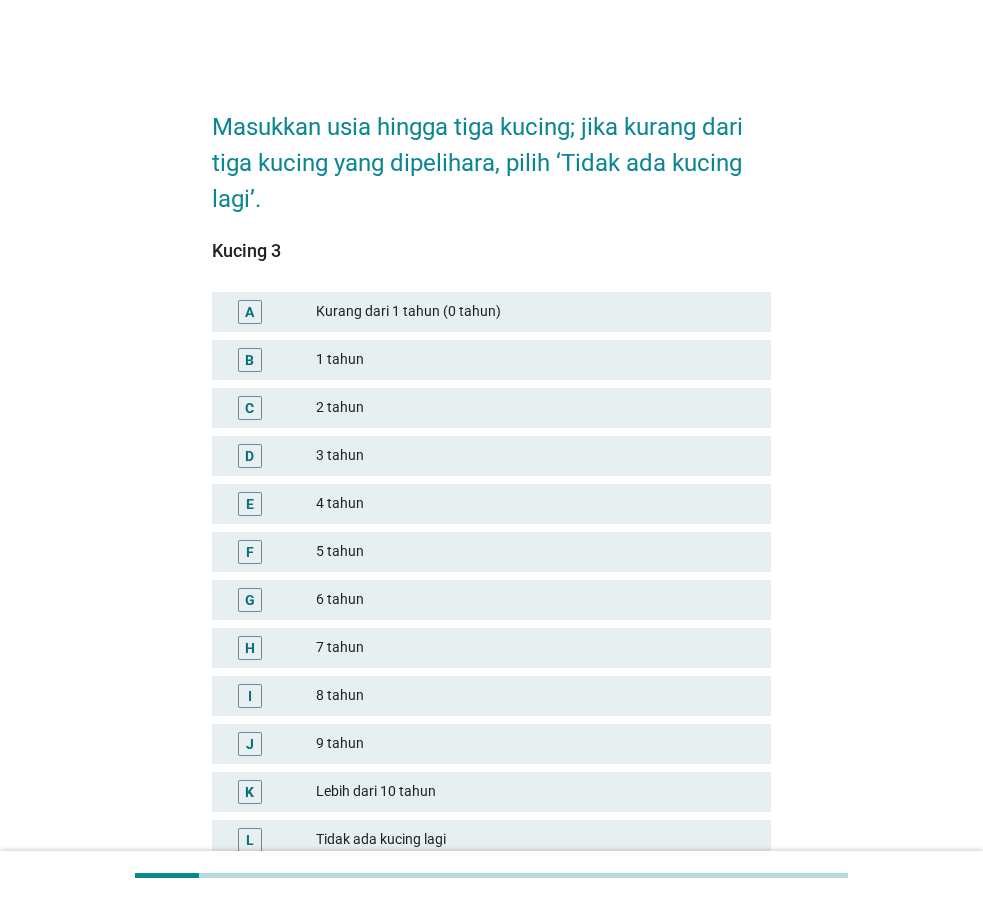 scroll, scrollTop: 102, scrollLeft: 0, axis: vertical 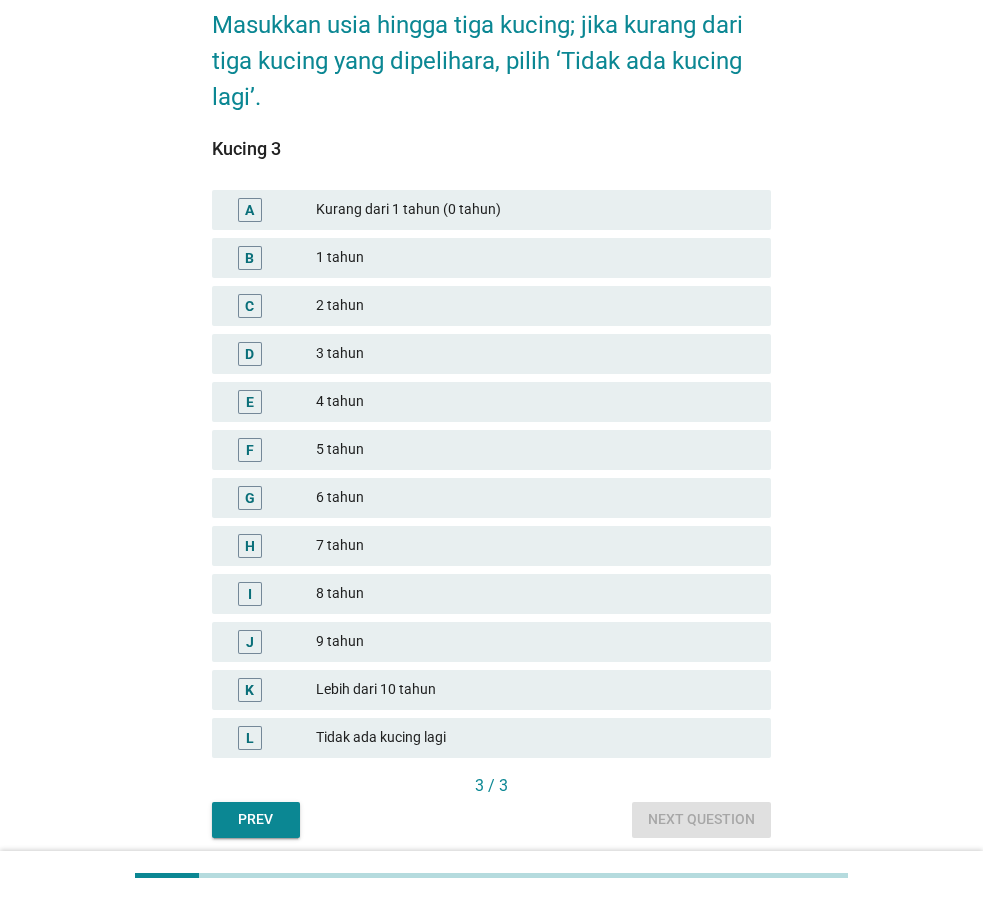 click on "Tidak ada kucing lagi" at bounding box center [535, 738] 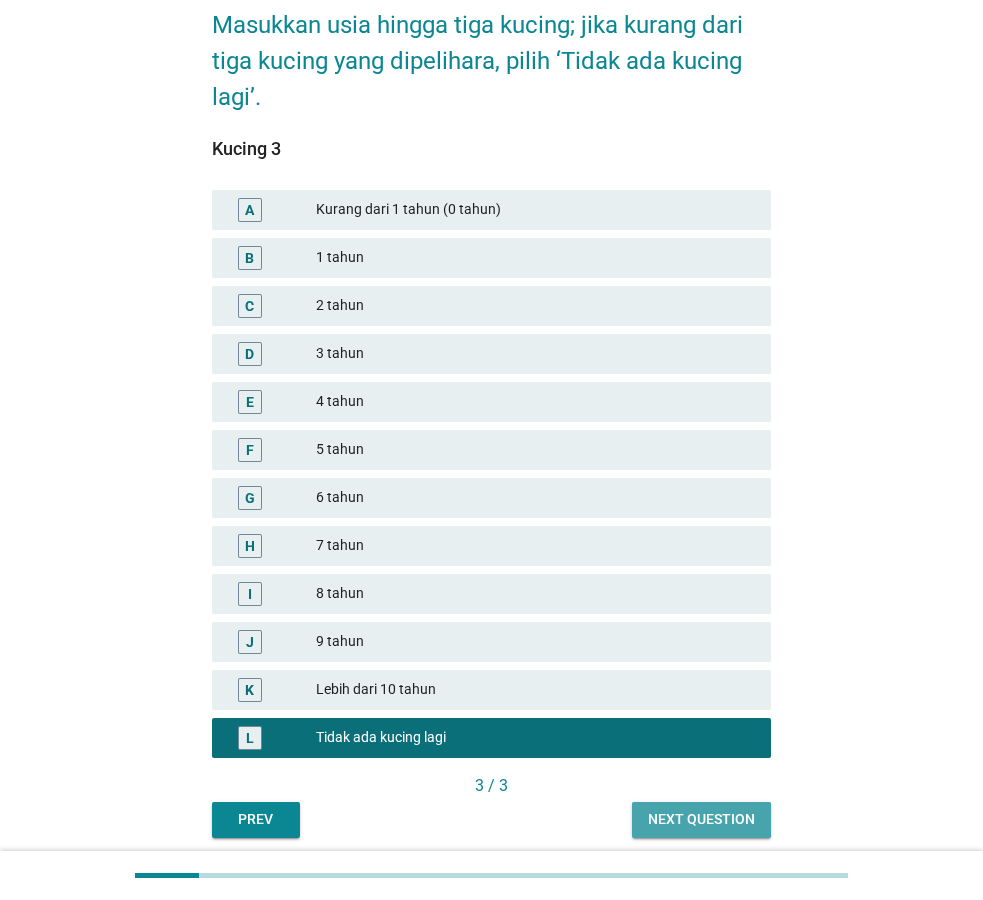 click on "Next question" at bounding box center (701, 820) 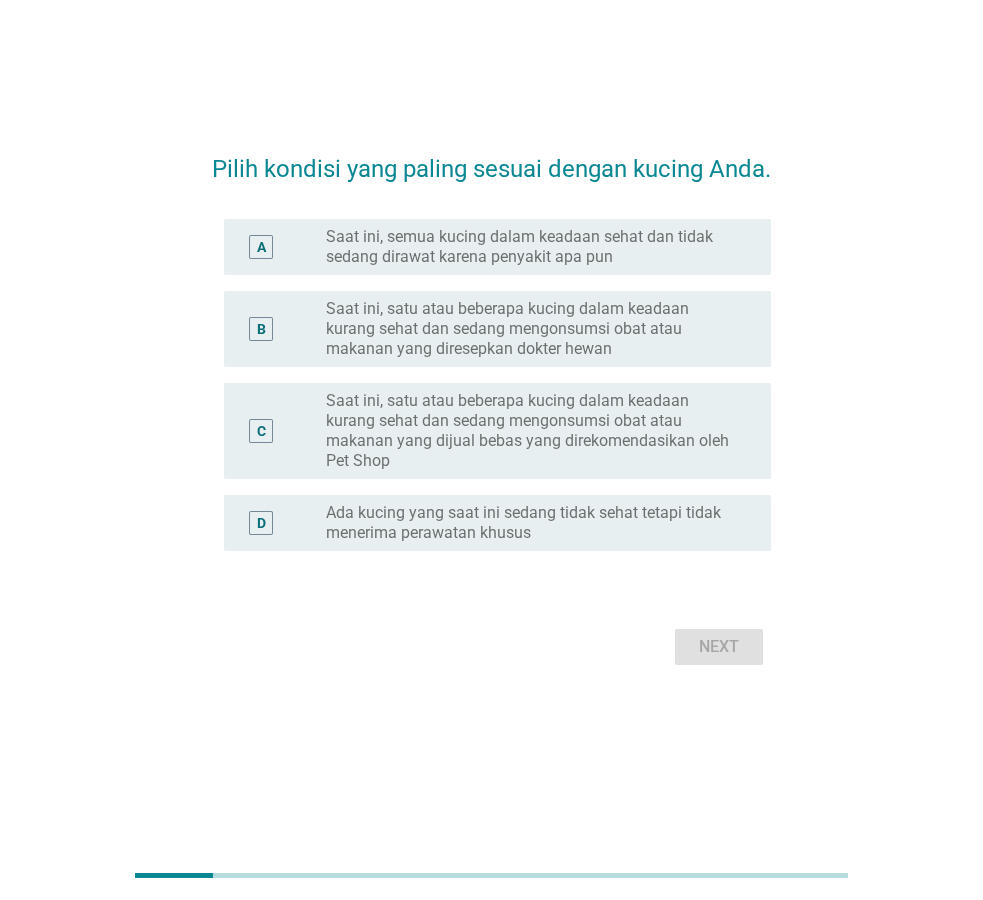 scroll, scrollTop: 0, scrollLeft: 0, axis: both 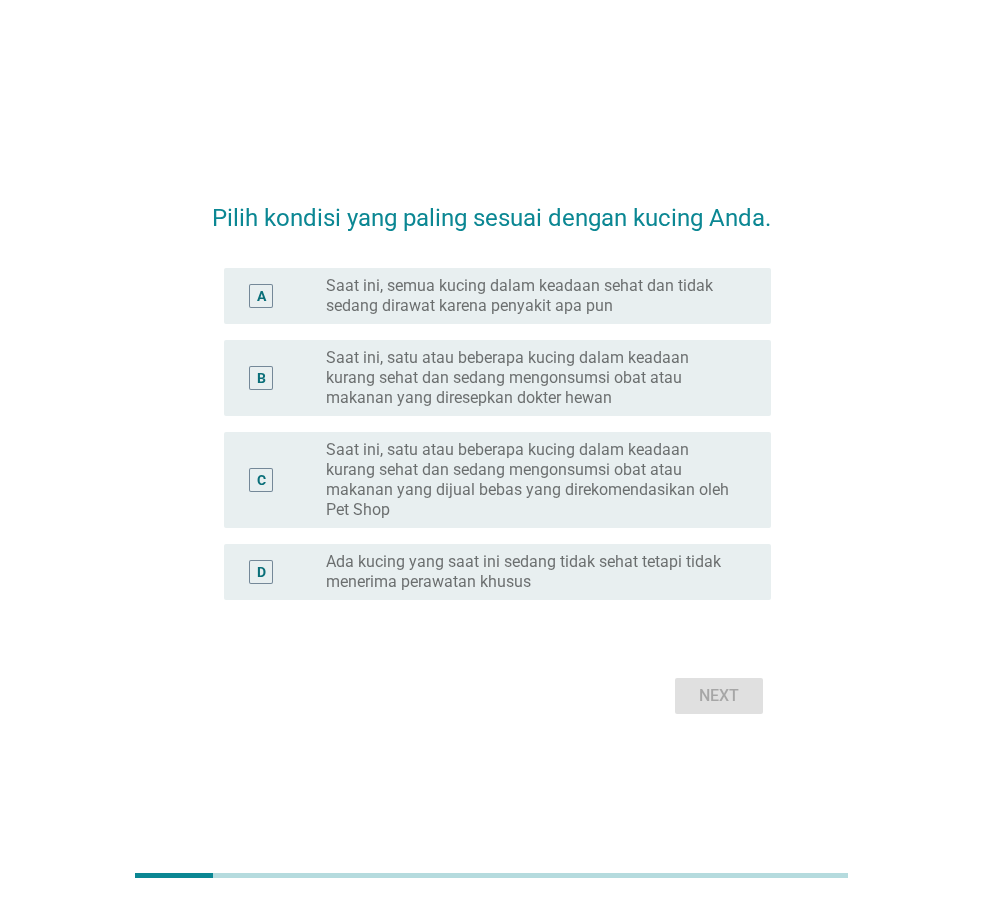 click on "Saat ini, semua kucing dalam keadaan sehat dan tidak sedang dirawat karena penyakit apa pun" at bounding box center [532, 296] 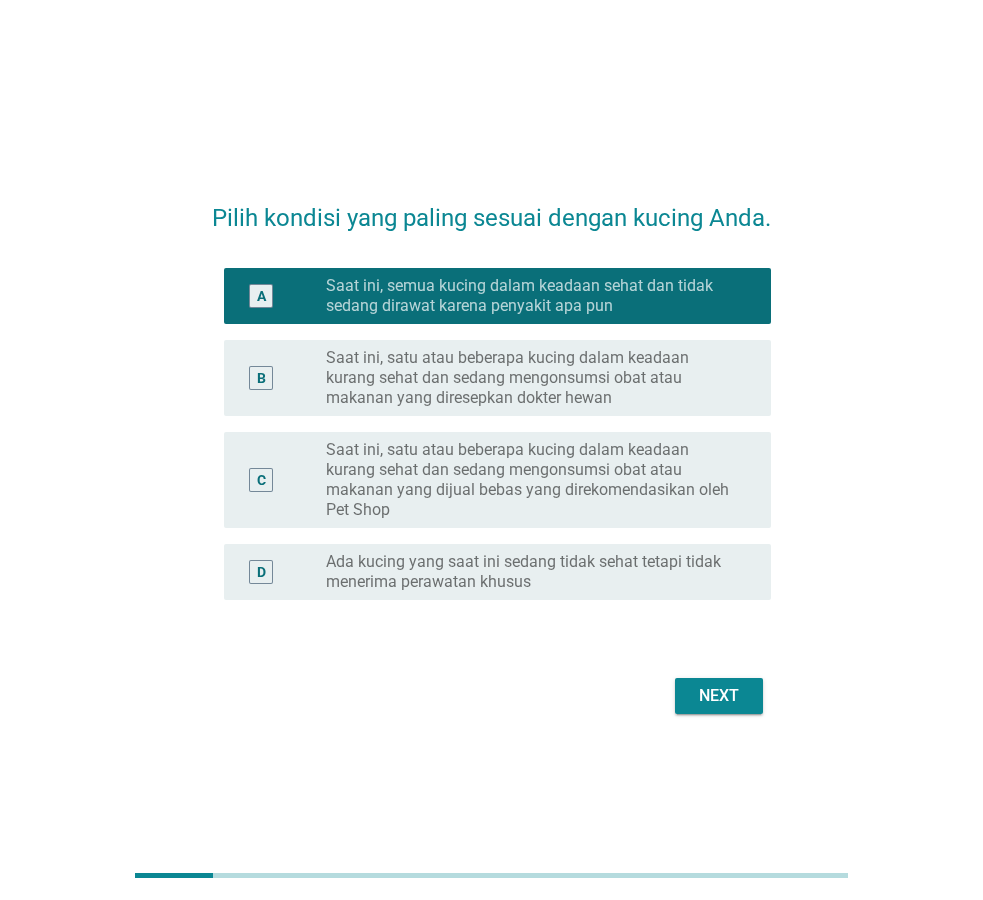 click on "Next" at bounding box center (719, 696) 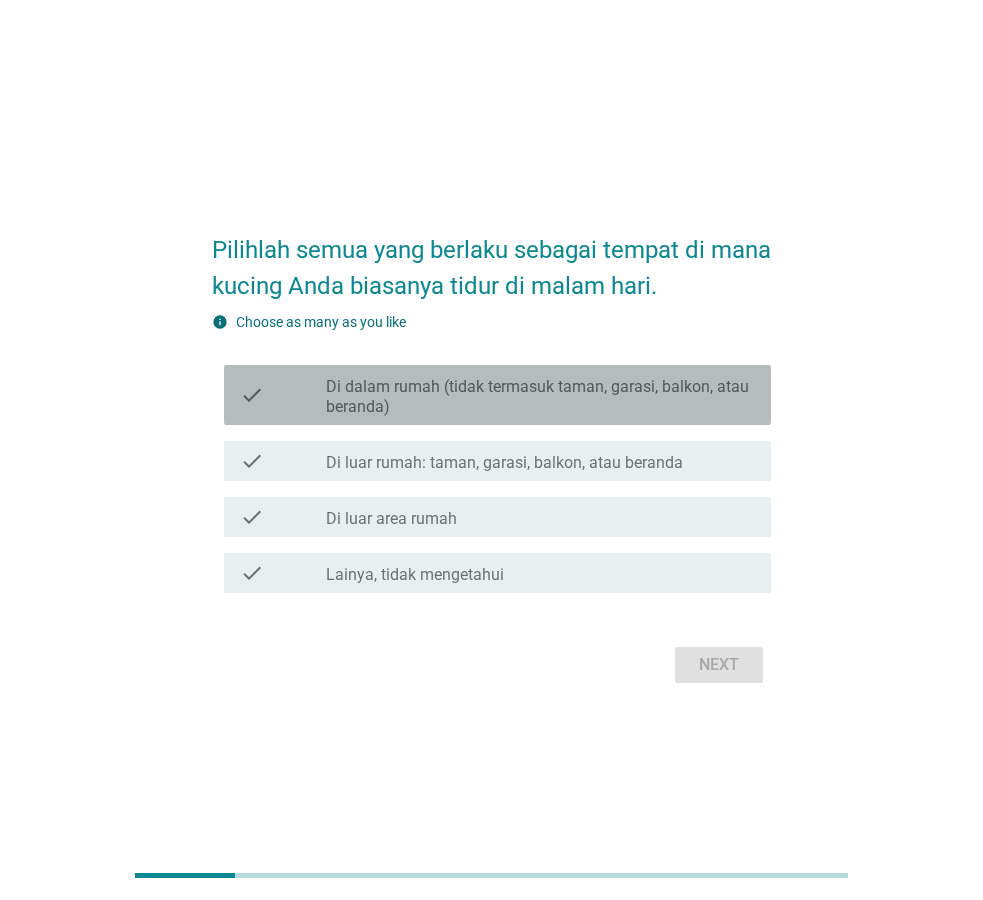 click on "Di dalam rumah (tidak termasuk taman, garasi, balkon, atau beranda)" at bounding box center (540, 397) 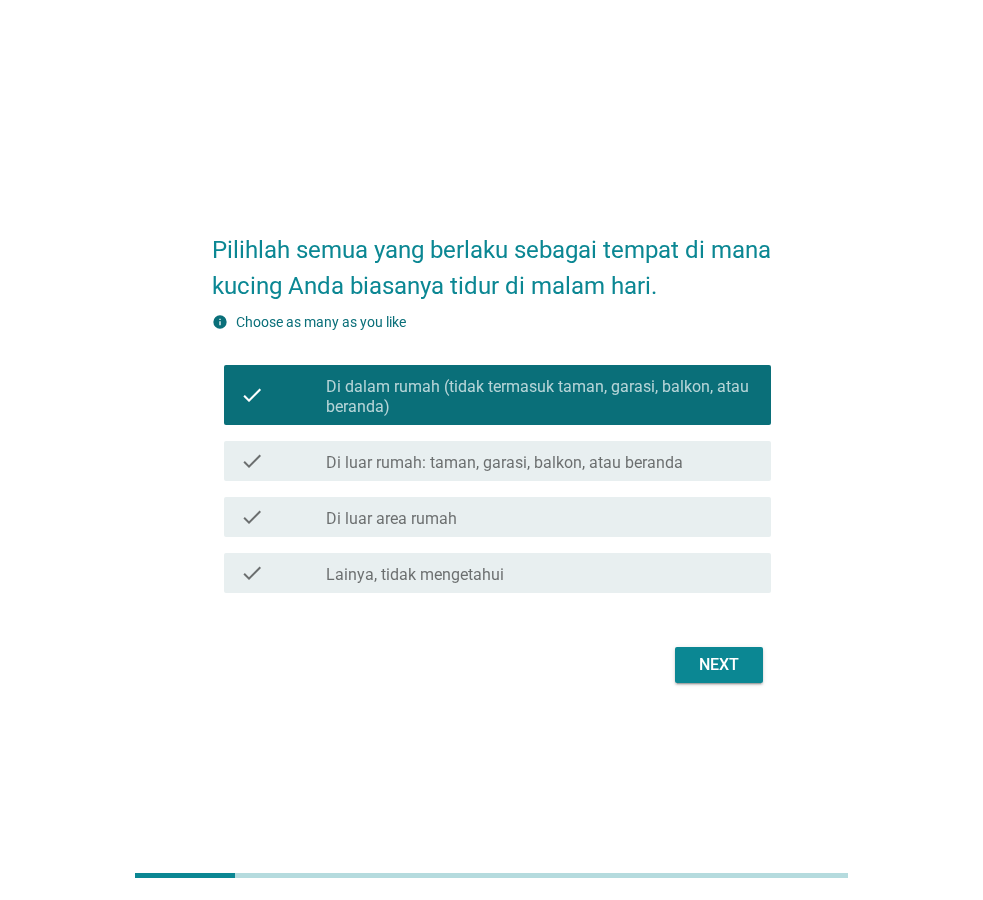 click on "Next" at bounding box center [719, 665] 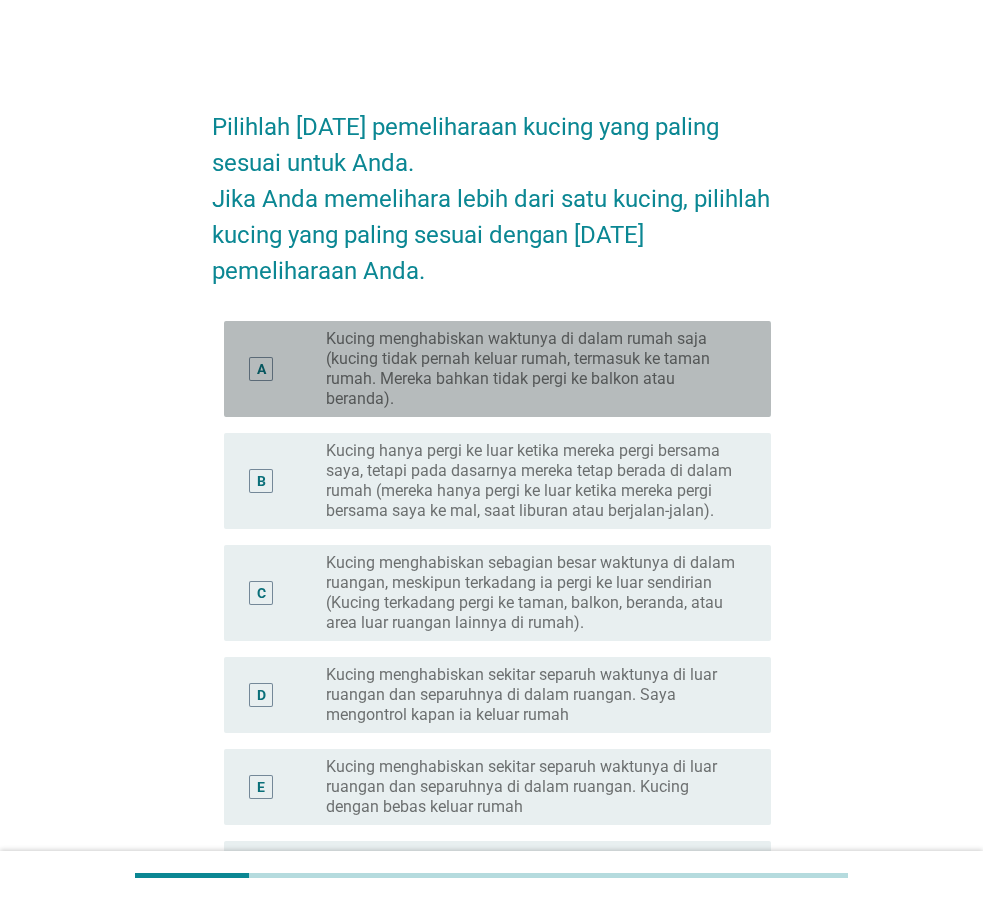 click on "Kucing menghabiskan waktunya di dalam rumah saja (kucing tidak pernah keluar rumah, termasuk ke taman rumah. Mereka bahkan tidak pergi ke balkon atau beranda)." at bounding box center [532, 369] 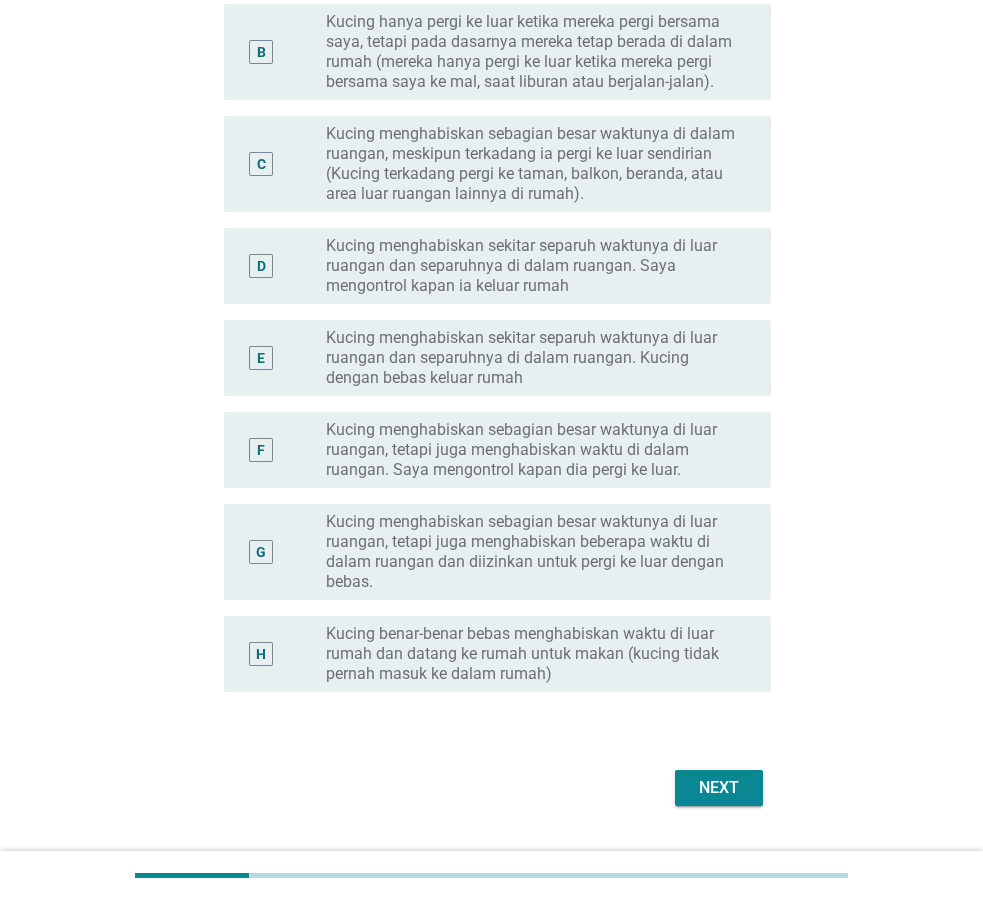 scroll, scrollTop: 478, scrollLeft: 0, axis: vertical 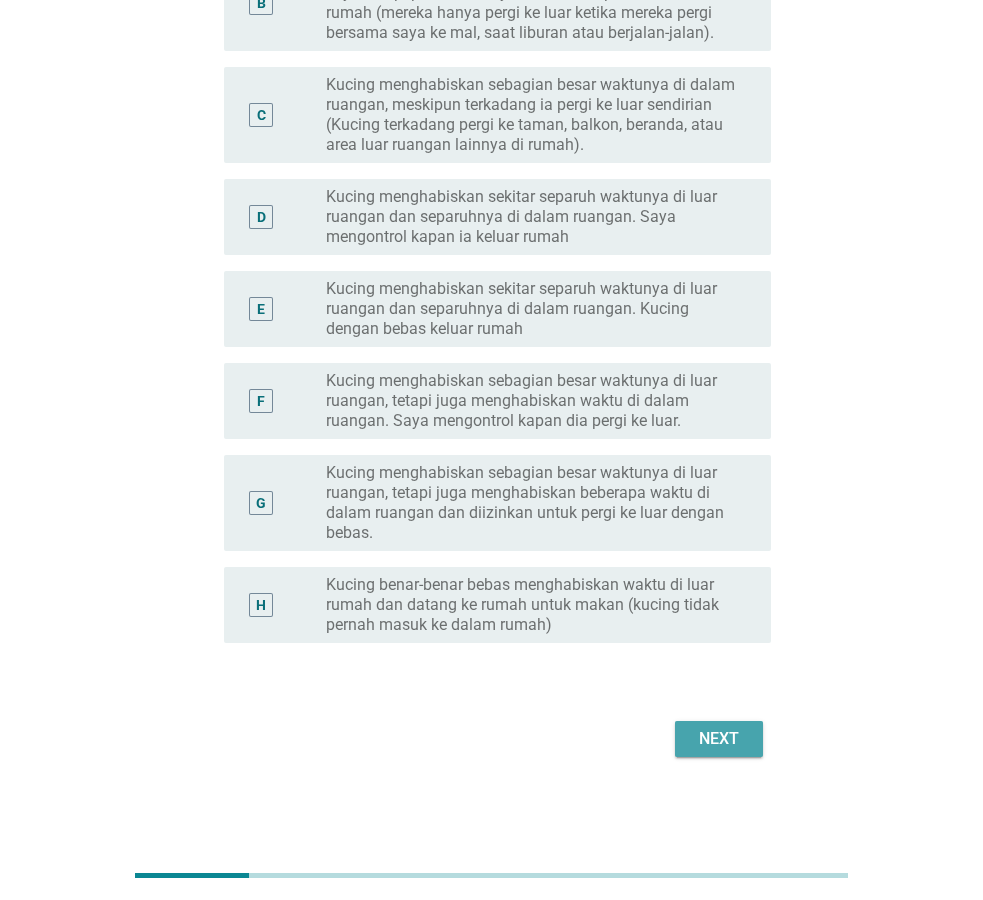 click on "Next" at bounding box center [719, 739] 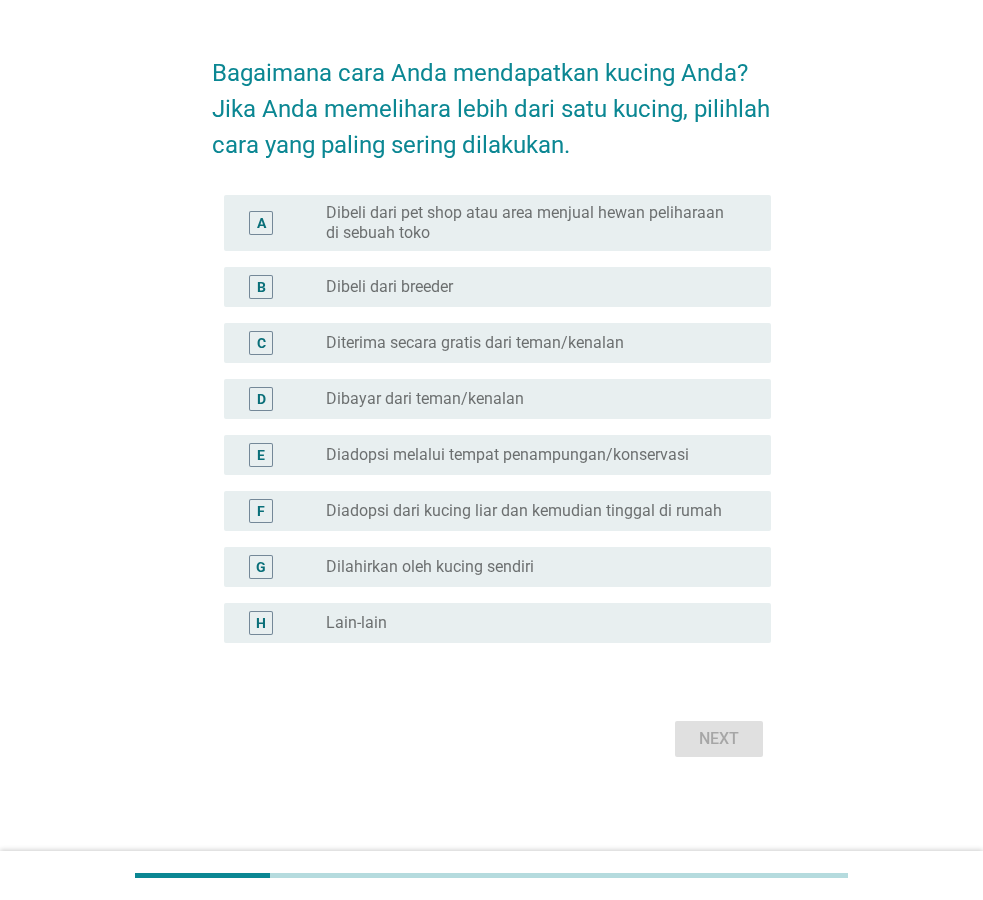 scroll, scrollTop: 0, scrollLeft: 0, axis: both 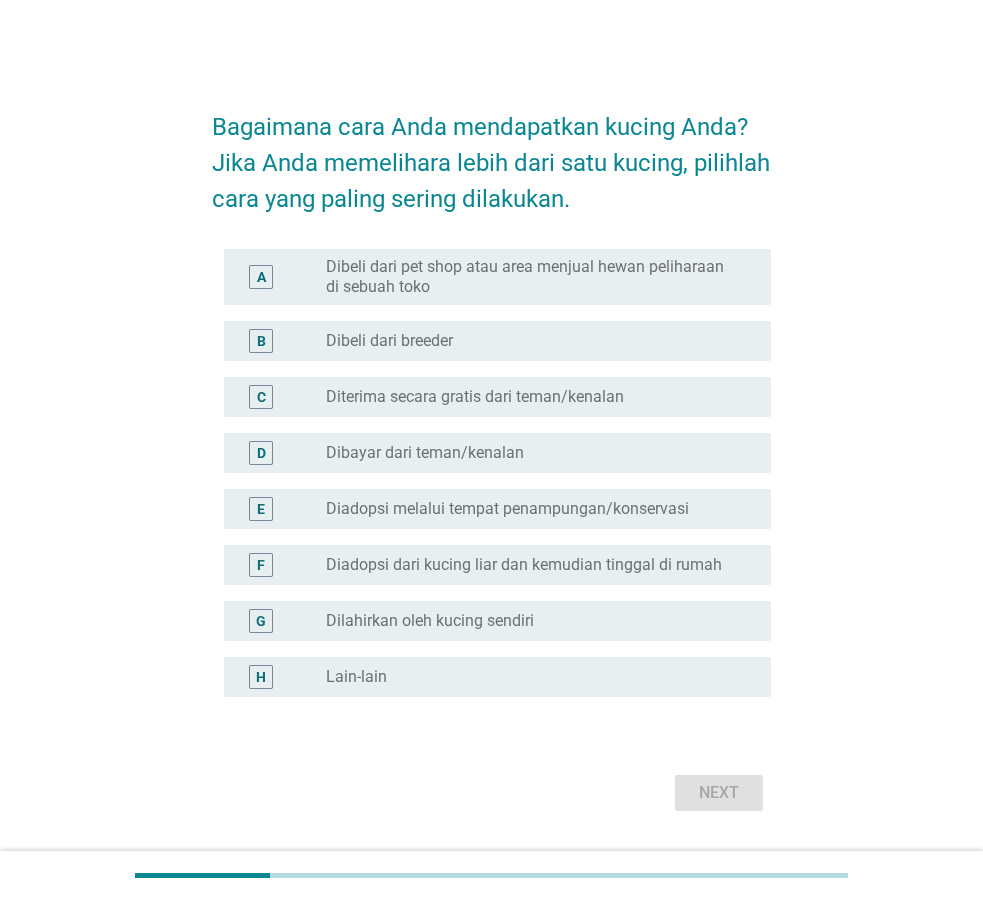 click on "Dibeli dari pet shop atau area menjual hewan peliharaan di sebuah toko" at bounding box center [532, 277] 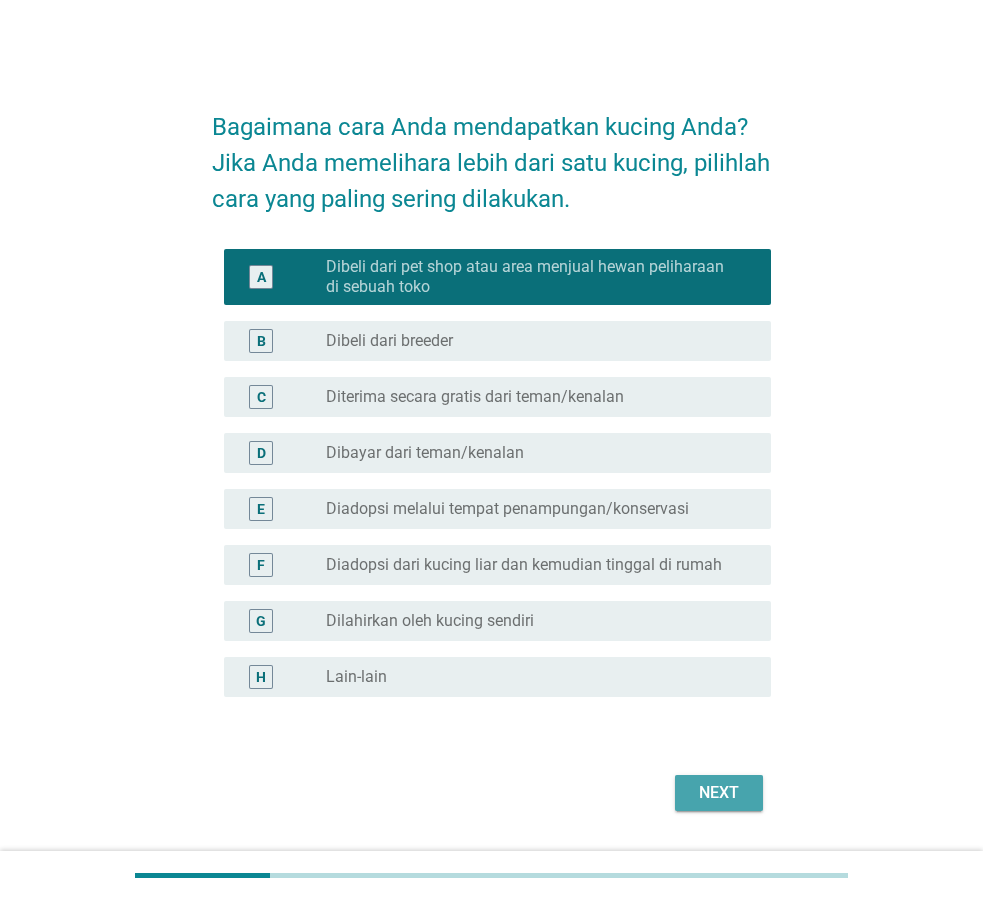 click on "Next" at bounding box center (719, 793) 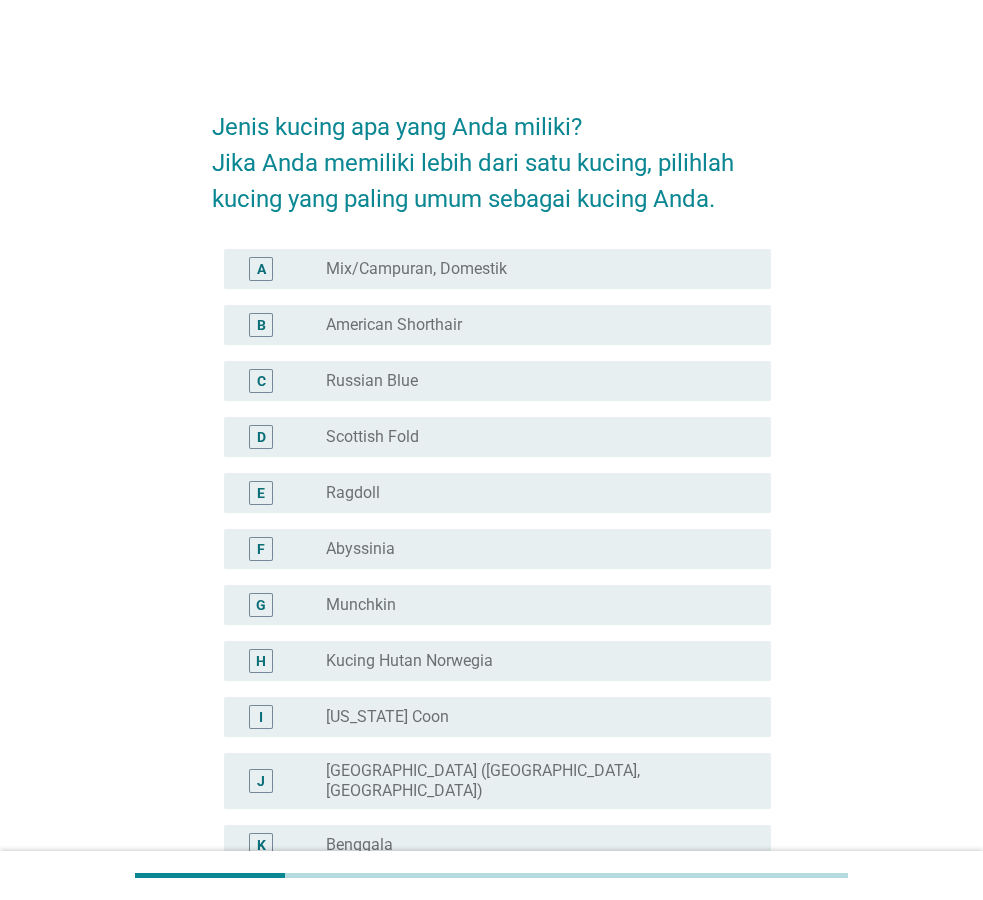 click on "radio_button_unchecked Mix/Campuran, Domestik" at bounding box center (540, 269) 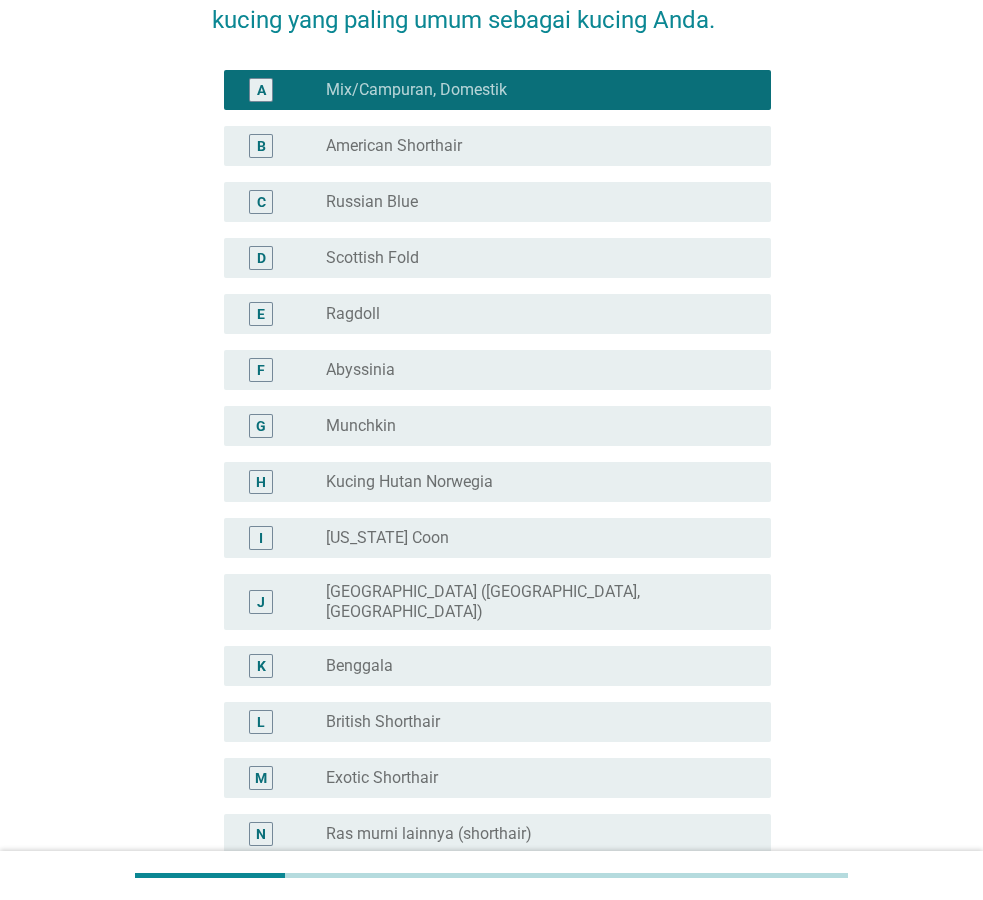 scroll, scrollTop: 486, scrollLeft: 0, axis: vertical 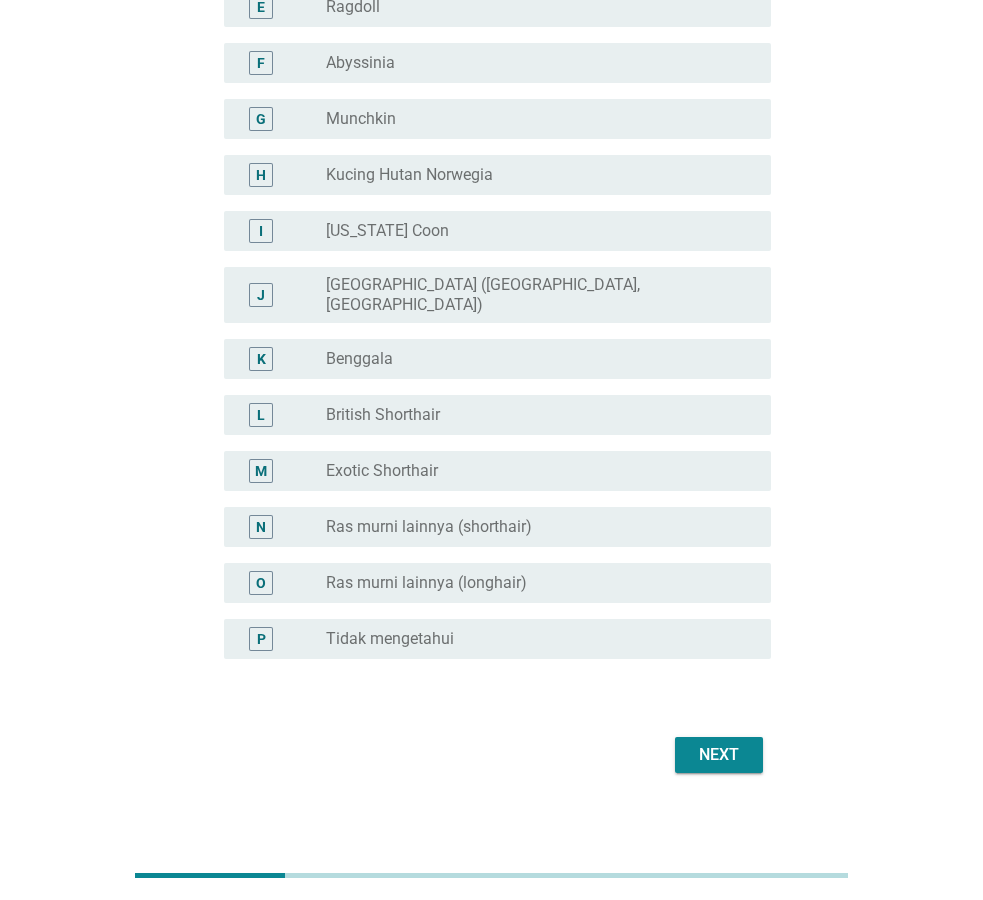 click on "Next" at bounding box center [719, 755] 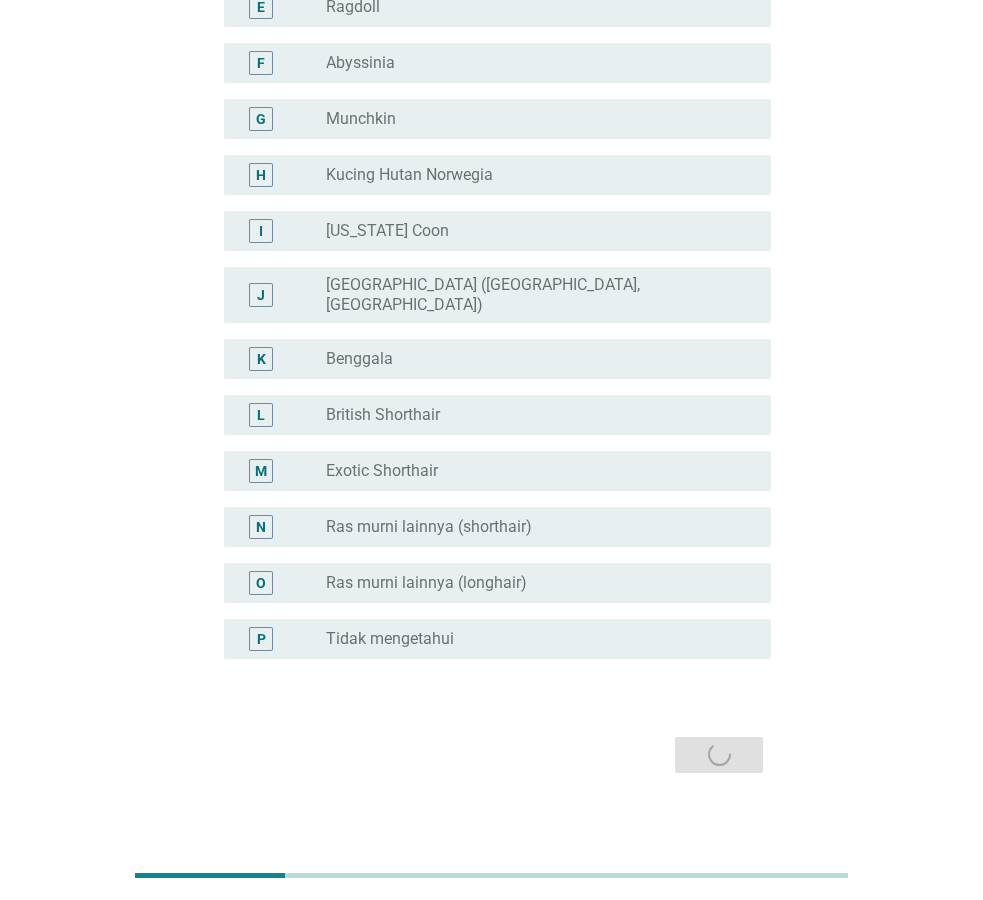 scroll, scrollTop: 0, scrollLeft: 0, axis: both 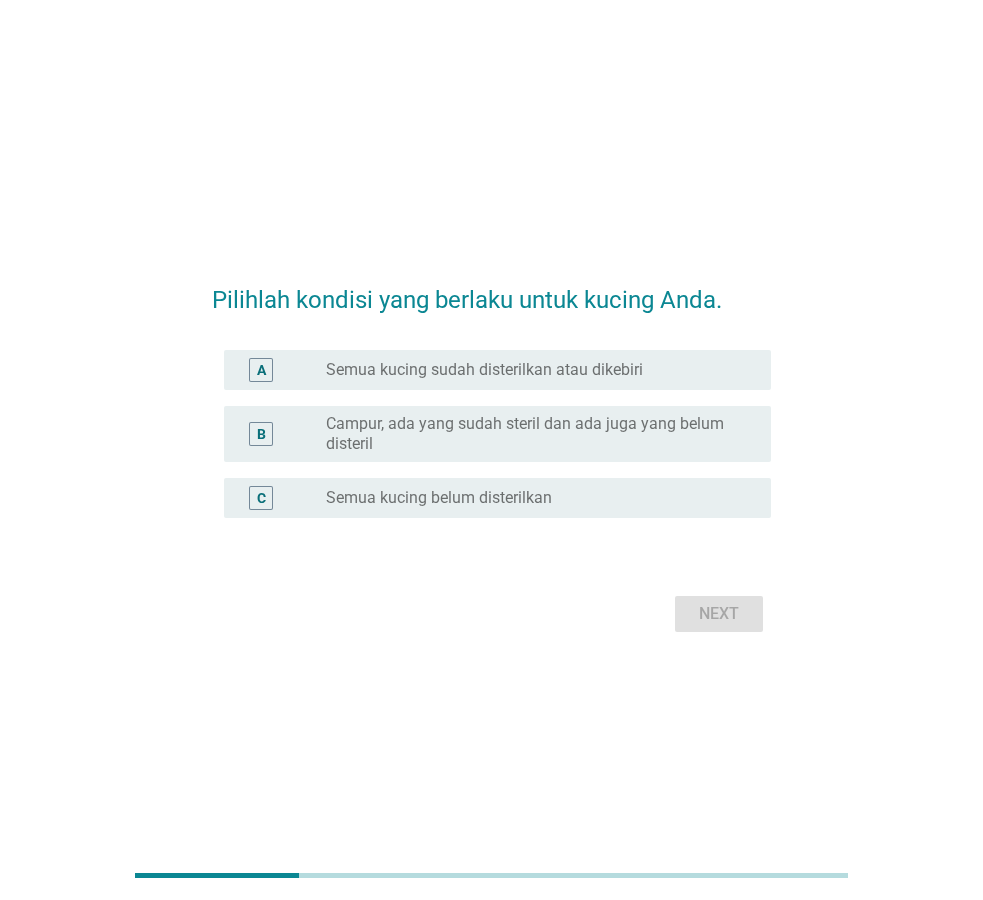 click on "A     radio_button_unchecked Semua kucing sudah disterilkan atau dikebiri" at bounding box center (497, 370) 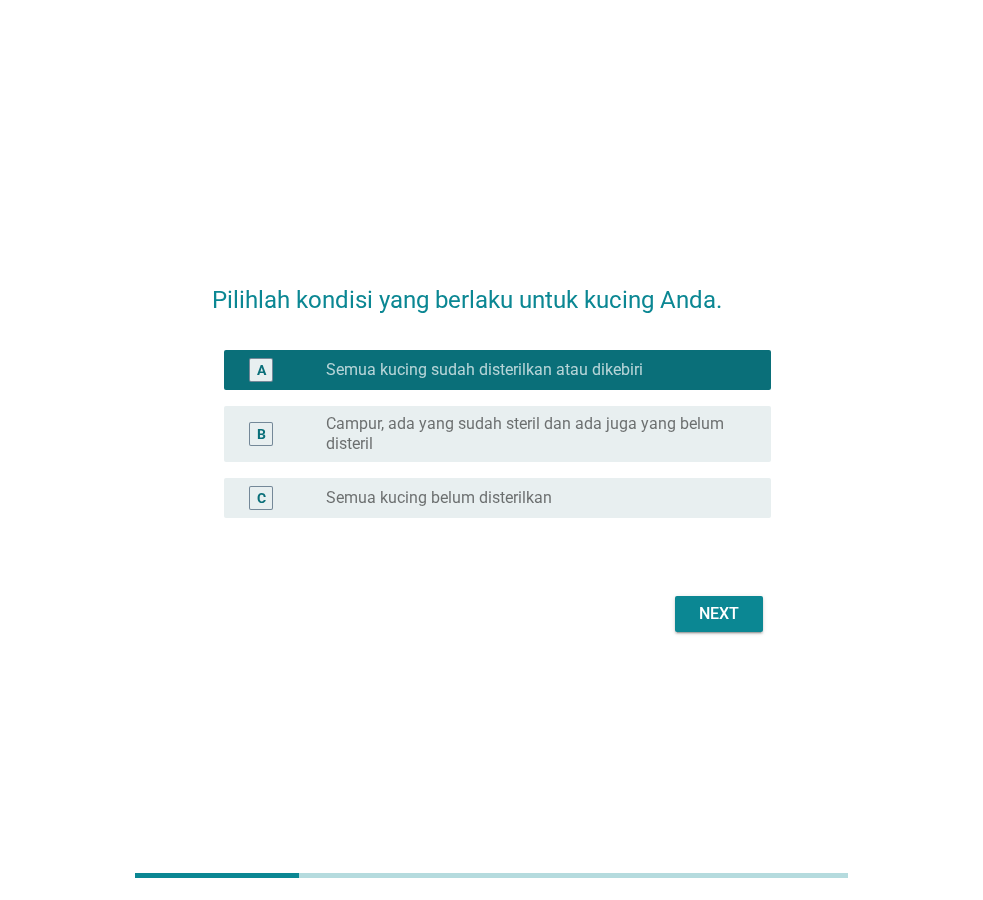 click on "Pilihlah kondisi yang berlaku untuk kucing Anda.     A     radio_button_checked Semua kucing sudah disterilkan atau dikebiri   B     radio_button_unchecked Campur, ada yang sudah steril dan ada juga yang belum disteril   C     radio_button_unchecked Semua kucing belum disterilkan     Next" at bounding box center [491, 450] 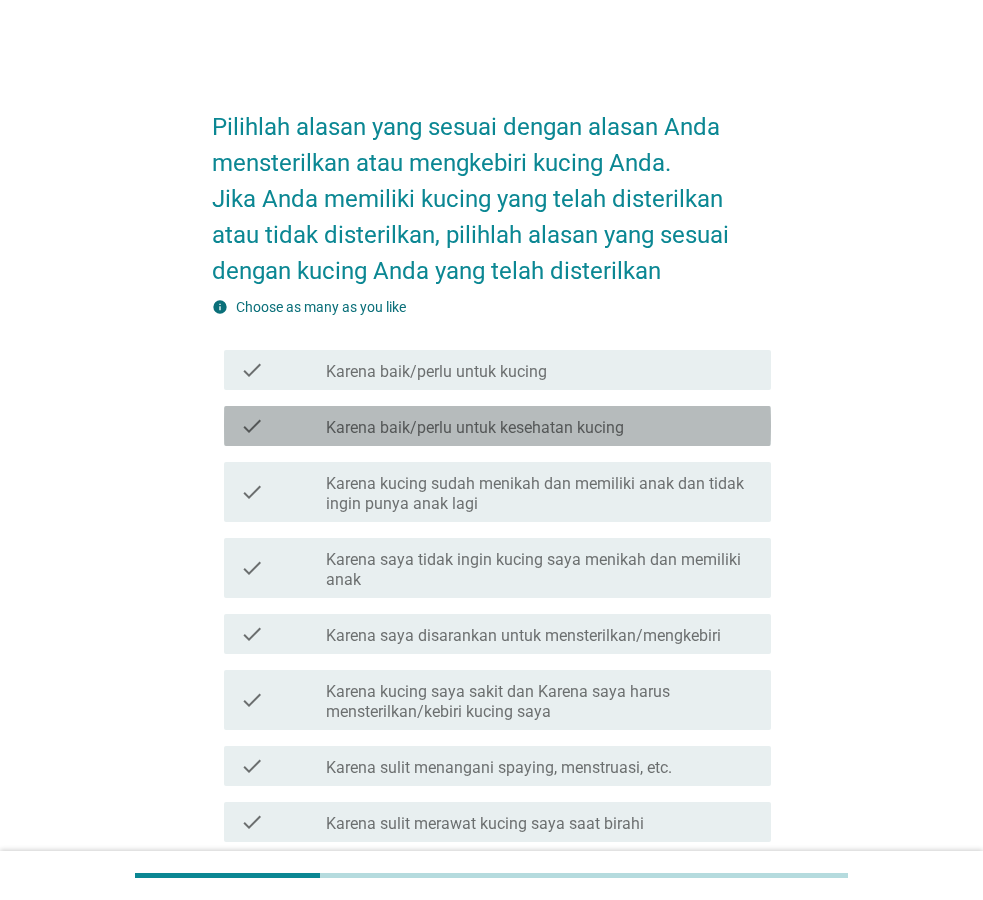 click on "check     check_box_outline_blank Karena baik/perlu untuk kesehatan kucing" at bounding box center (497, 426) 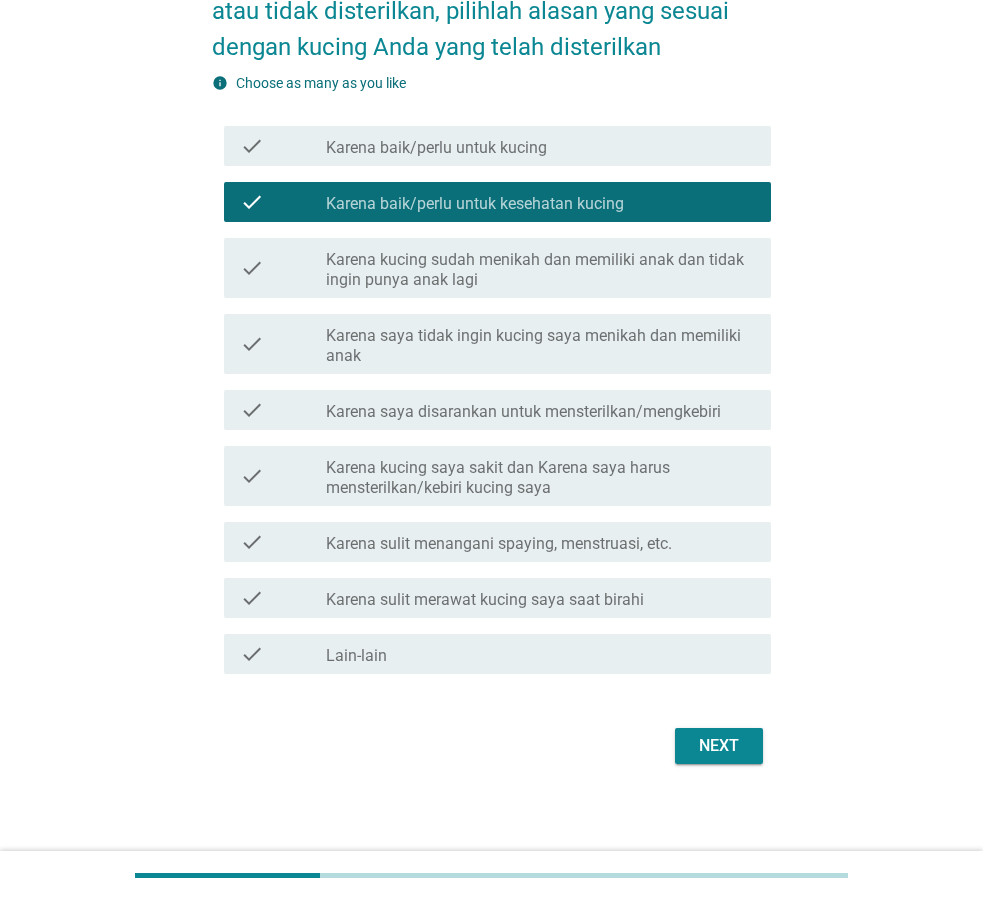 scroll, scrollTop: 231, scrollLeft: 0, axis: vertical 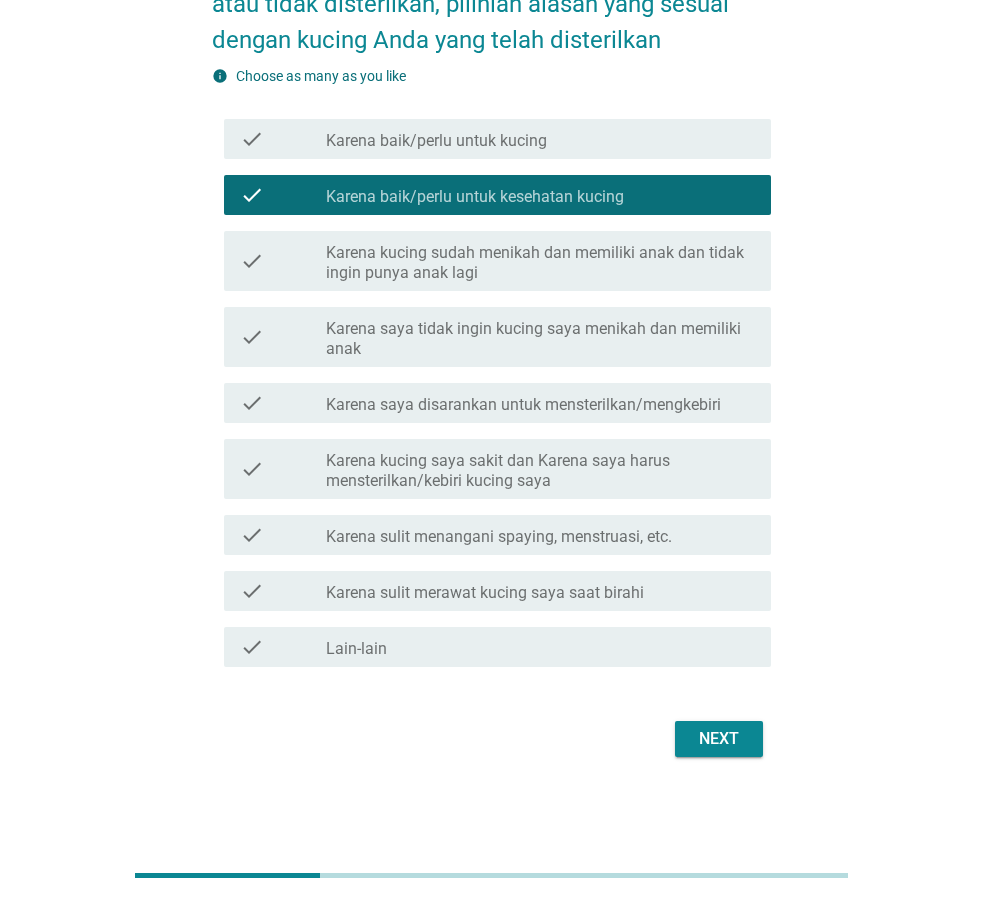 click on "Next" at bounding box center [719, 739] 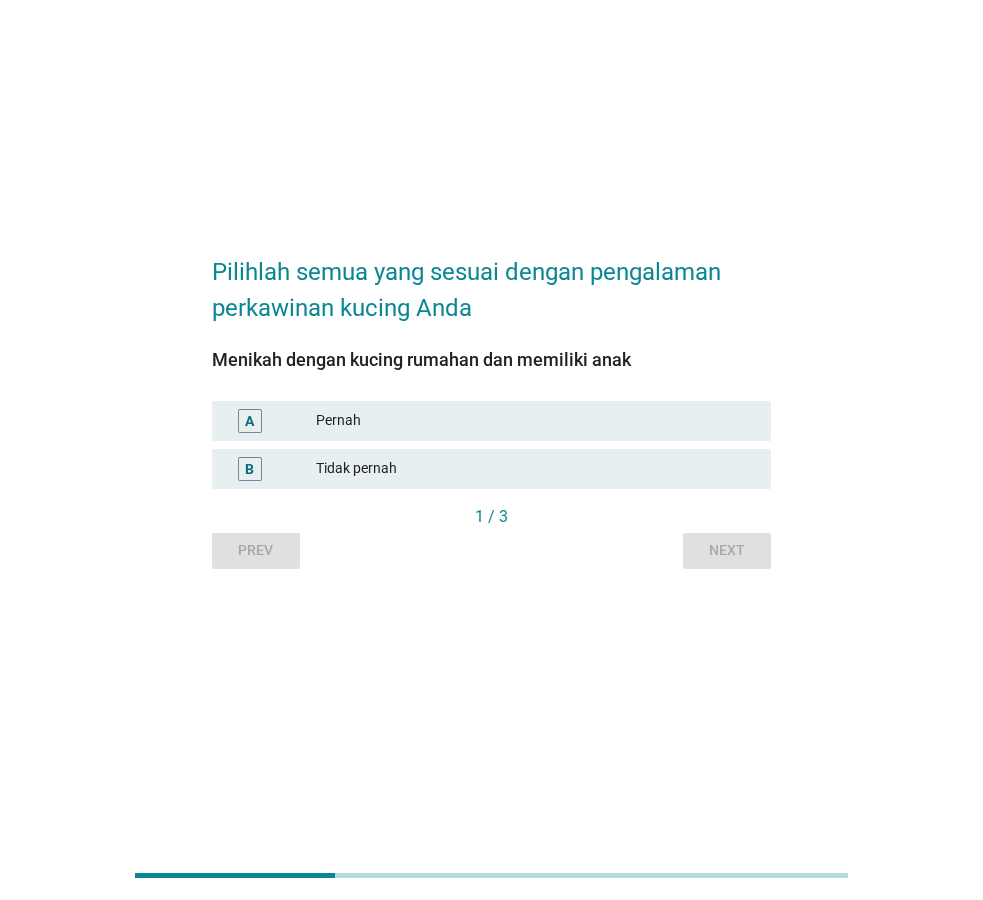 scroll, scrollTop: 0, scrollLeft: 0, axis: both 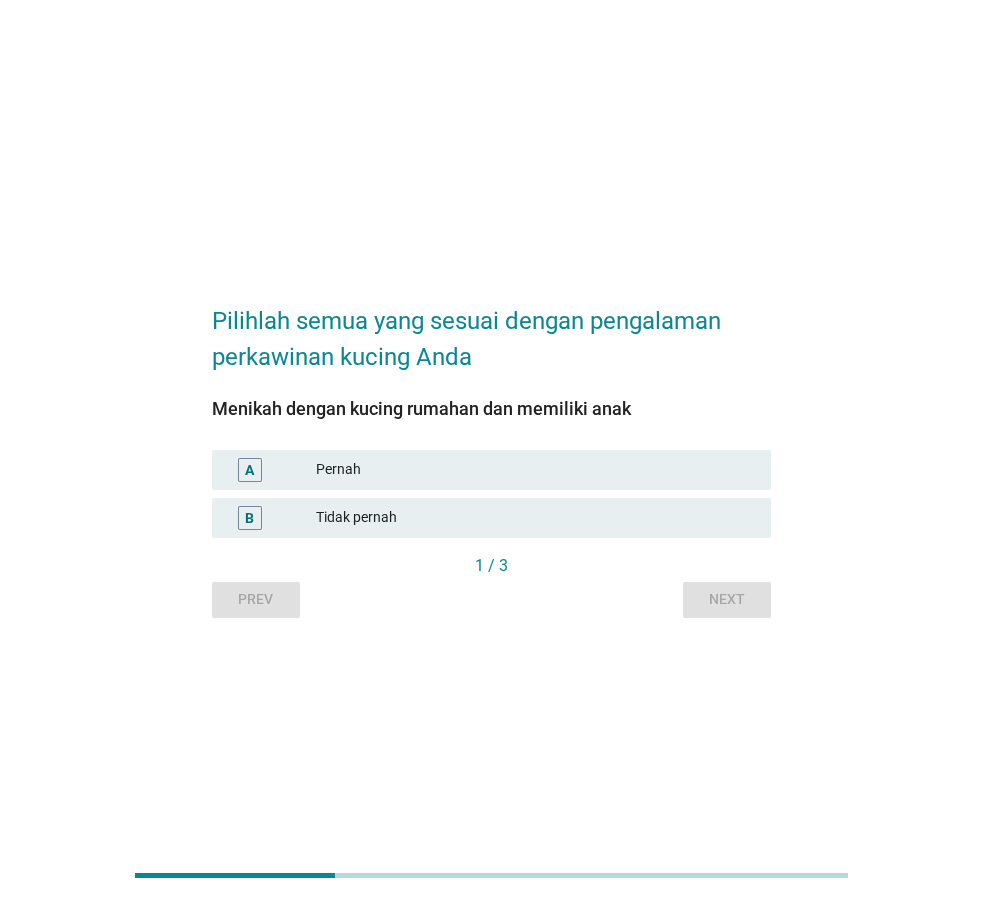 click on "Tidak pernah" at bounding box center (535, 518) 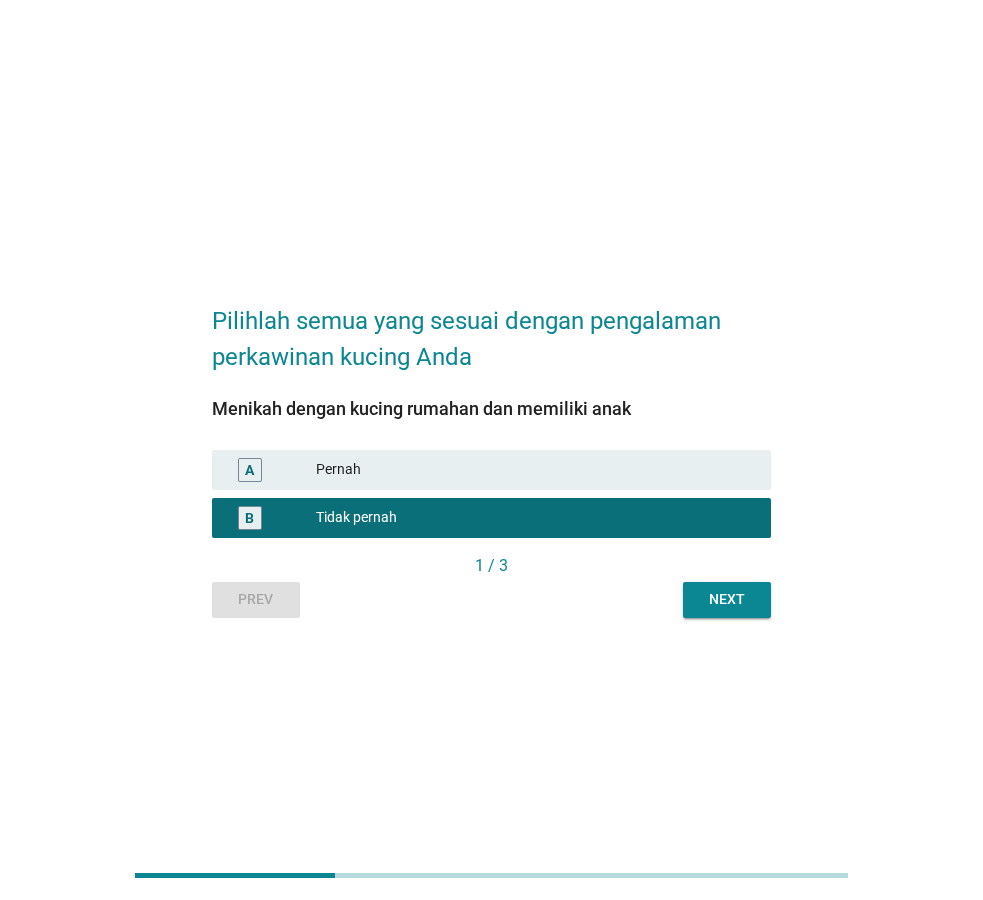 click on "Next" at bounding box center [727, 599] 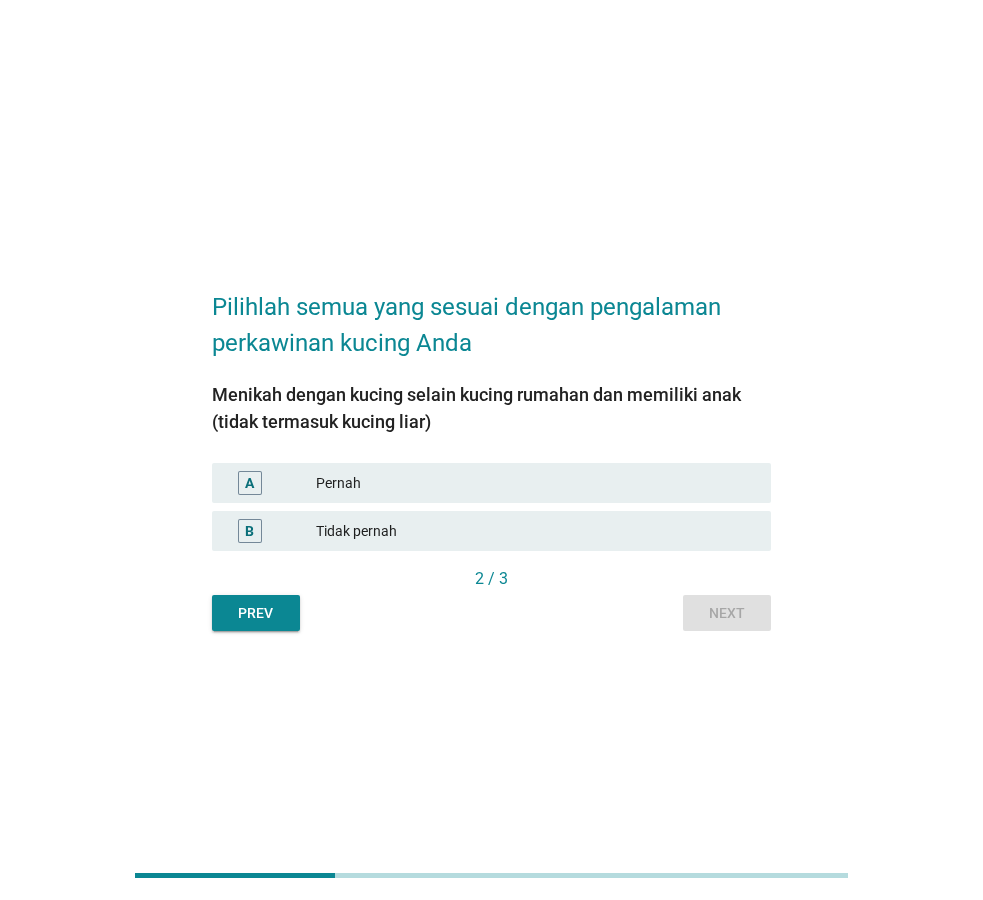 click on "B" at bounding box center (272, 531) 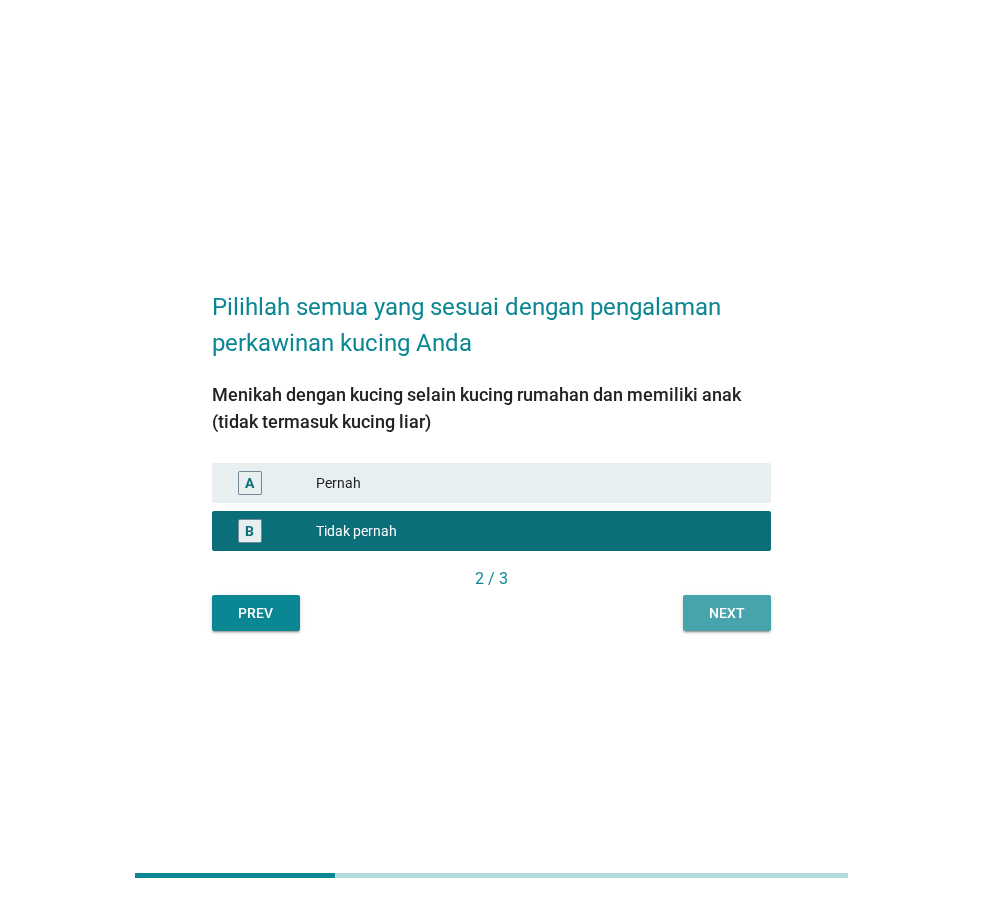 click on "Next" at bounding box center (727, 613) 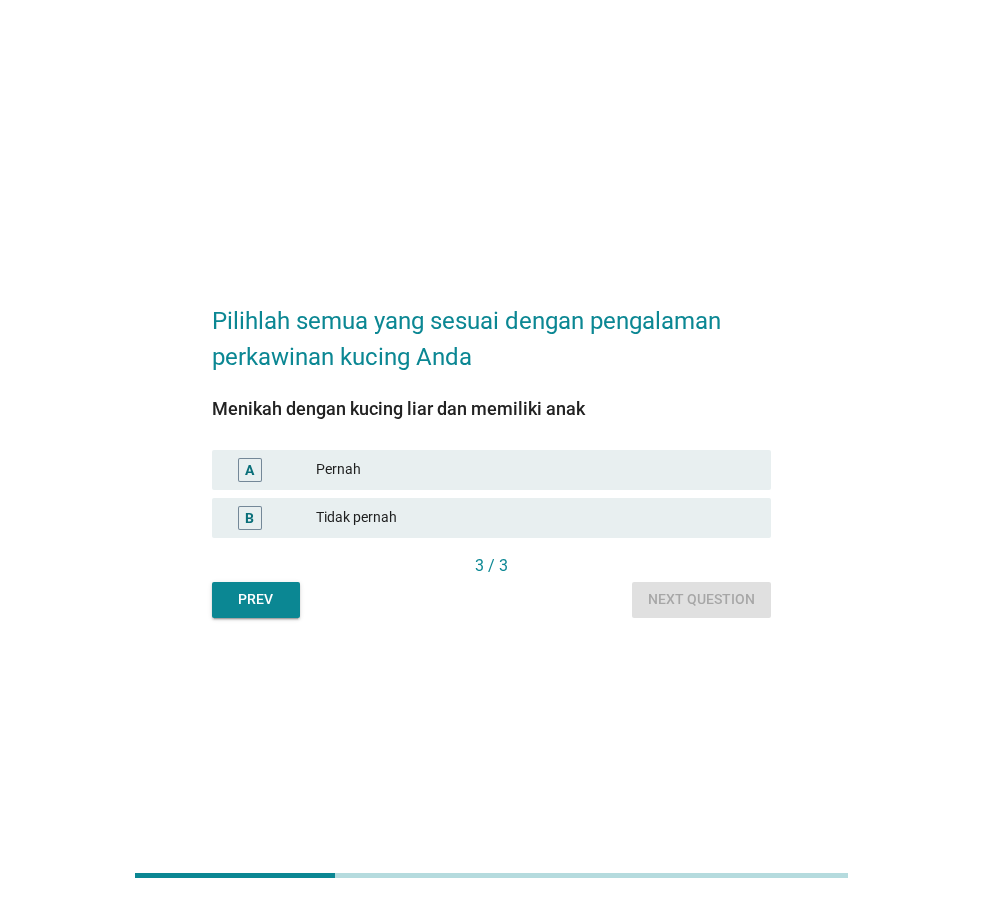 click on "Tidak pernah" at bounding box center [535, 518] 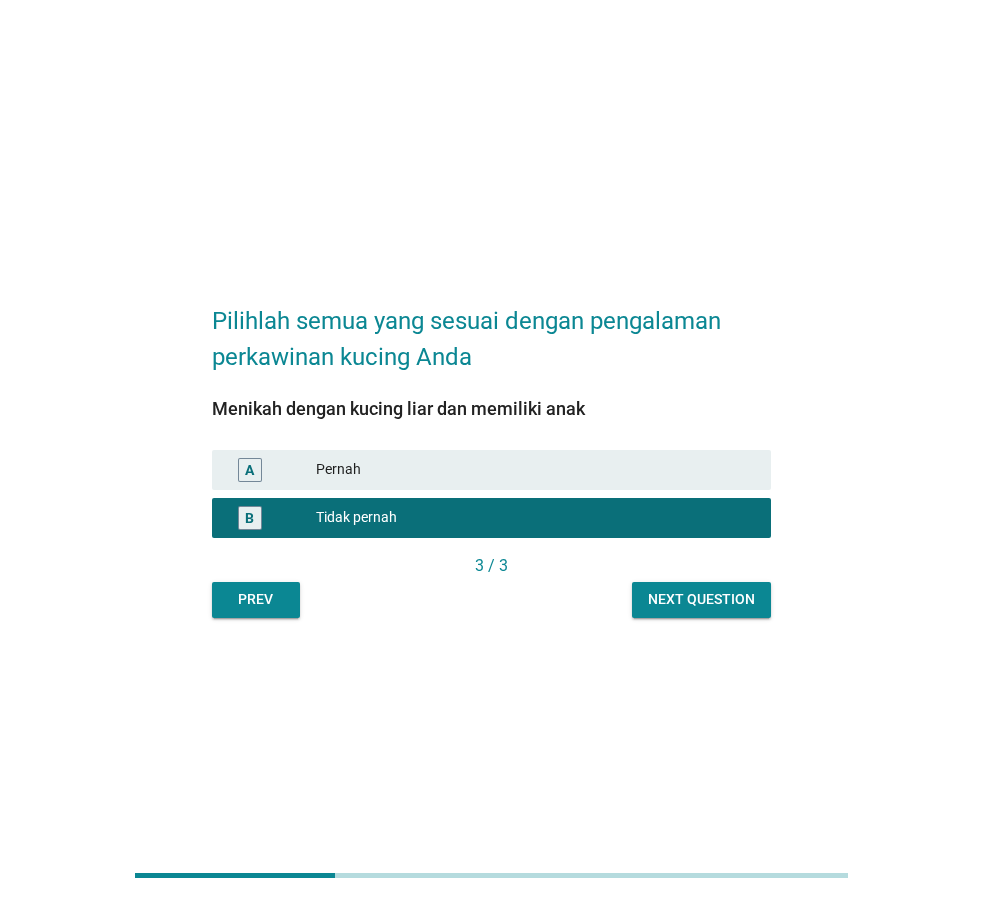 click on "Next question" at bounding box center (701, 599) 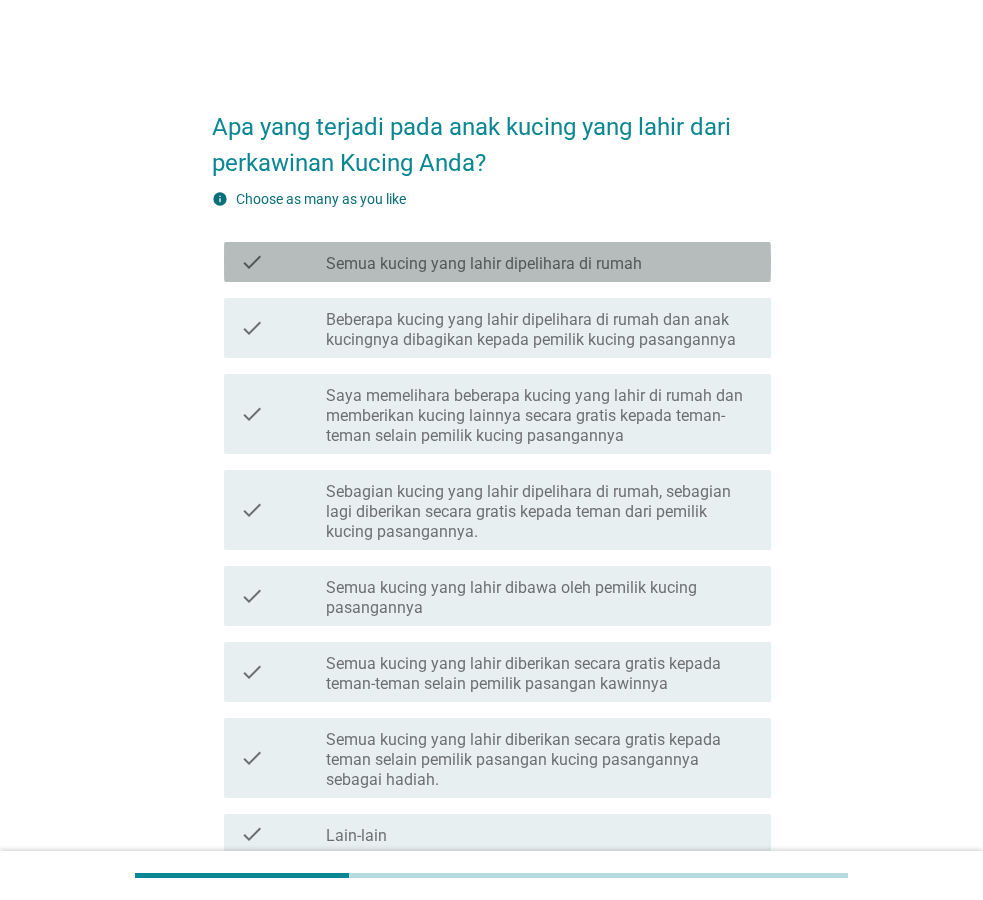 click on "check     check_box_outline_blank Semua kucing yang lahir dipelihara di rumah" at bounding box center (497, 262) 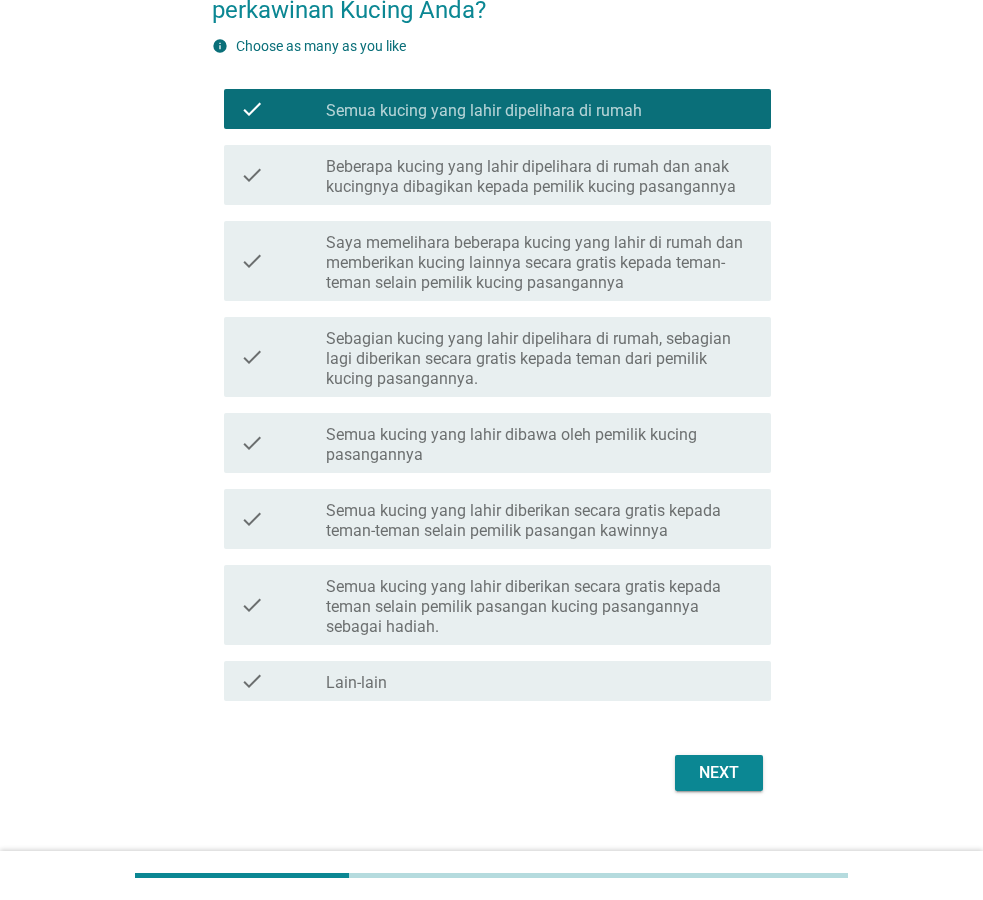 scroll, scrollTop: 187, scrollLeft: 0, axis: vertical 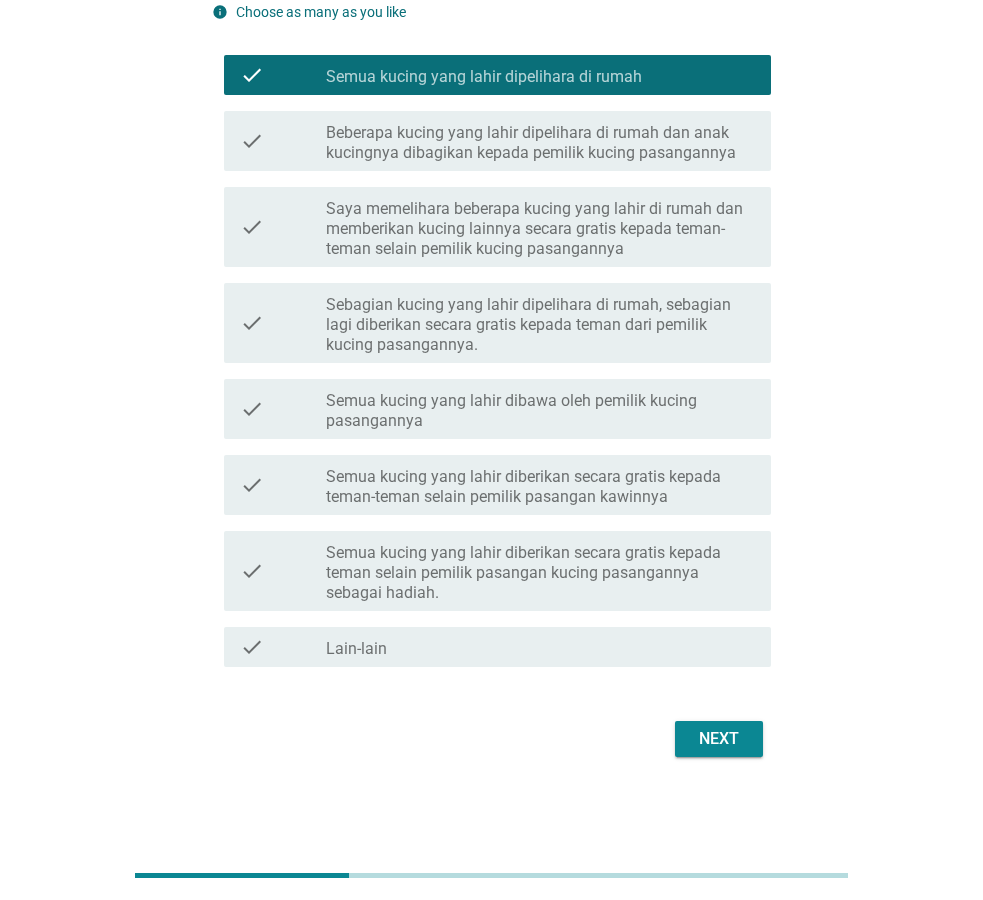 click on "Next" at bounding box center [719, 739] 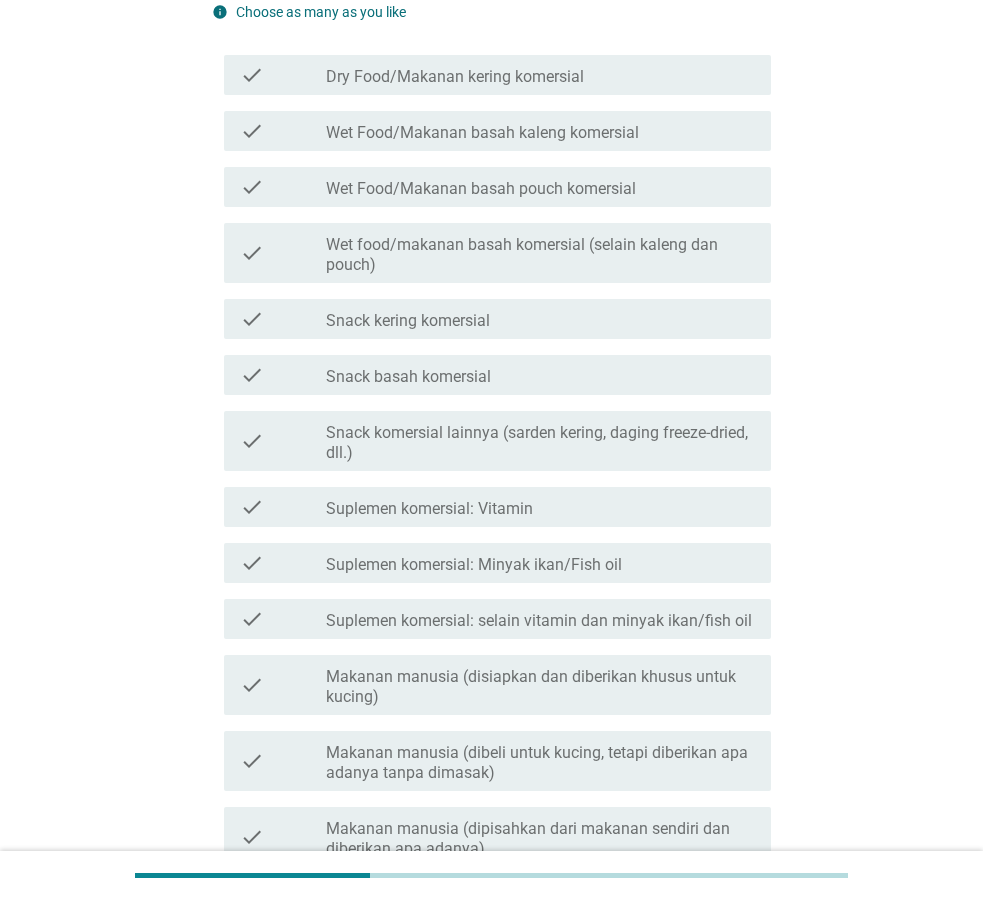 scroll, scrollTop: 0, scrollLeft: 0, axis: both 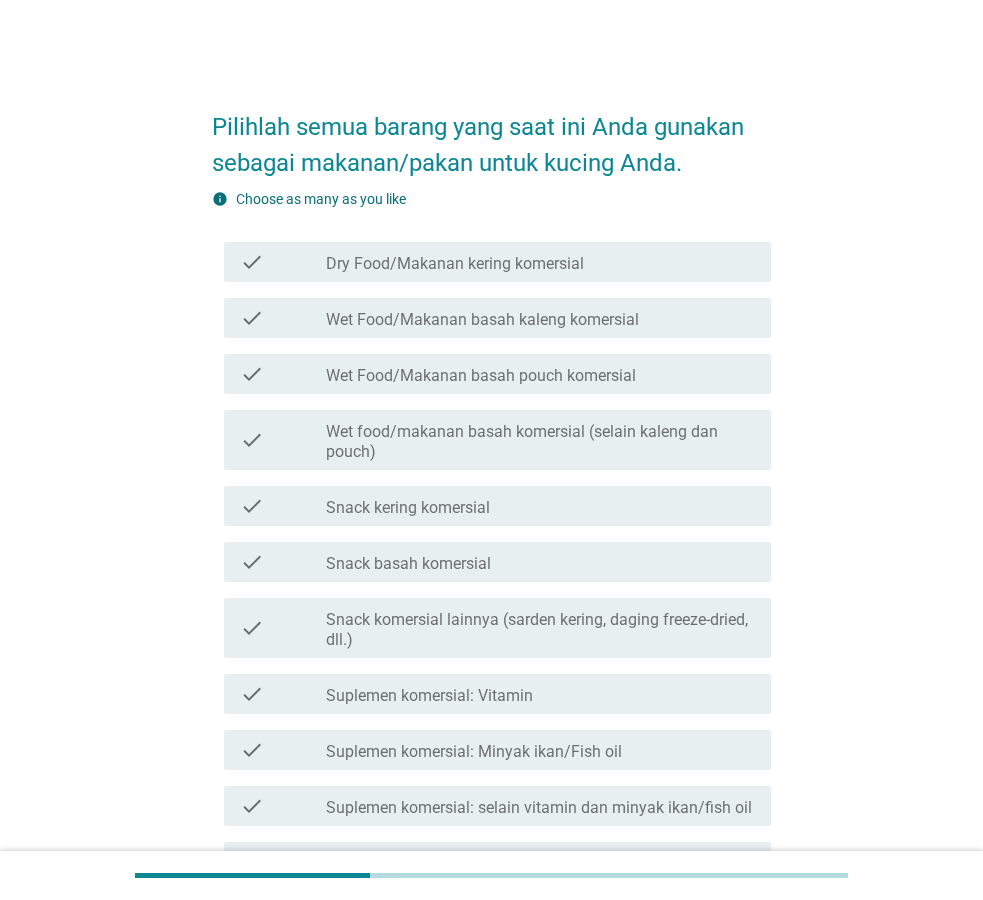 click on "Dry Food/Makanan kering komersial" at bounding box center [455, 264] 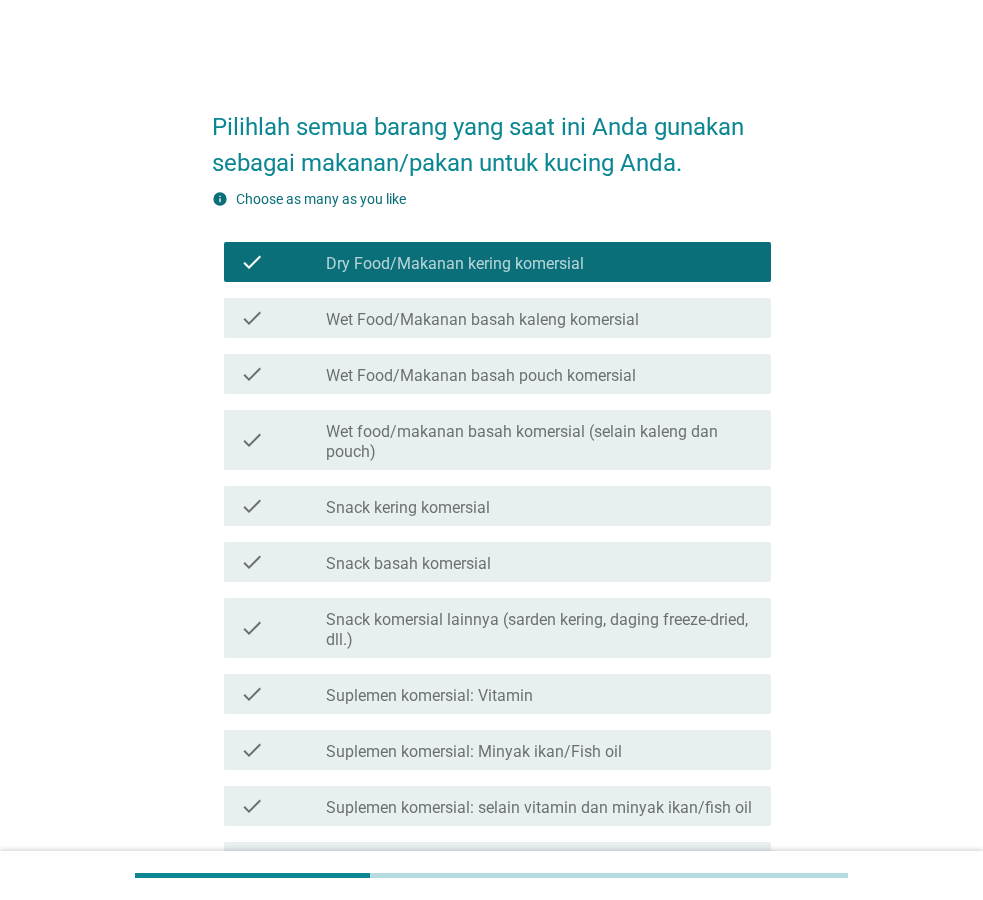 click on "check_box_outline_blank Wet Food/Makanan basah kaleng komersial" at bounding box center (540, 318) 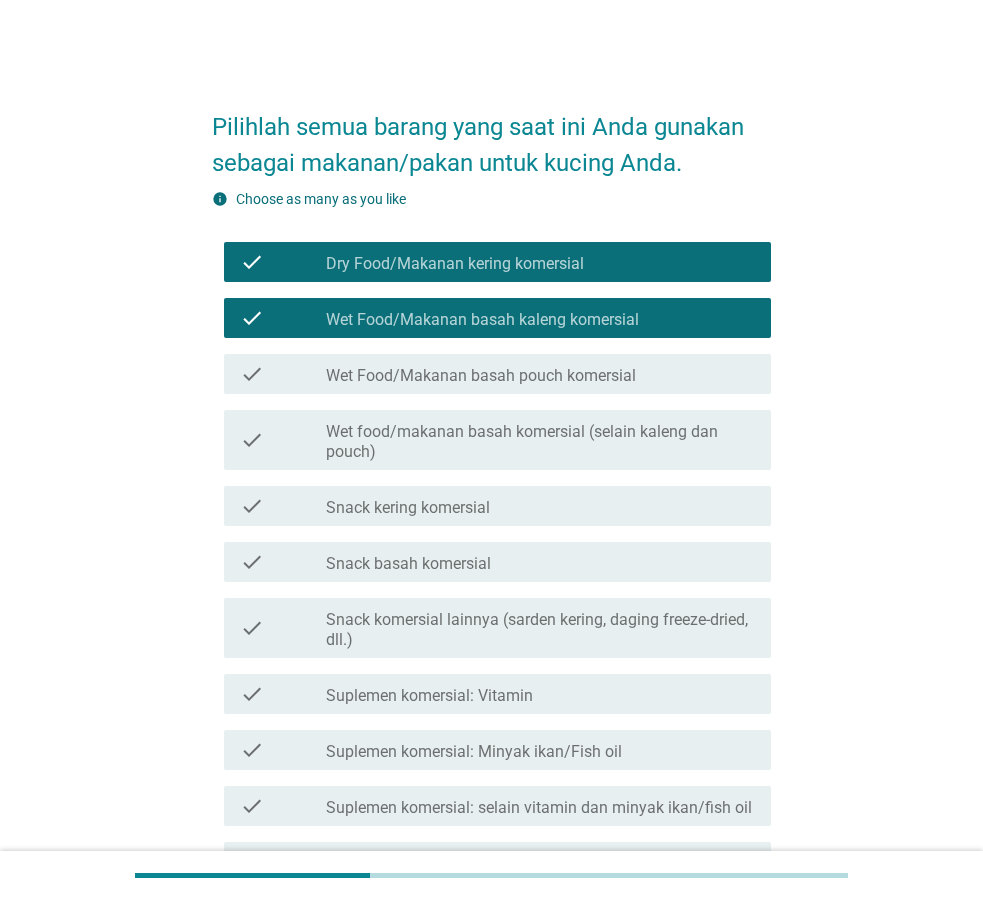 click on "Snack kering komersial" at bounding box center [408, 508] 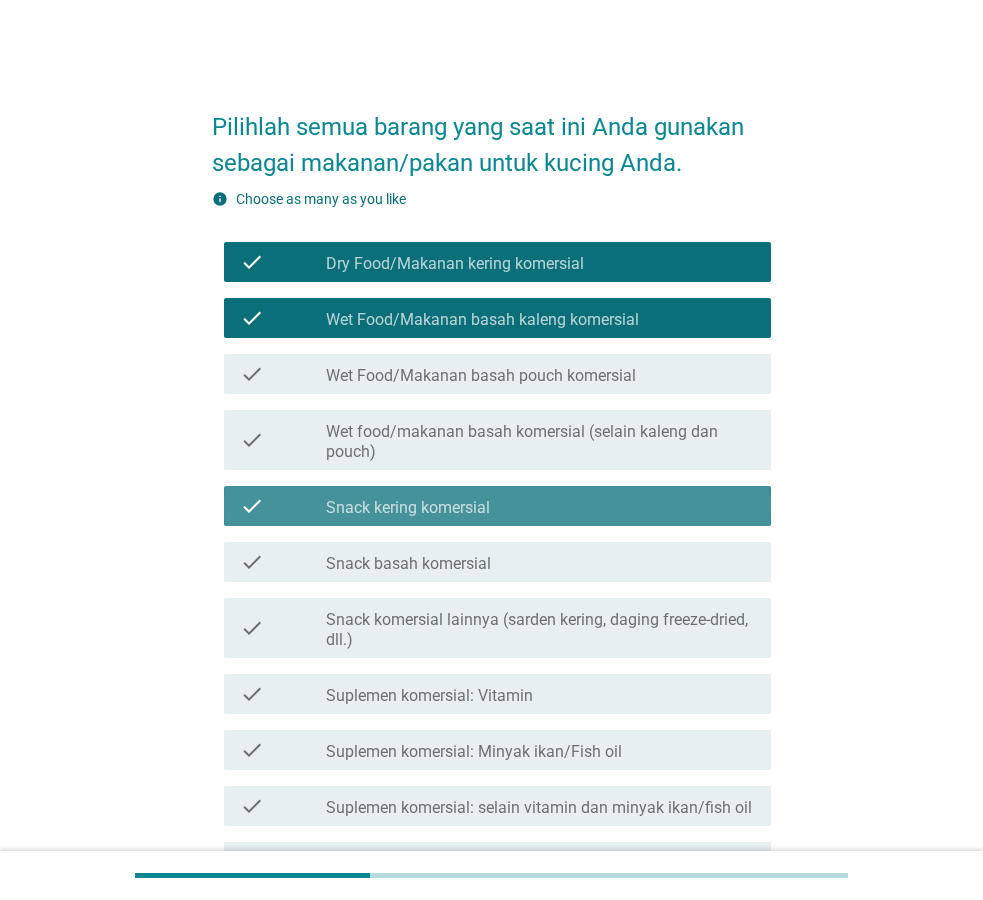 click on "Snack kering komersial" at bounding box center [408, 508] 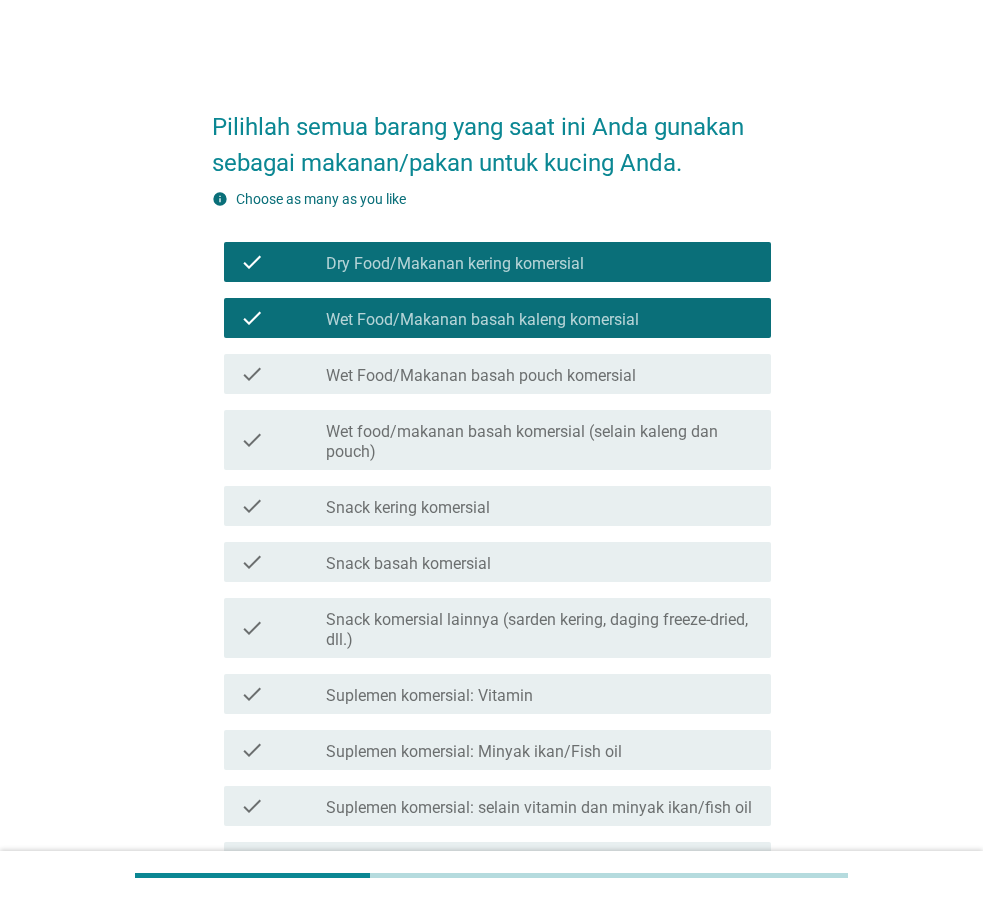 click on "check     check_box_outline_blank Snack basah komersial" at bounding box center (491, 562) 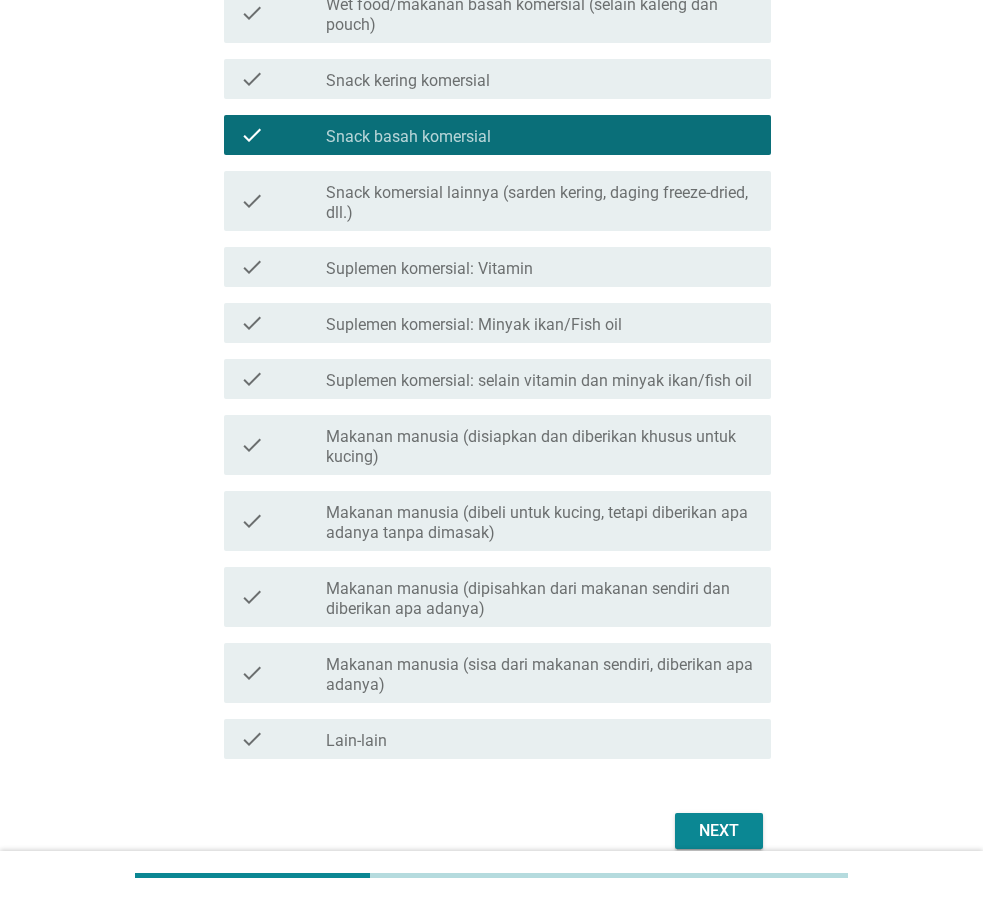 scroll, scrollTop: 510, scrollLeft: 0, axis: vertical 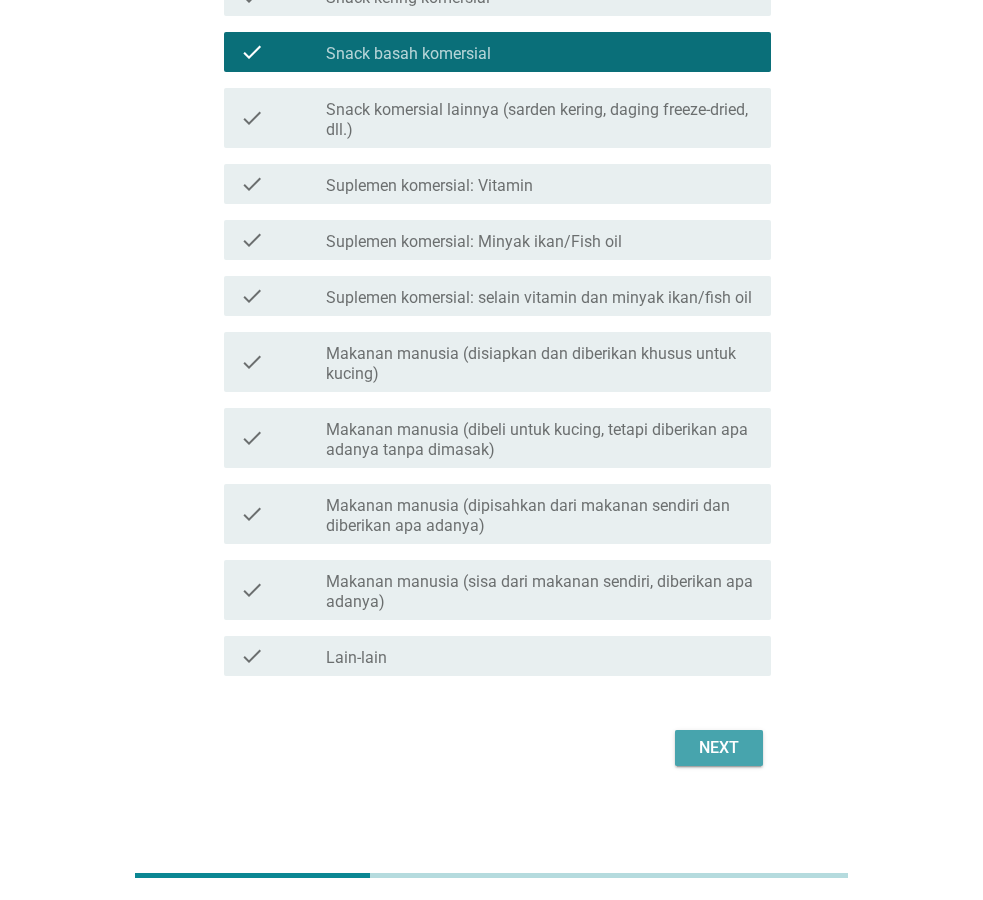 click on "Next" at bounding box center (719, 748) 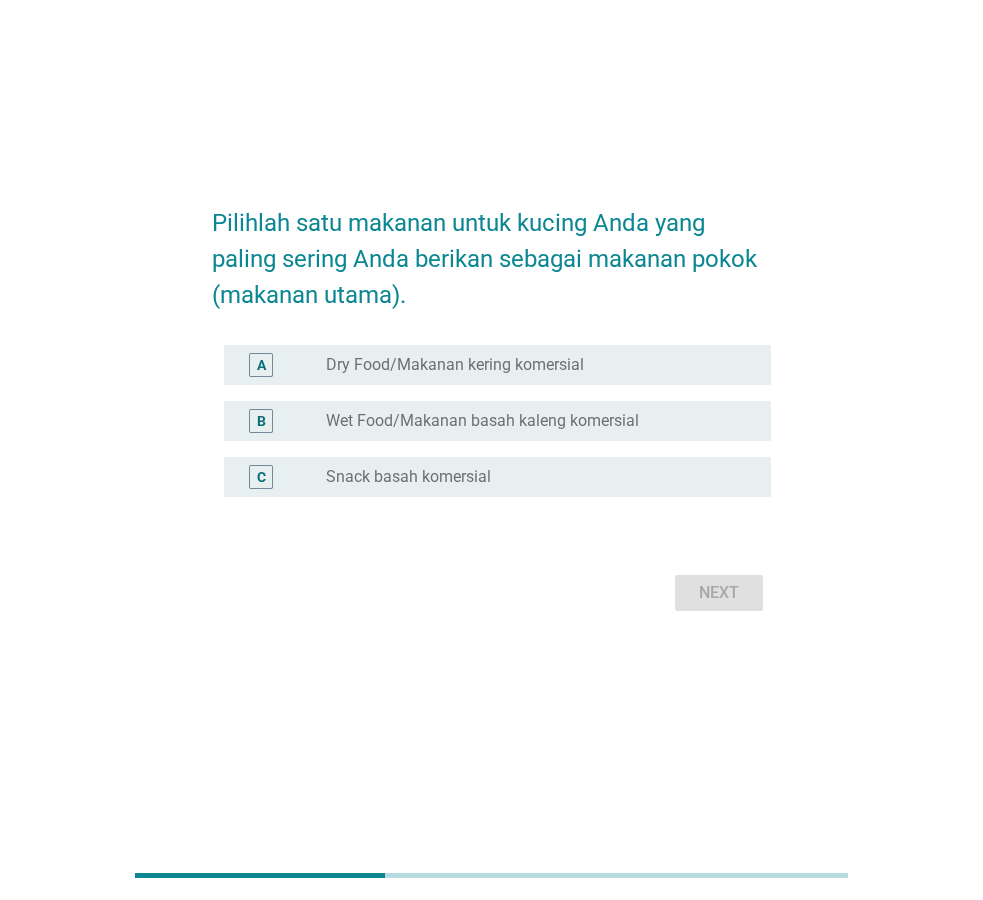 scroll, scrollTop: 0, scrollLeft: 0, axis: both 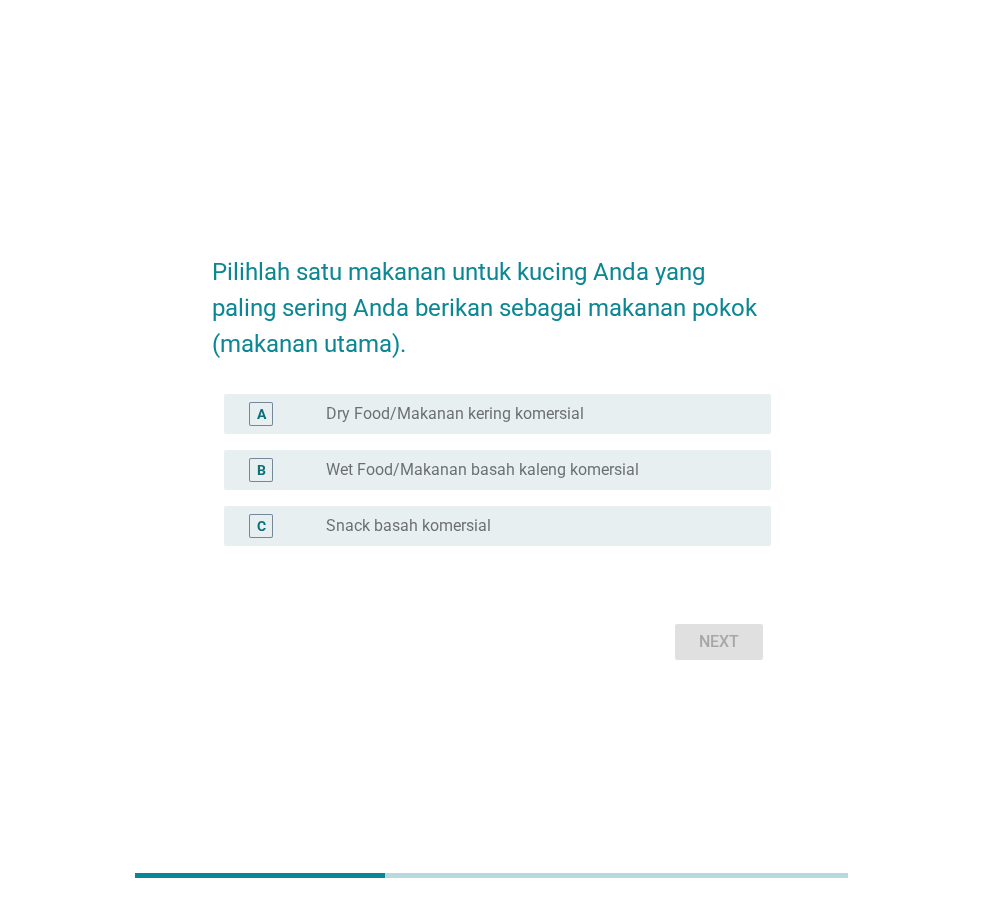 click on "Wet Food/Makanan basah kaleng komersial" at bounding box center (482, 470) 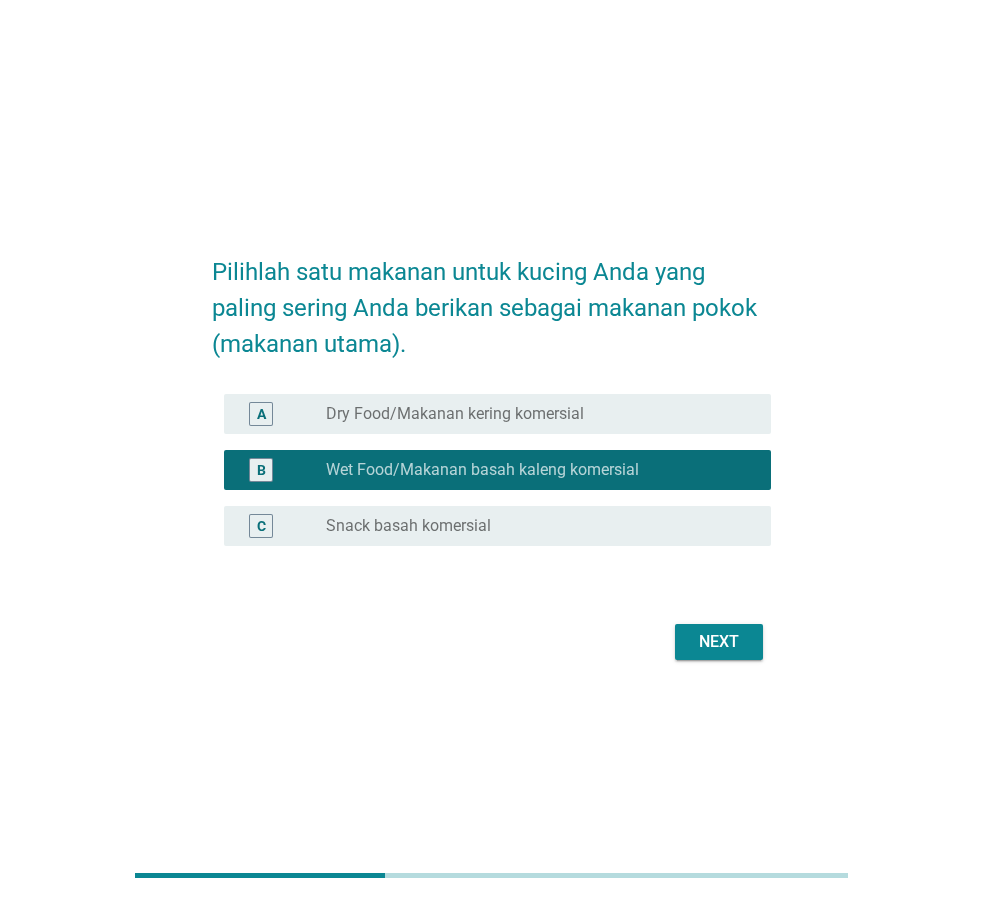 click on "Next" at bounding box center (719, 642) 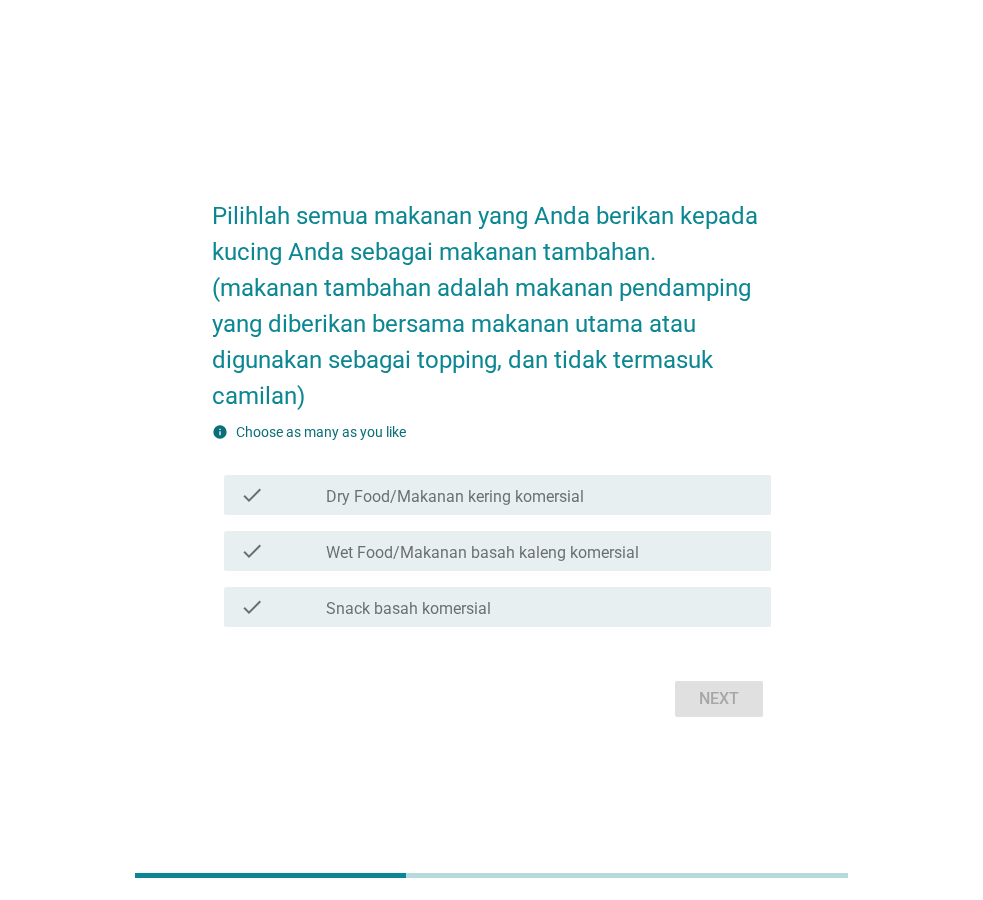 click on "Dry Food/Makanan kering komersial" at bounding box center (455, 497) 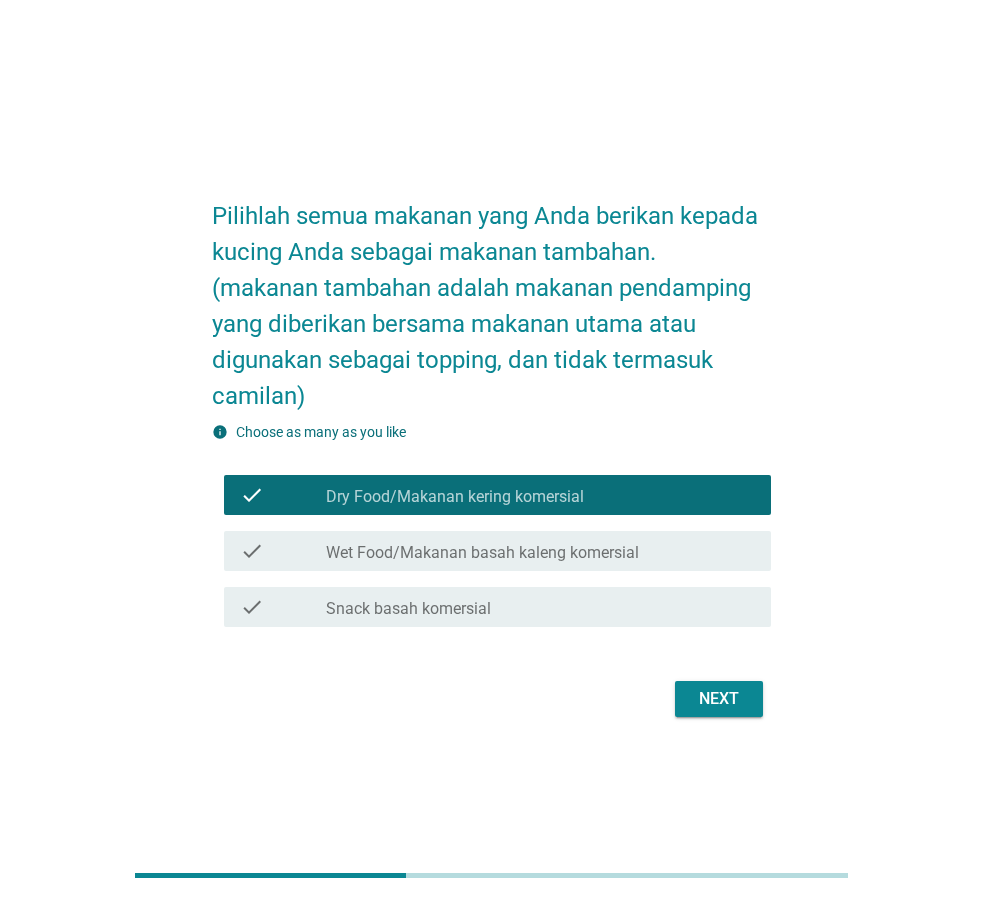 click on "Next" at bounding box center [719, 699] 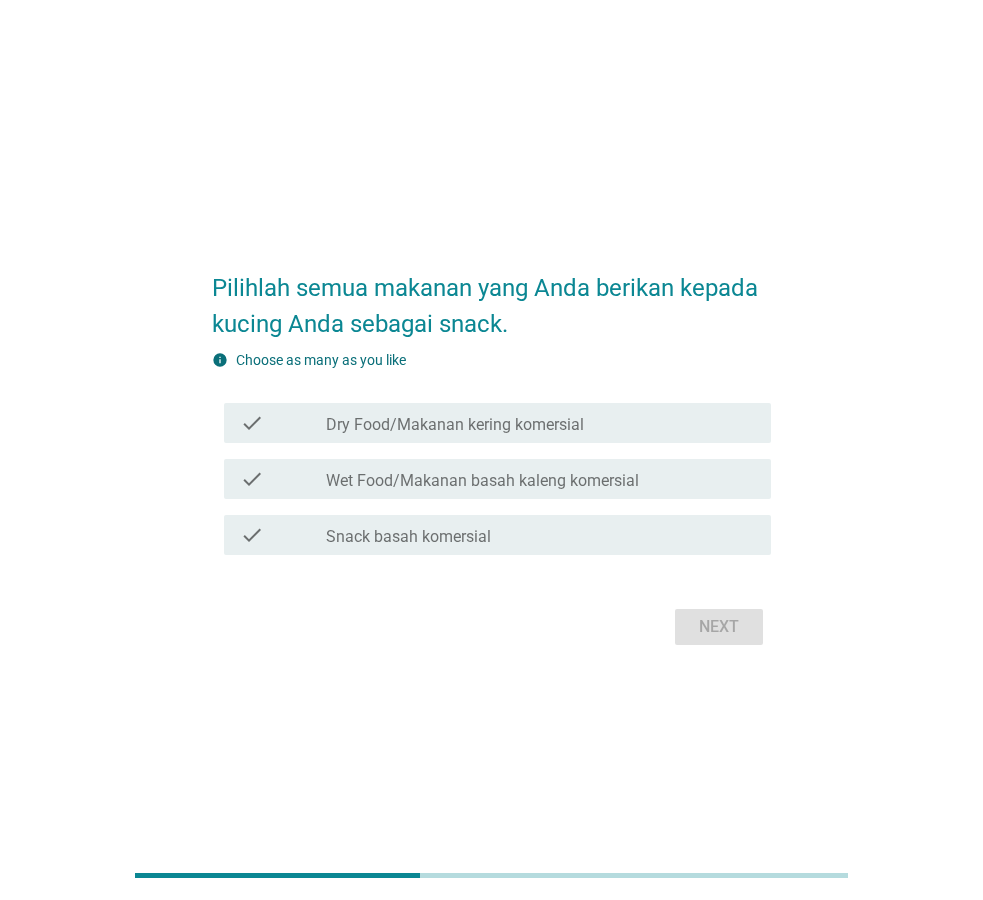 click on "Snack basah komersial" at bounding box center [408, 537] 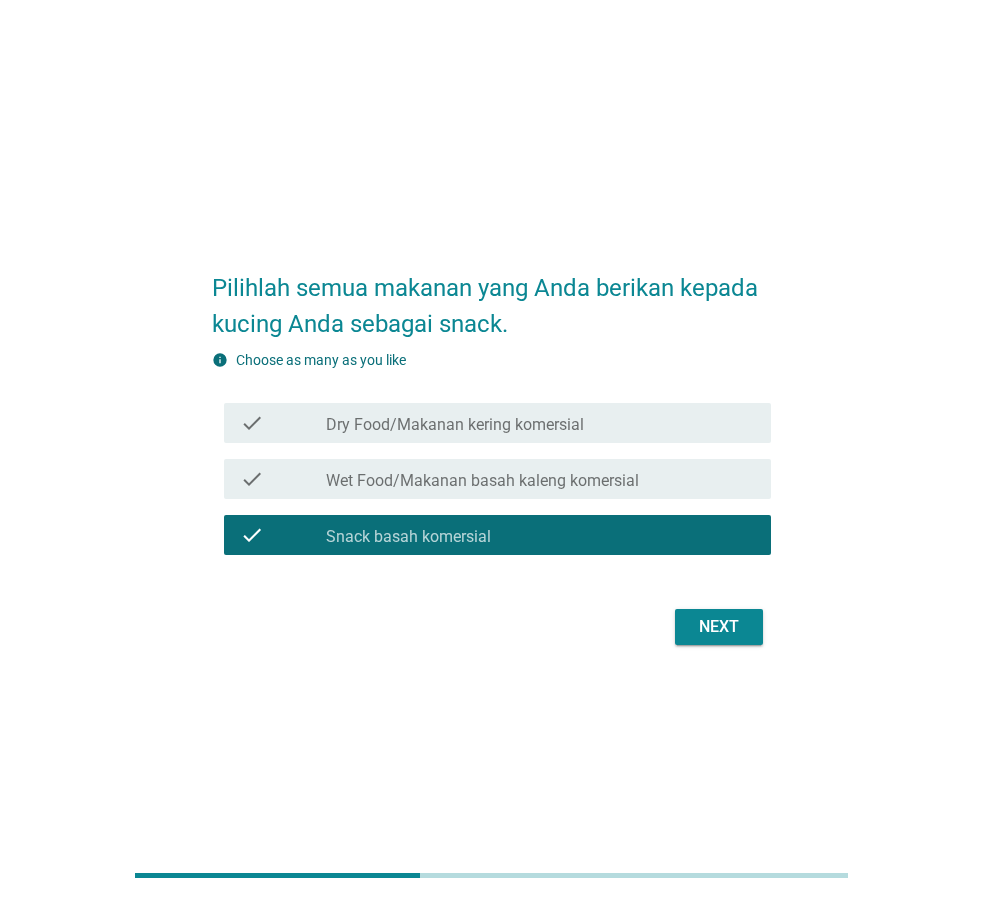 click on "Next" at bounding box center (719, 627) 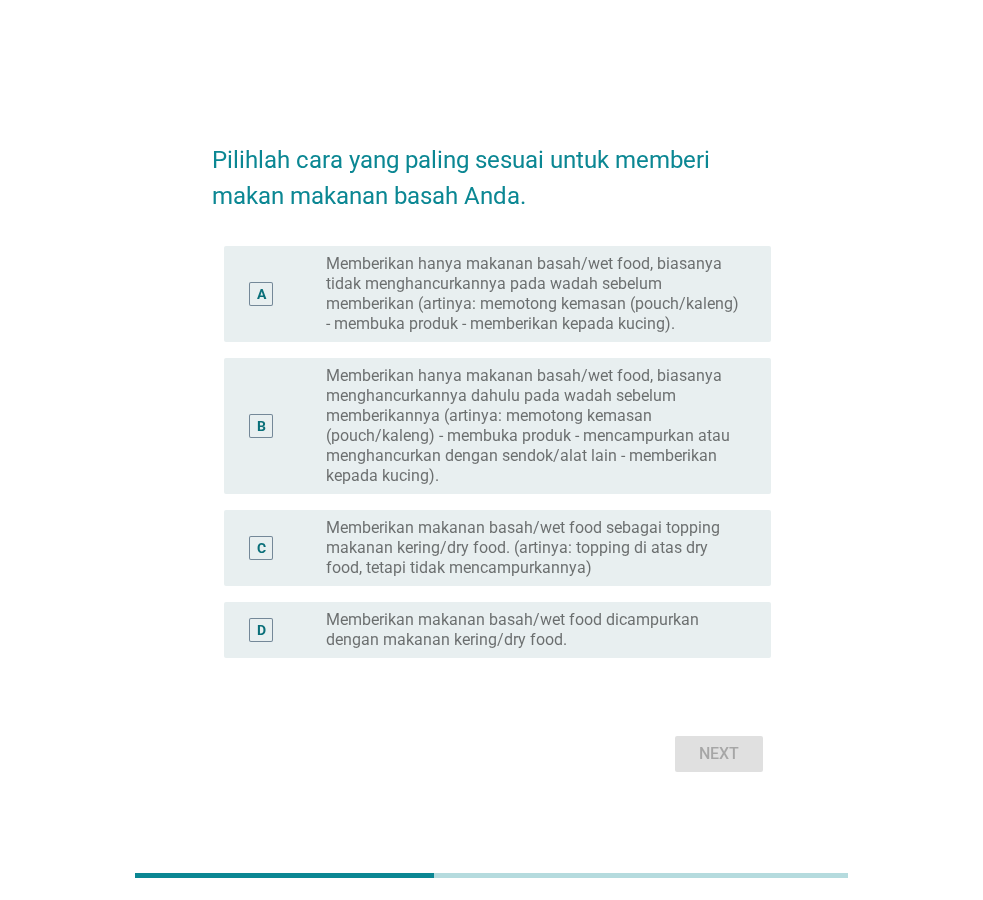click on "Memberikan makanan basah/wet food sebagai topping makanan kering/dry food. (artinya: topping di atas dry food, tetapi tidak mencampurkannya)" at bounding box center [532, 548] 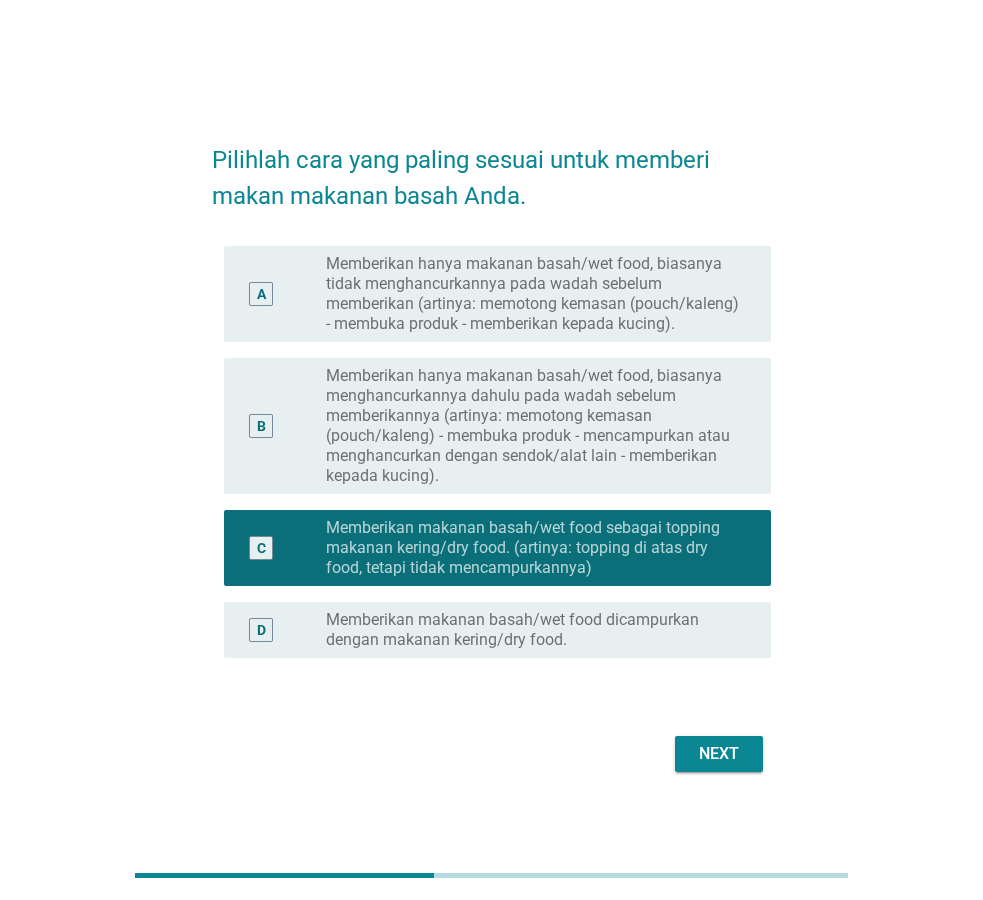 click on "Next" at bounding box center (719, 754) 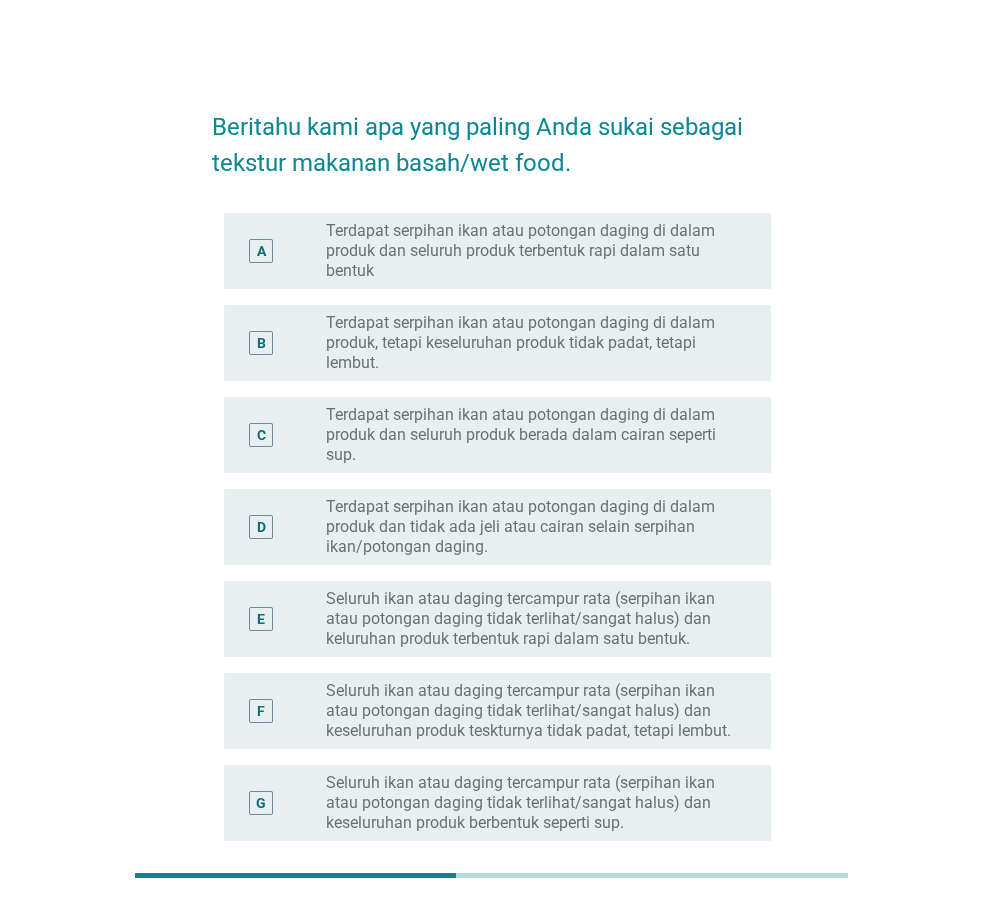 click on "Seluruh ikan atau daging tercampur rata (serpihan ikan atau potongan daging tidak terlihat/sangat halus) dan keluruhan produk terbentuk rapi dalam satu bentuk." at bounding box center [532, 619] 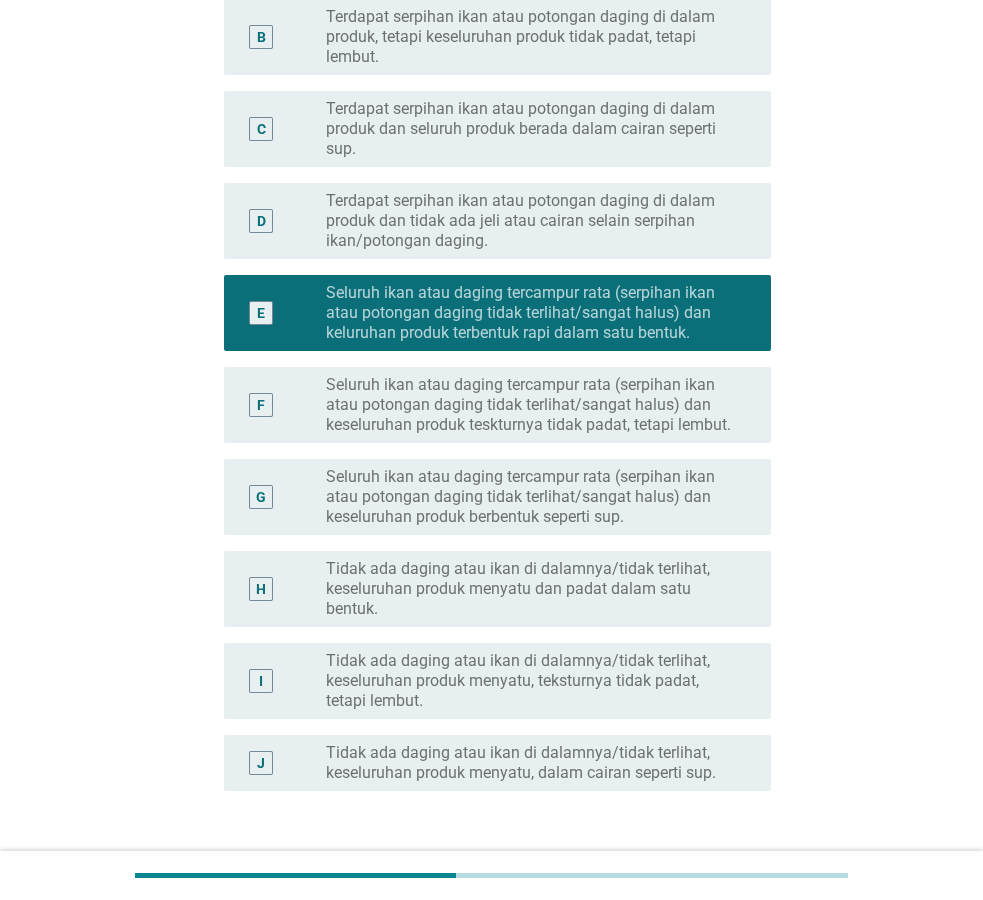 scroll, scrollTop: 454, scrollLeft: 0, axis: vertical 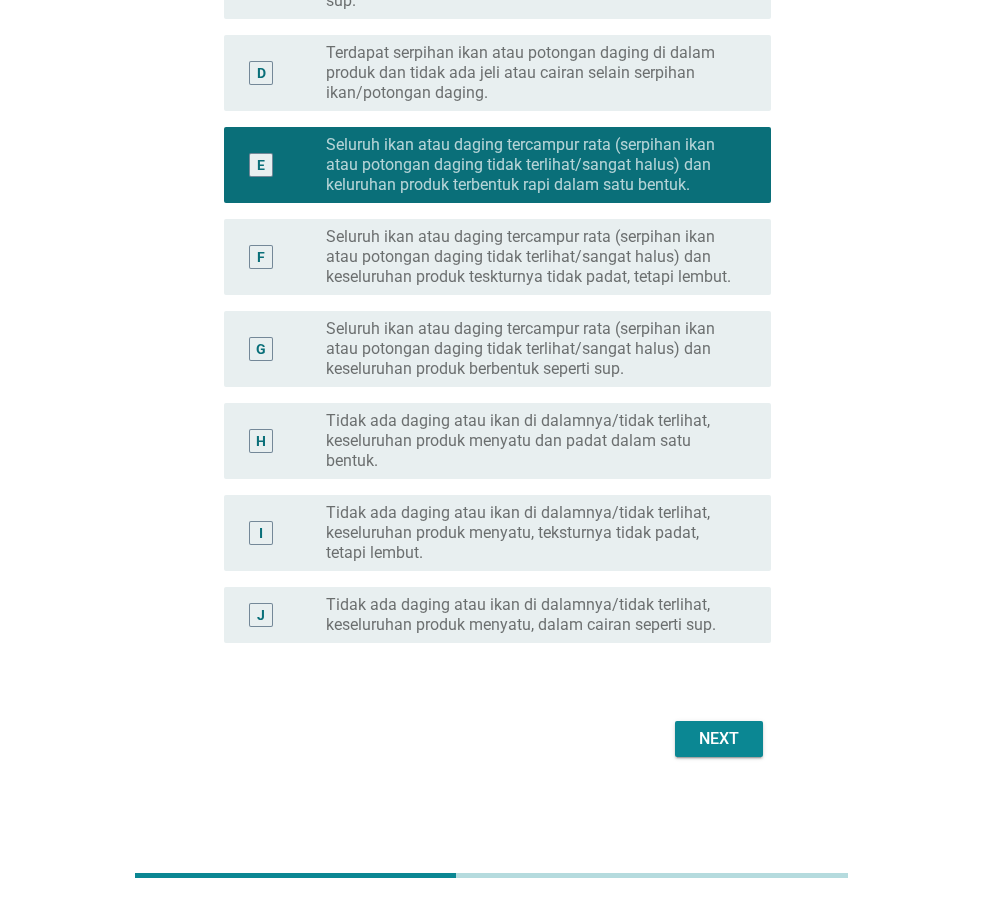 click on "Next" at bounding box center [719, 739] 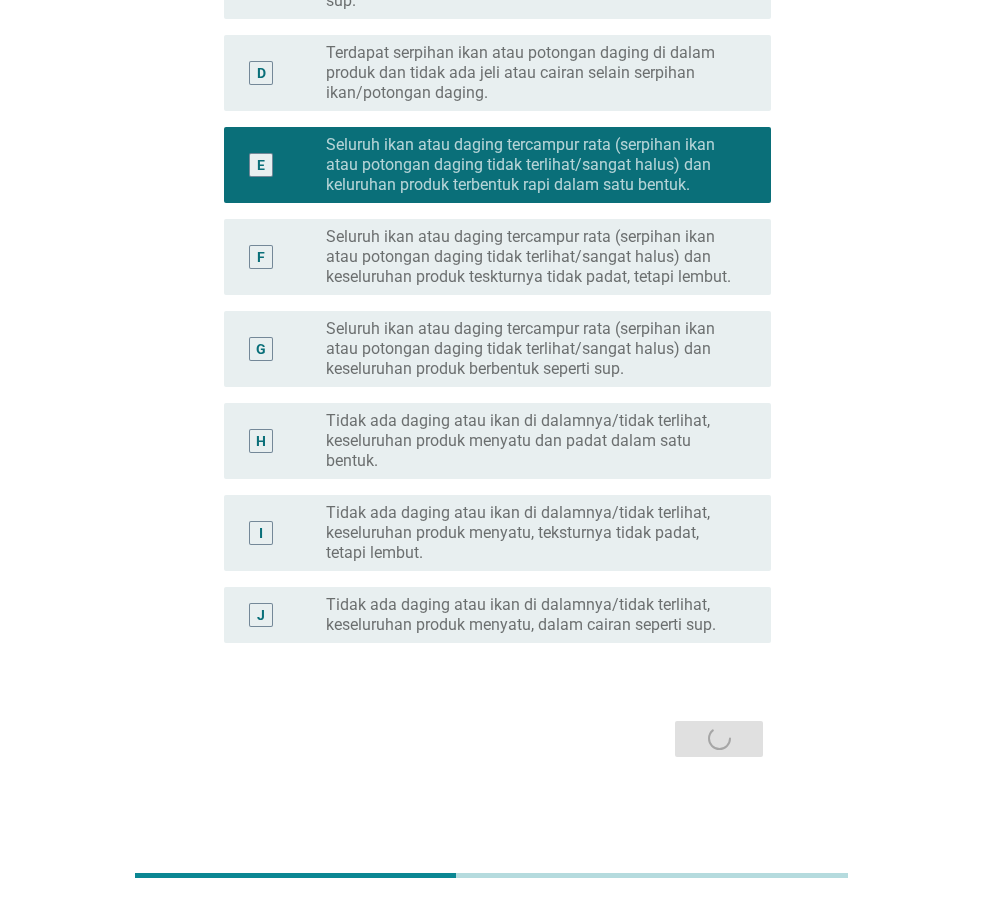 scroll, scrollTop: 0, scrollLeft: 0, axis: both 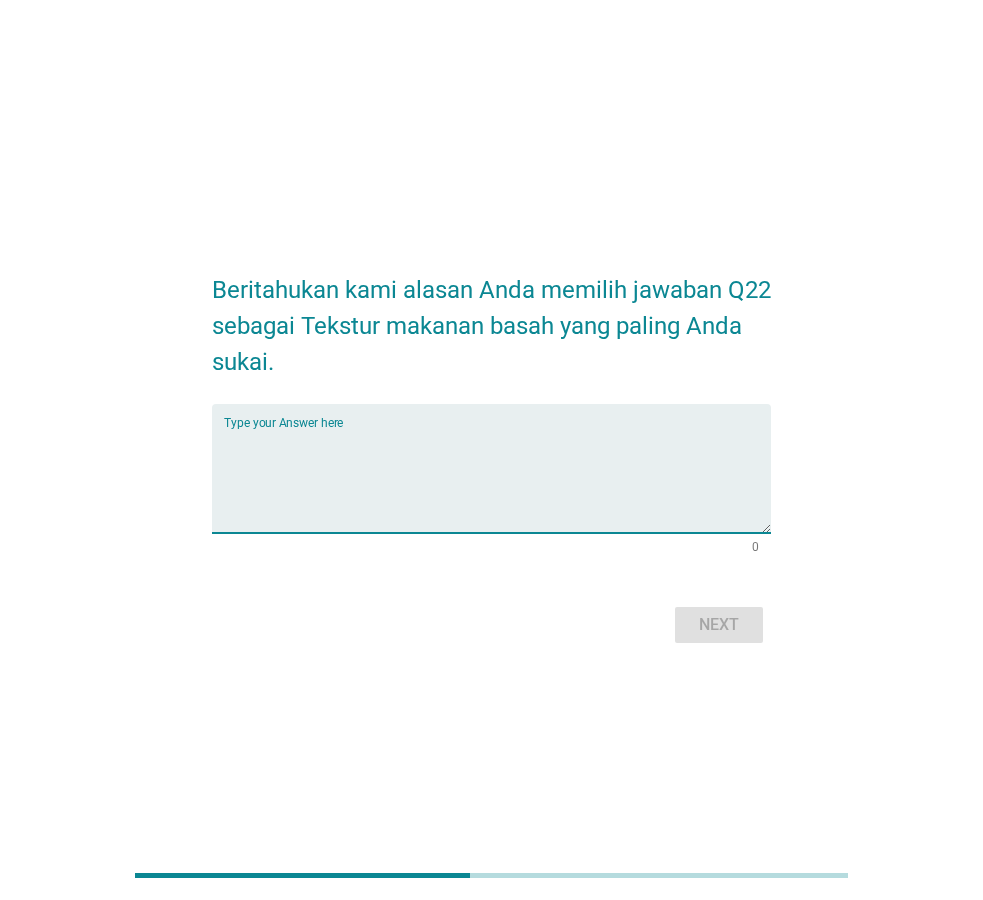 click at bounding box center (497, 480) 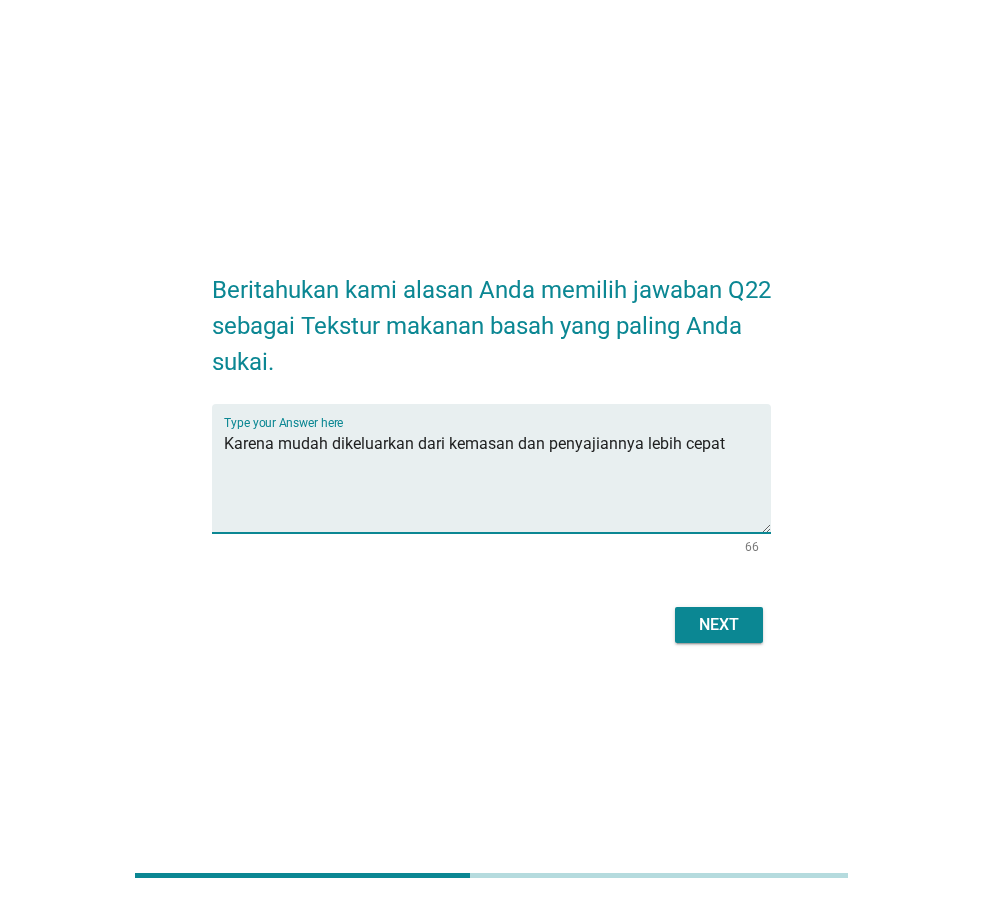type on "Karena mudah dikeluarkan dari kemasan dan penyajiannya lebih cepat" 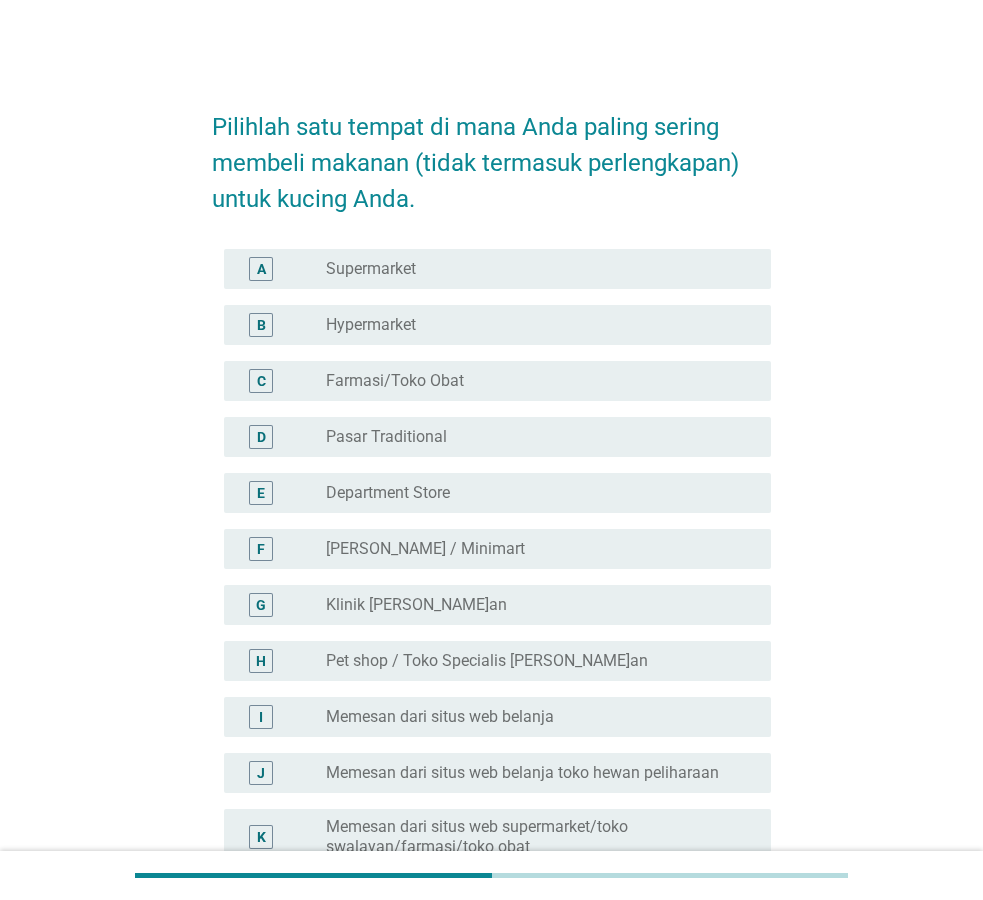 click on "Pet shop / Toko Specialis [PERSON_NAME]an" at bounding box center [487, 661] 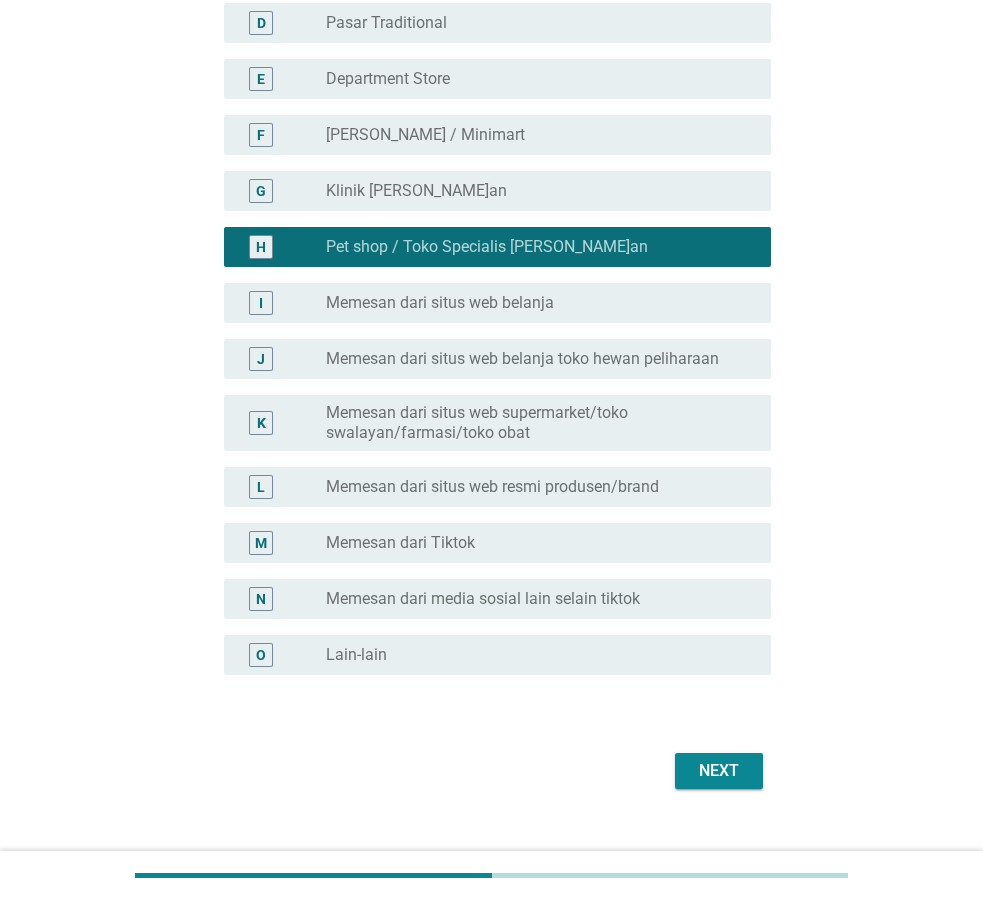 scroll, scrollTop: 446, scrollLeft: 0, axis: vertical 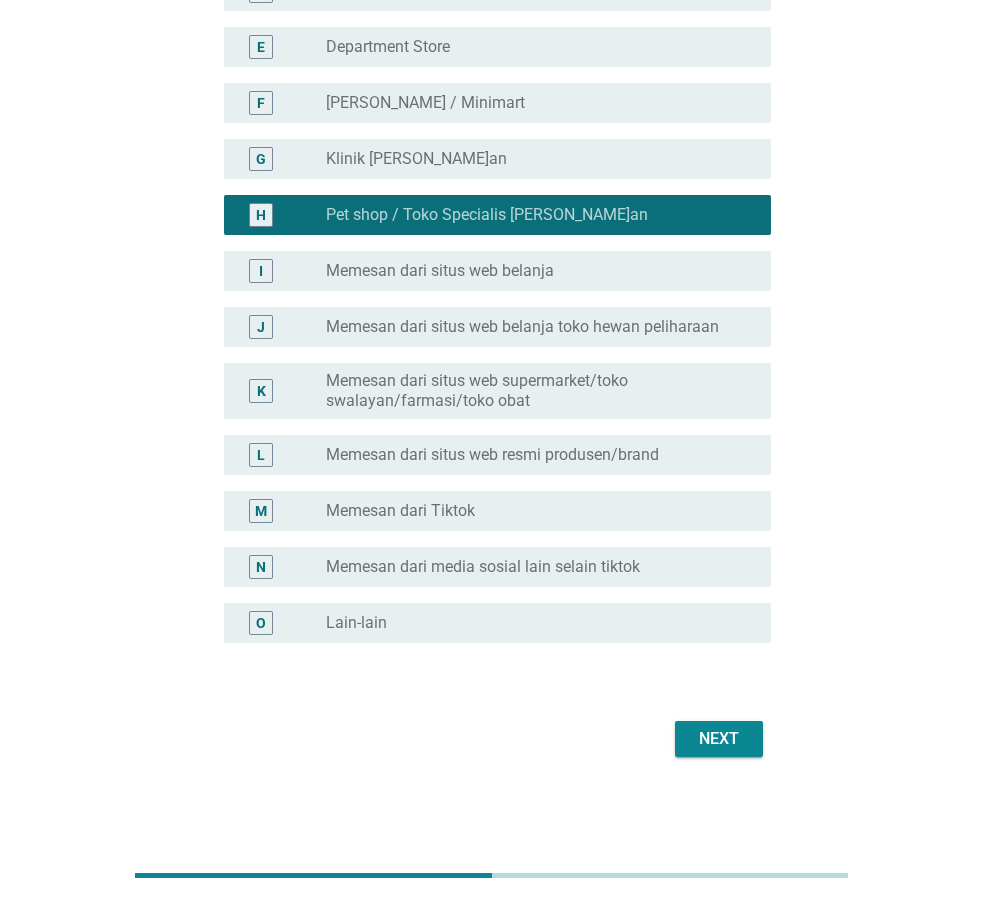 click on "Next" at bounding box center (719, 739) 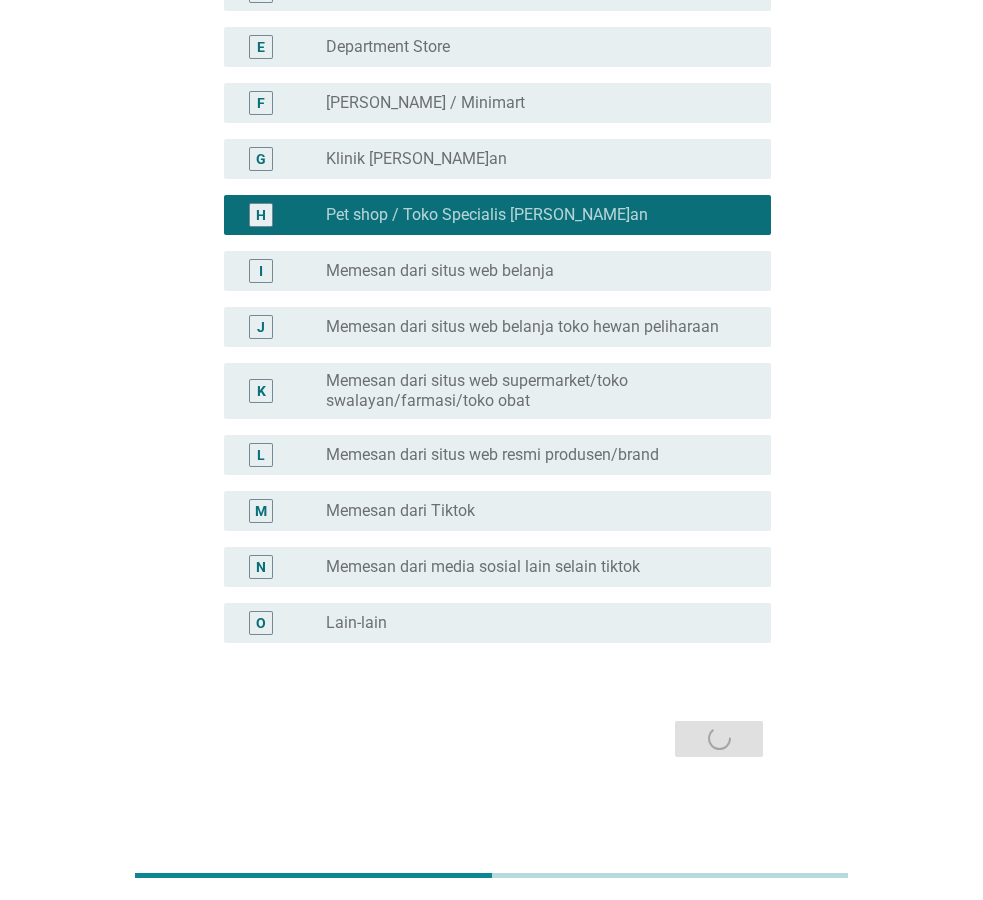 scroll, scrollTop: 0, scrollLeft: 0, axis: both 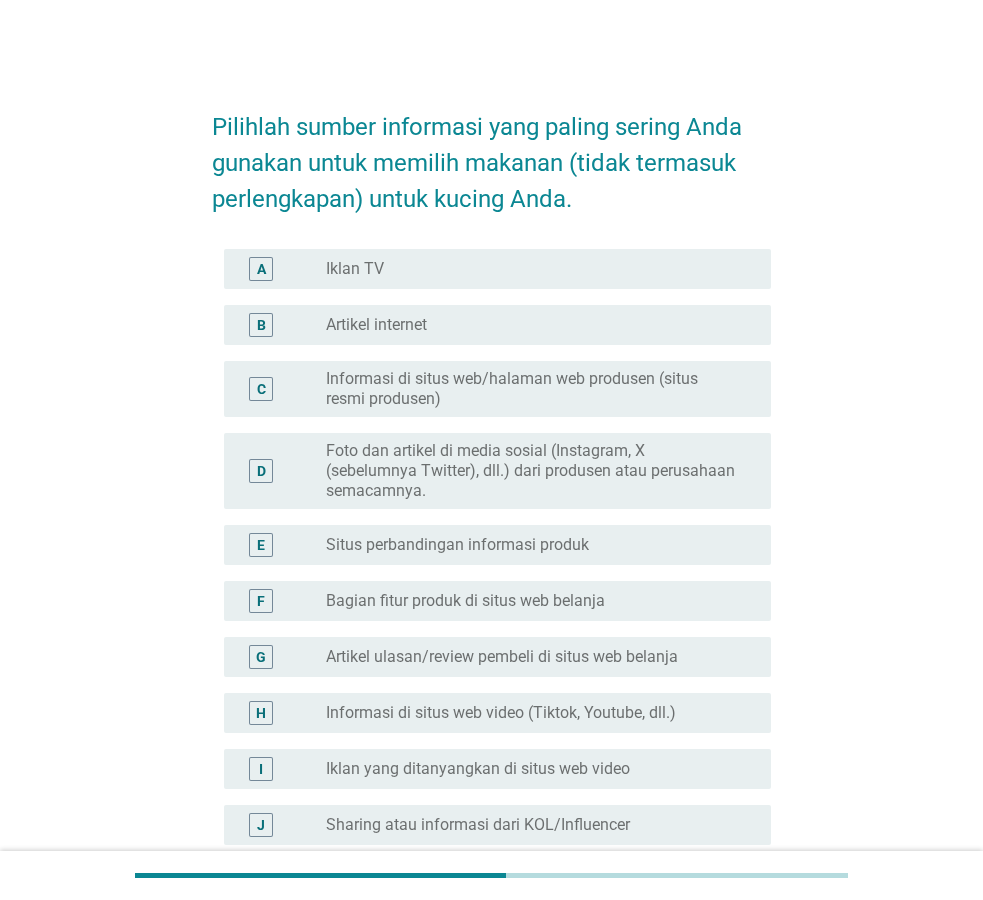 click on "E     radio_button_unchecked Situs perbandingan informasi produk" at bounding box center [497, 545] 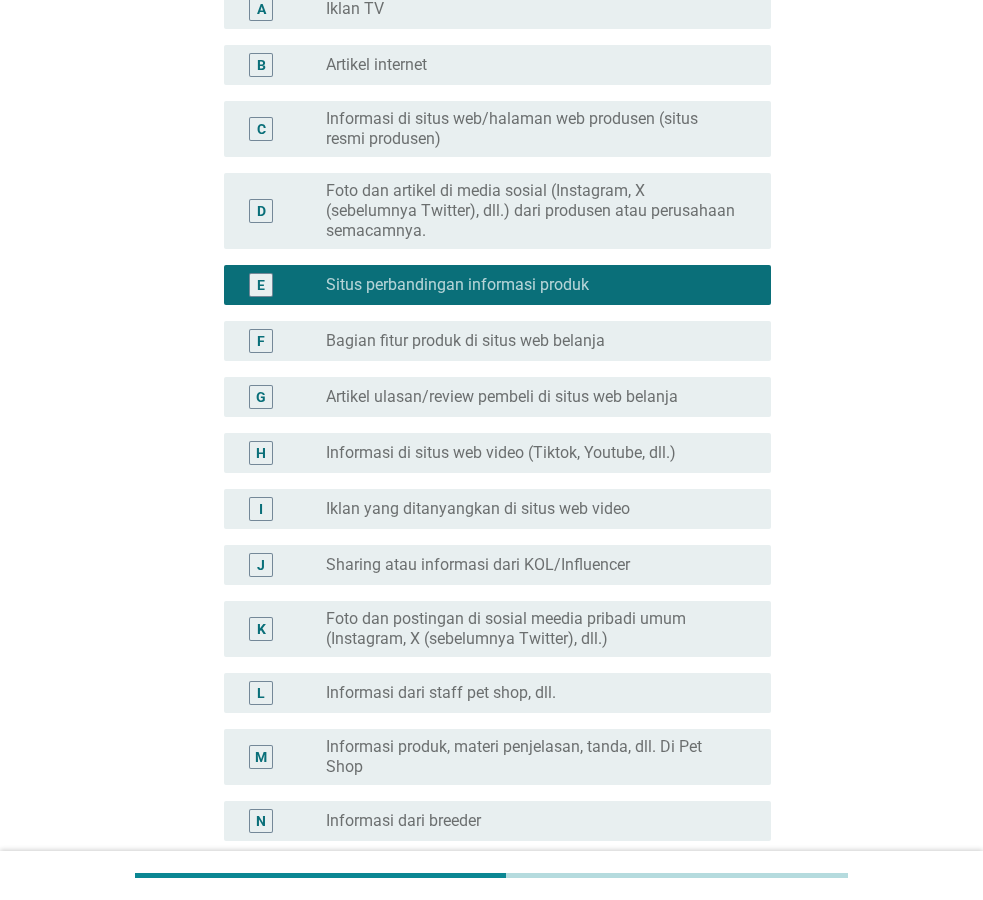 scroll, scrollTop: 306, scrollLeft: 0, axis: vertical 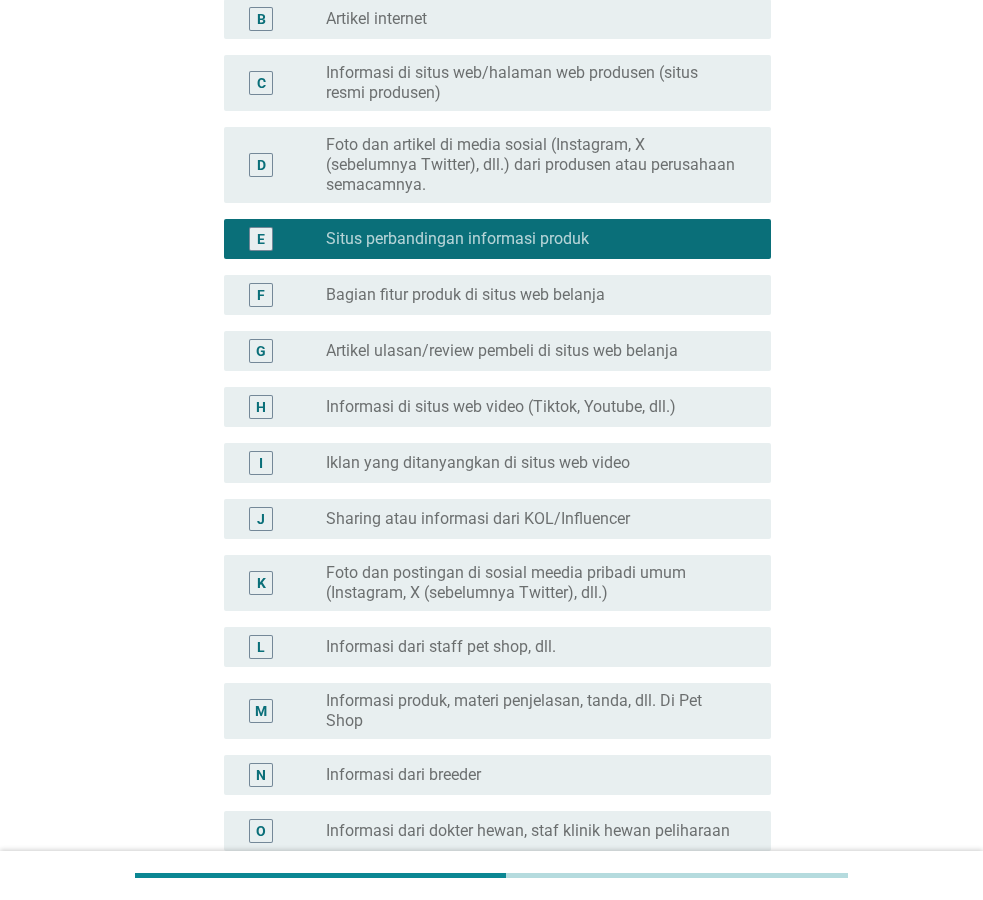 click on "Informasi dari staff pet shop, dll." at bounding box center (441, 647) 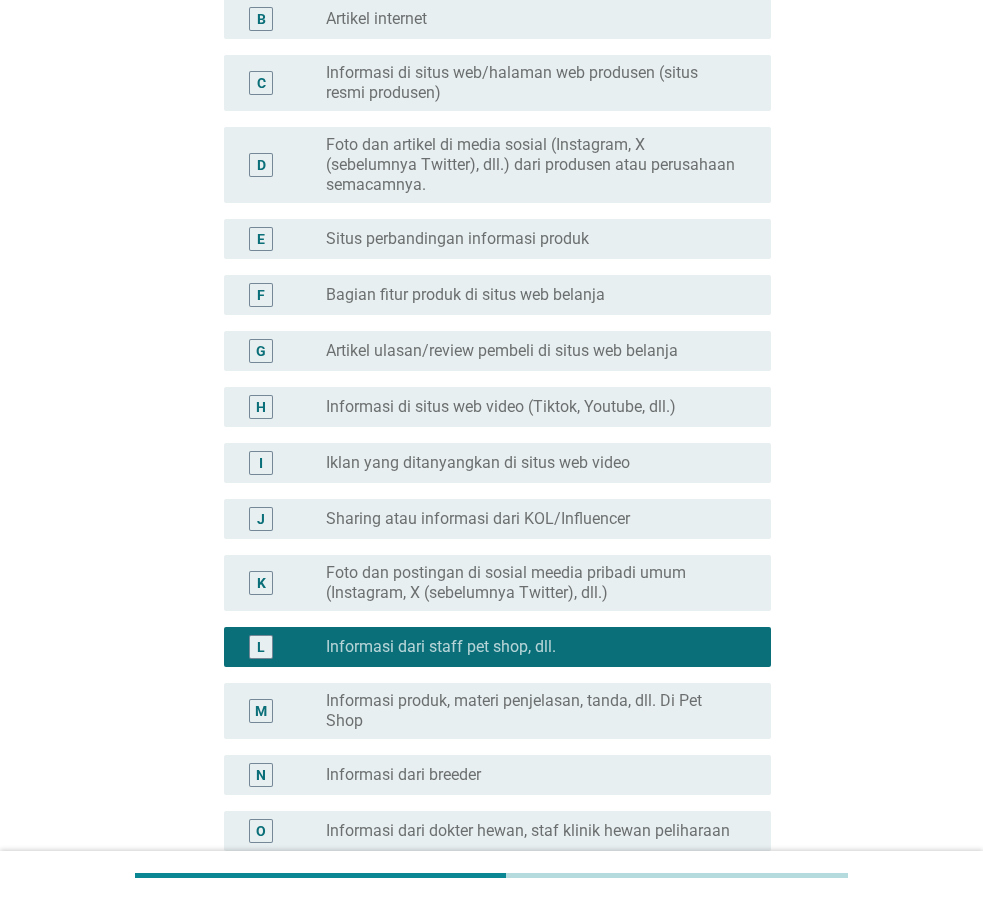 scroll, scrollTop: 626, scrollLeft: 0, axis: vertical 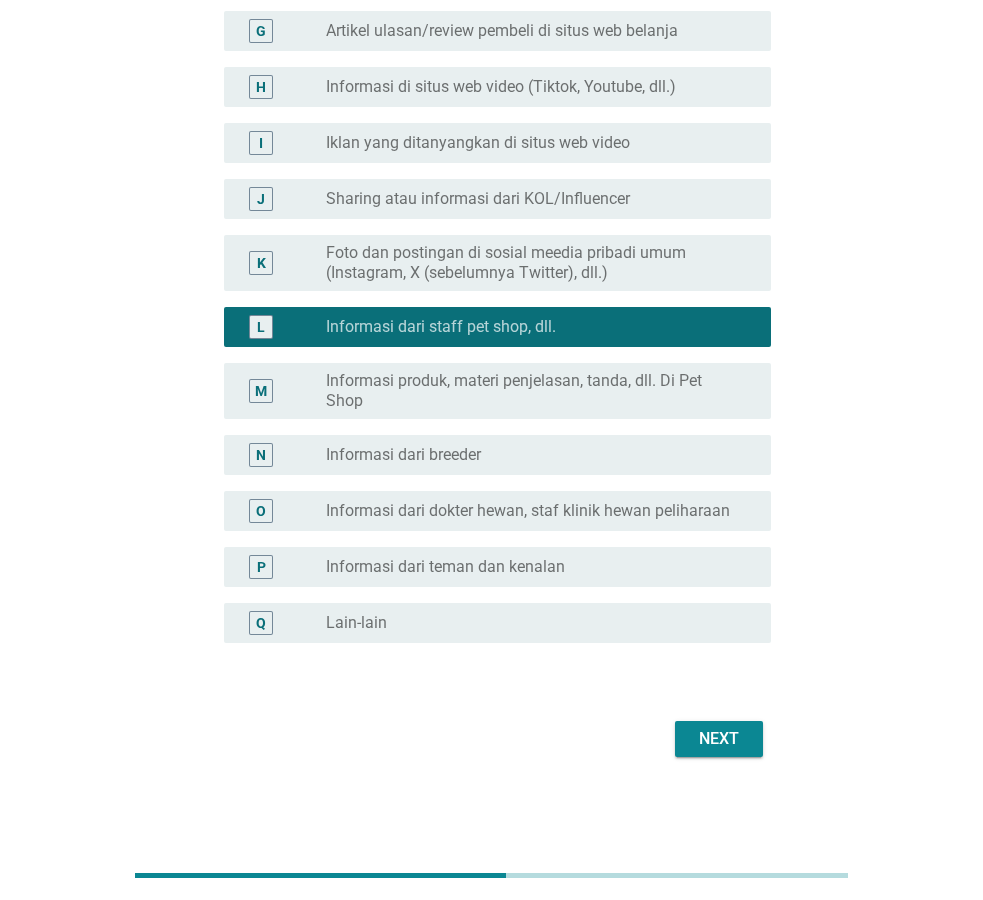 click on "Next" at bounding box center [719, 739] 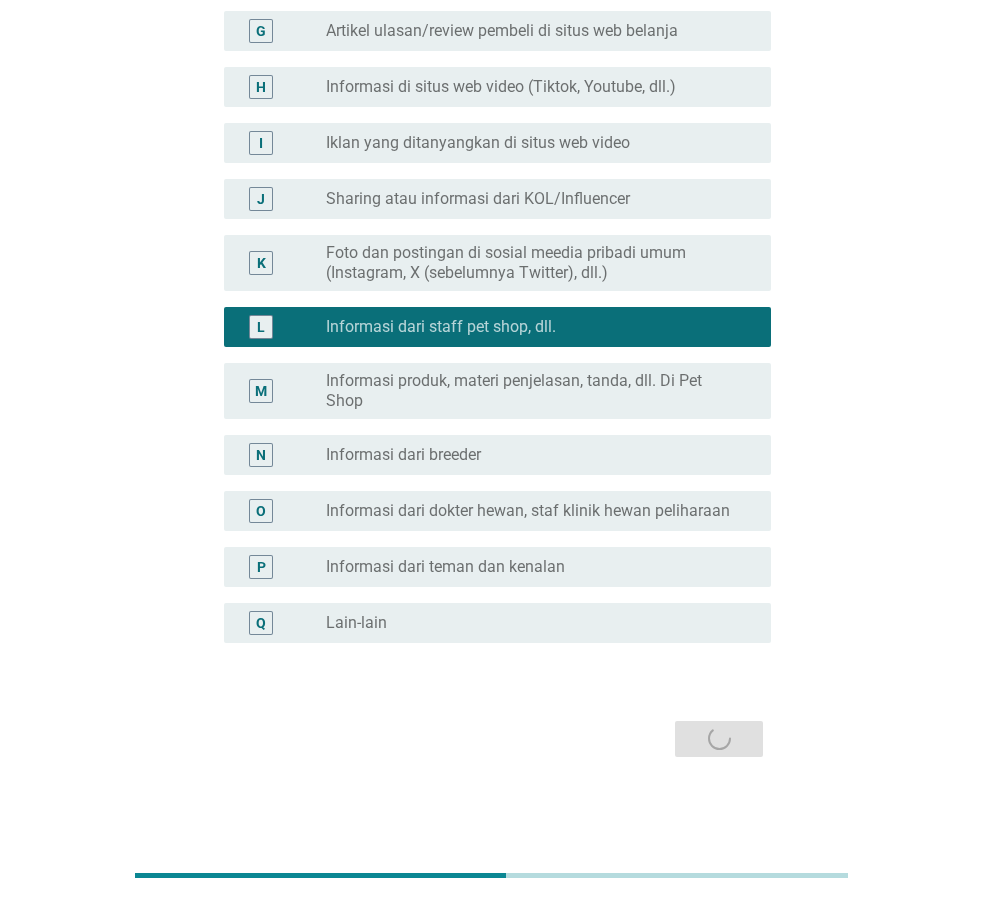 scroll, scrollTop: 0, scrollLeft: 0, axis: both 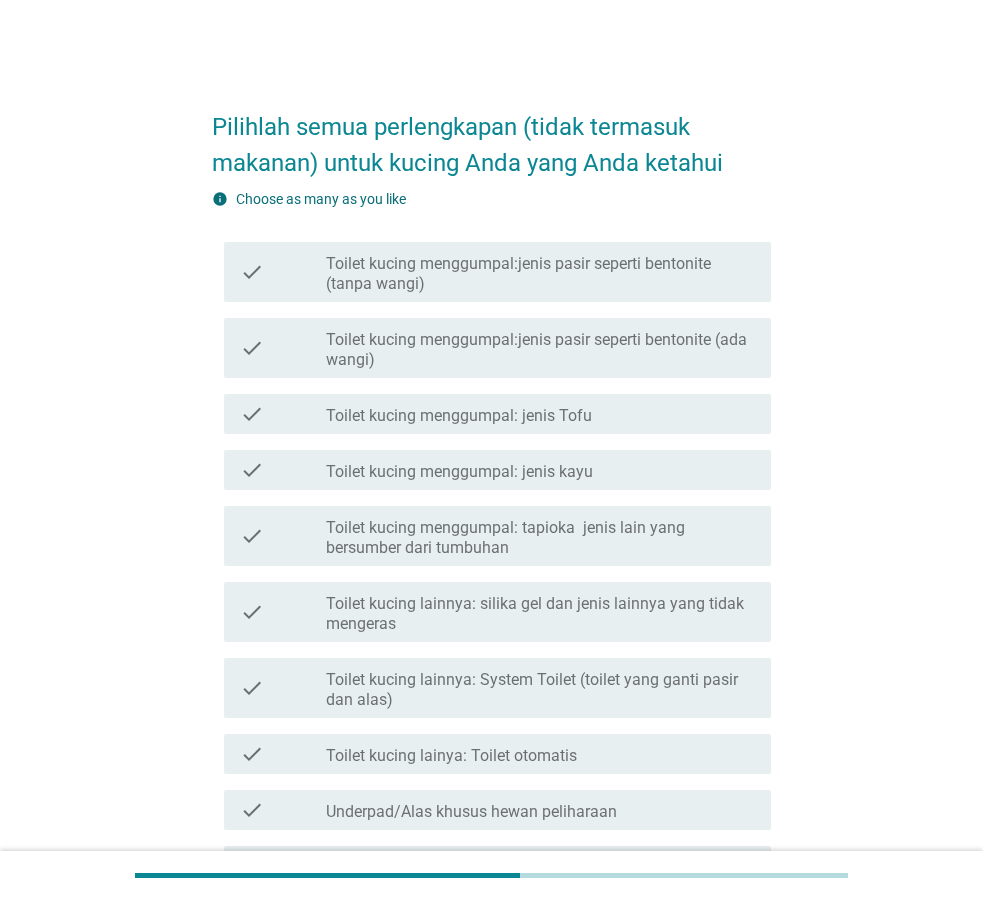 click on "Toilet kucing menggumpal:jenis pasir seperti bentonite (ada wangi)" at bounding box center (540, 350) 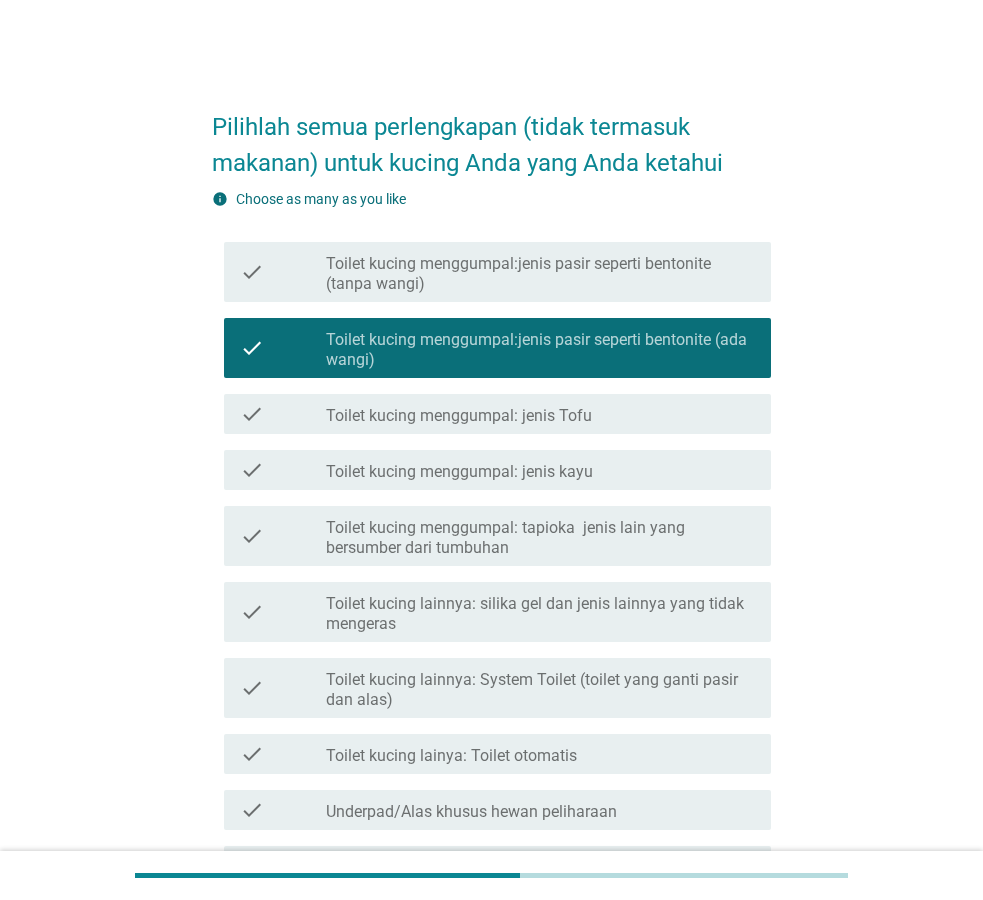 click on "check     check_box_outline_blank Toilet kucing menggumpal: jenis Tofu" at bounding box center (497, 414) 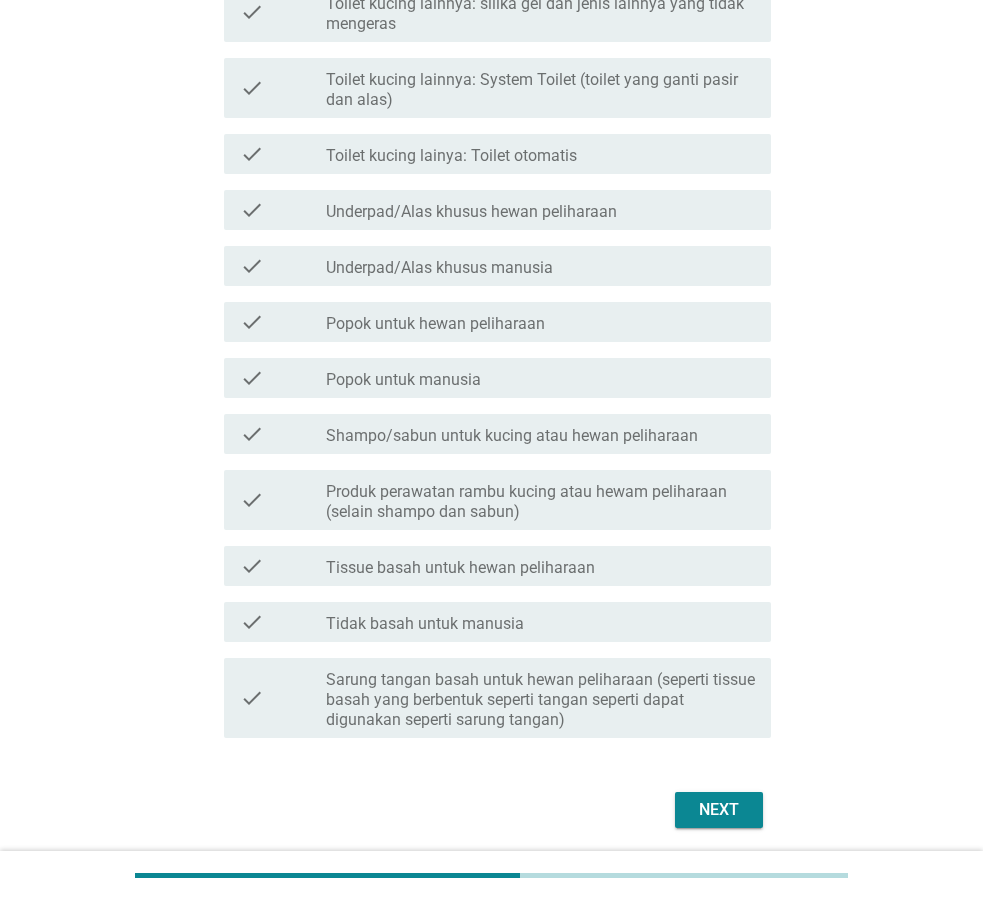 scroll, scrollTop: 671, scrollLeft: 0, axis: vertical 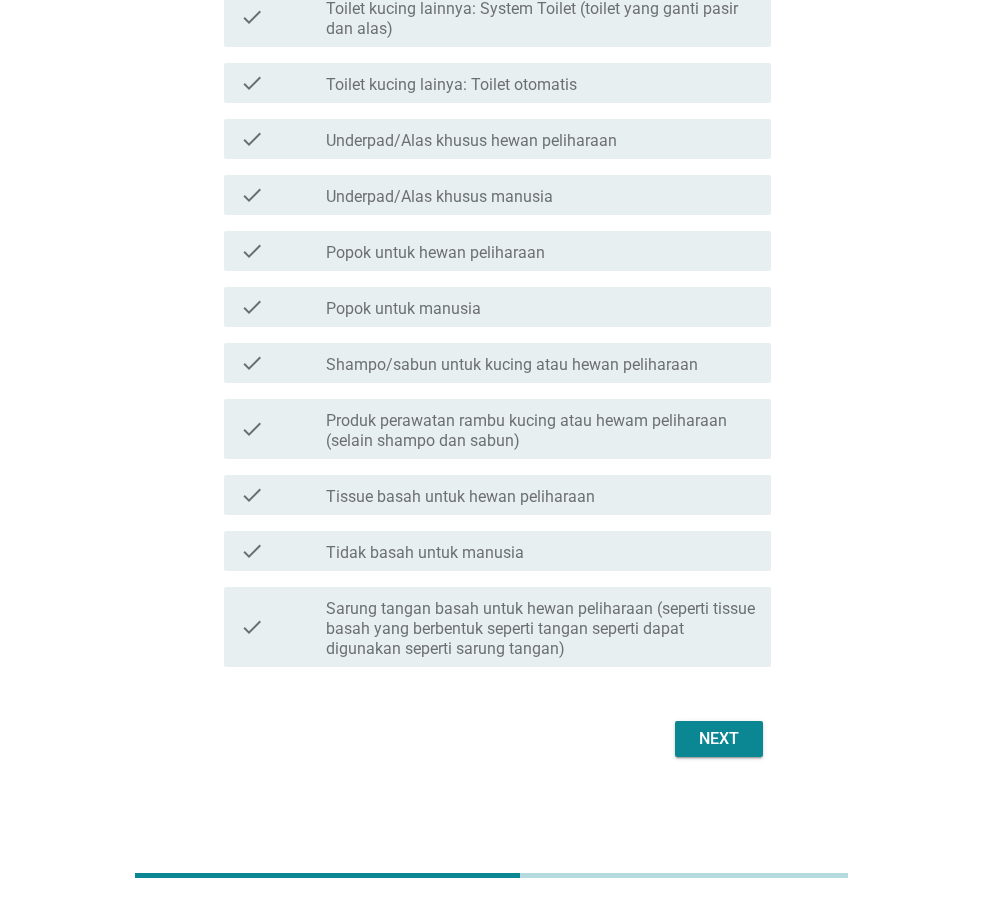 click on "Next" at bounding box center [719, 739] 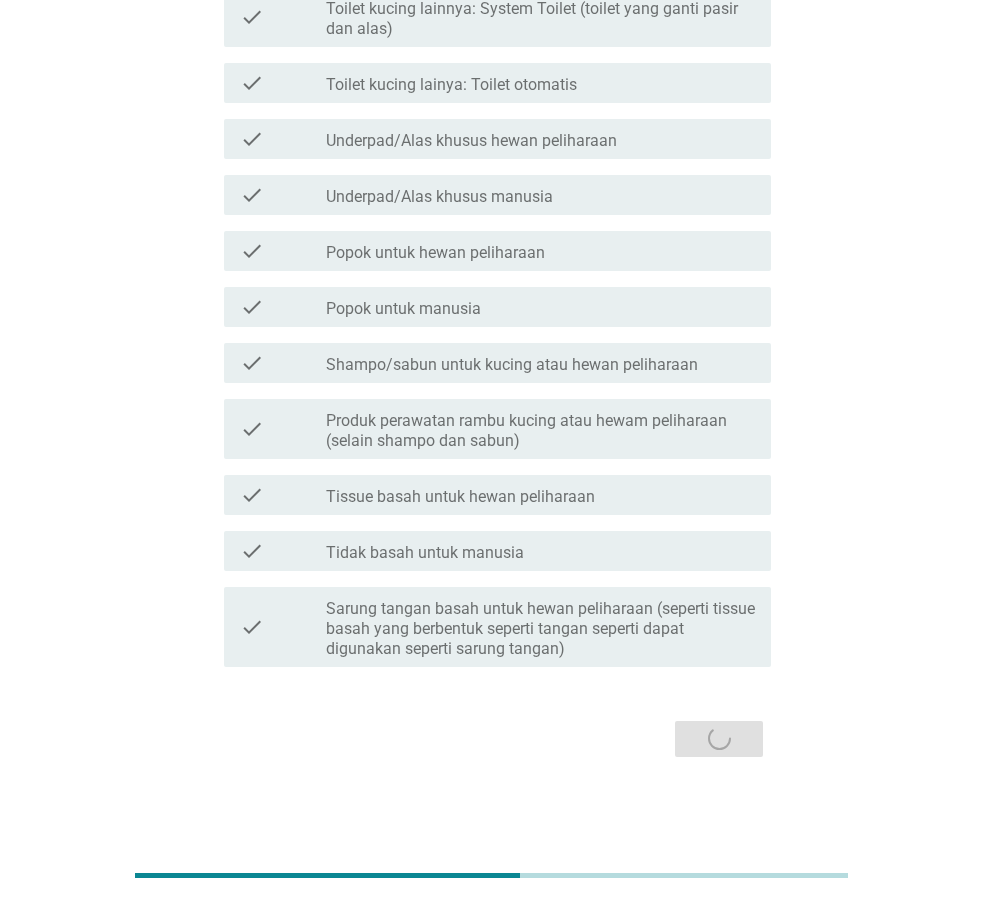 scroll, scrollTop: 0, scrollLeft: 0, axis: both 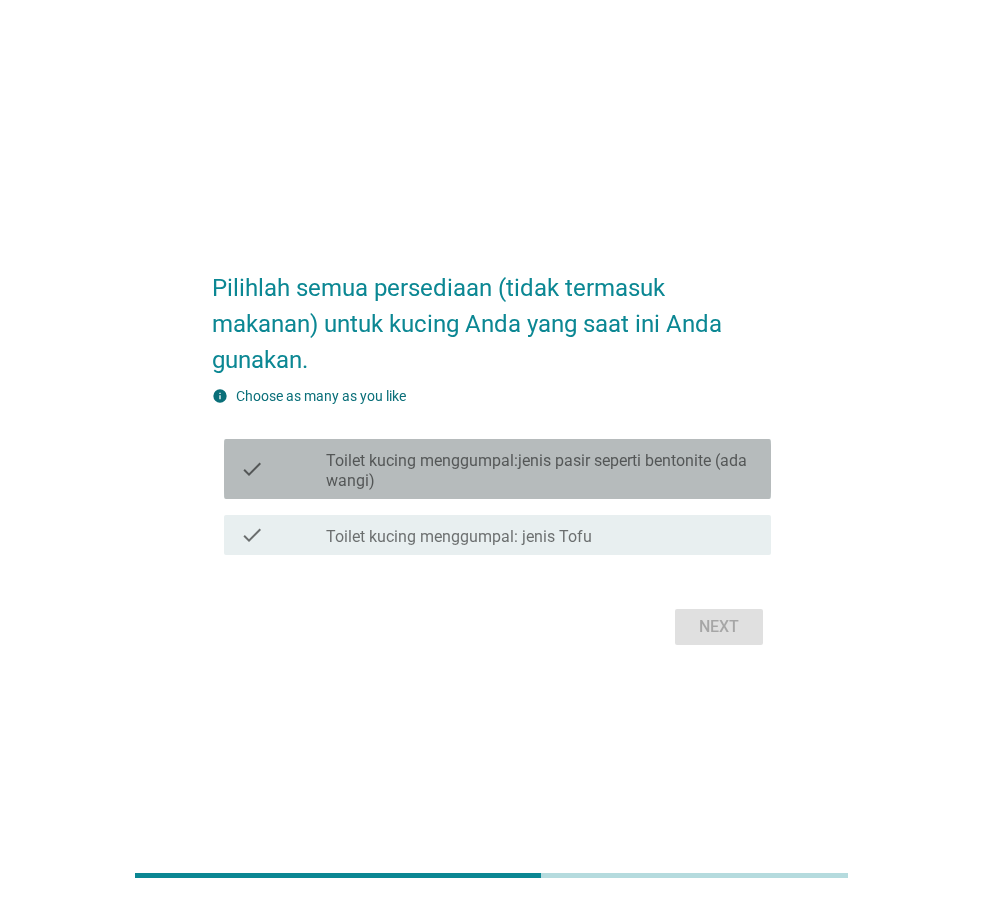 click on "Toilet kucing menggumpal:jenis pasir seperti bentonite (ada wangi)" at bounding box center [540, 471] 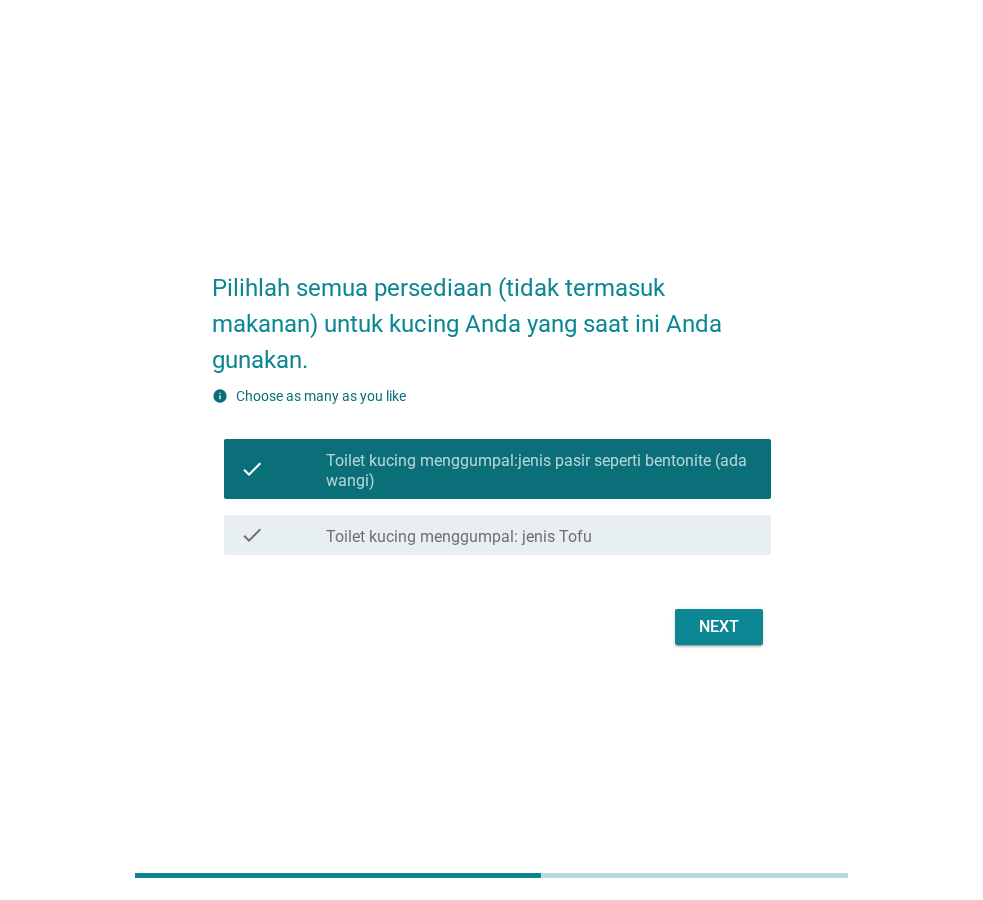 click on "Next" at bounding box center [719, 627] 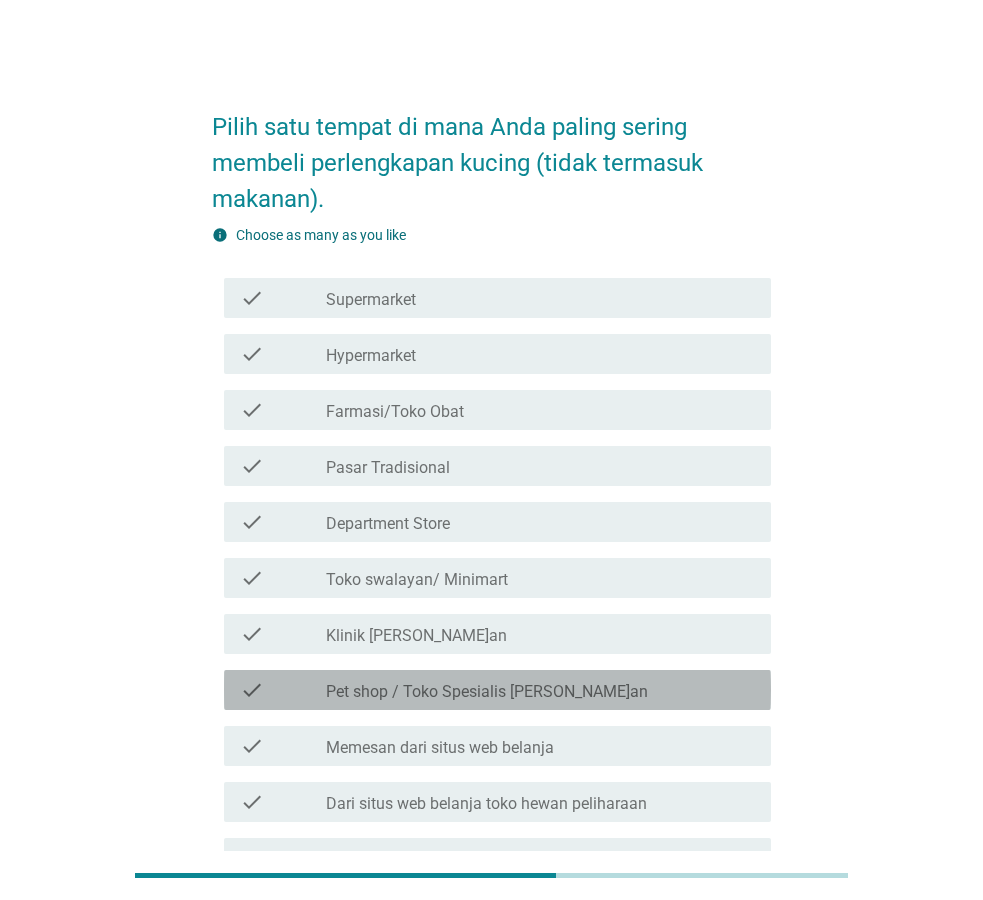 click on "Pet shop / Toko Spesialis [PERSON_NAME]an" at bounding box center [487, 692] 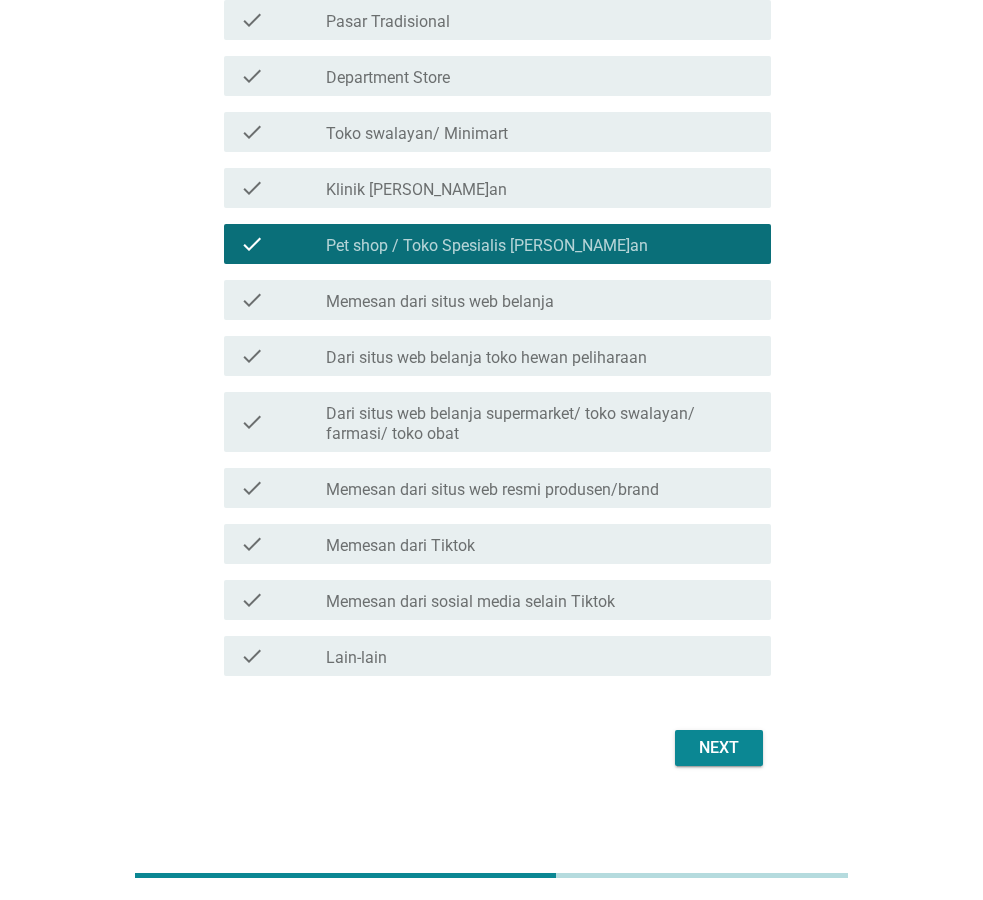 scroll, scrollTop: 455, scrollLeft: 0, axis: vertical 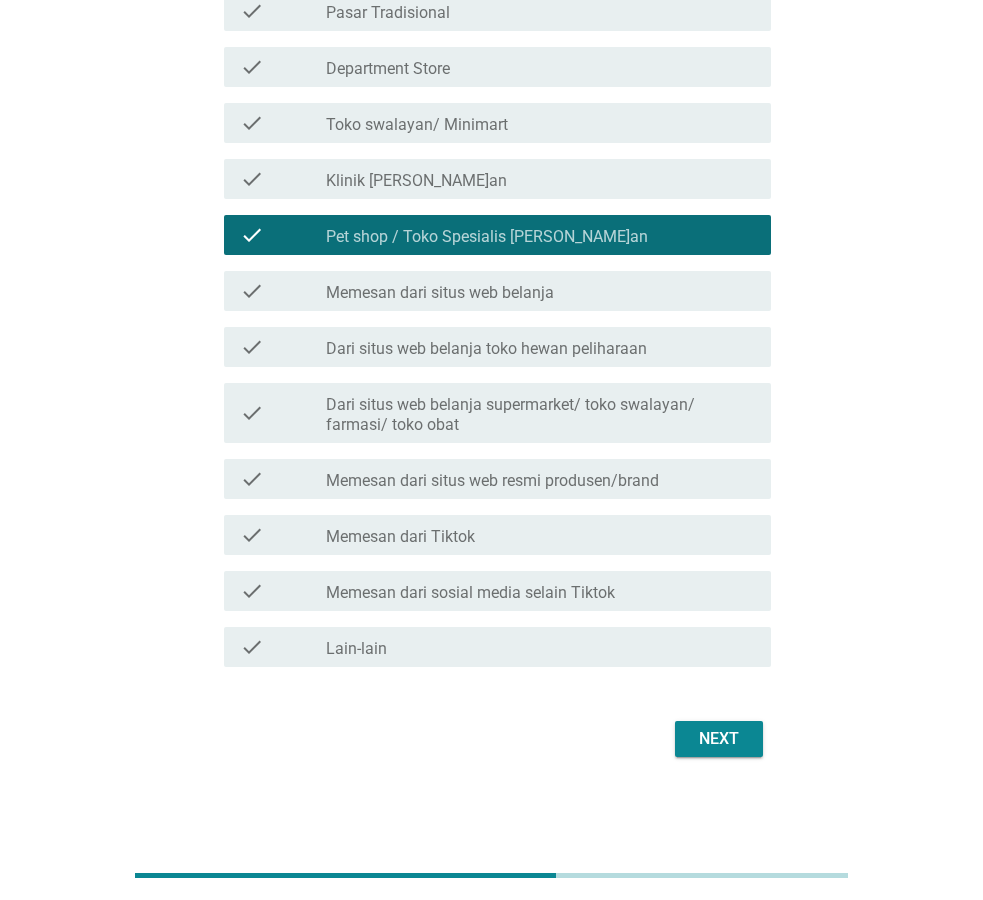 click on "Next" at bounding box center (719, 739) 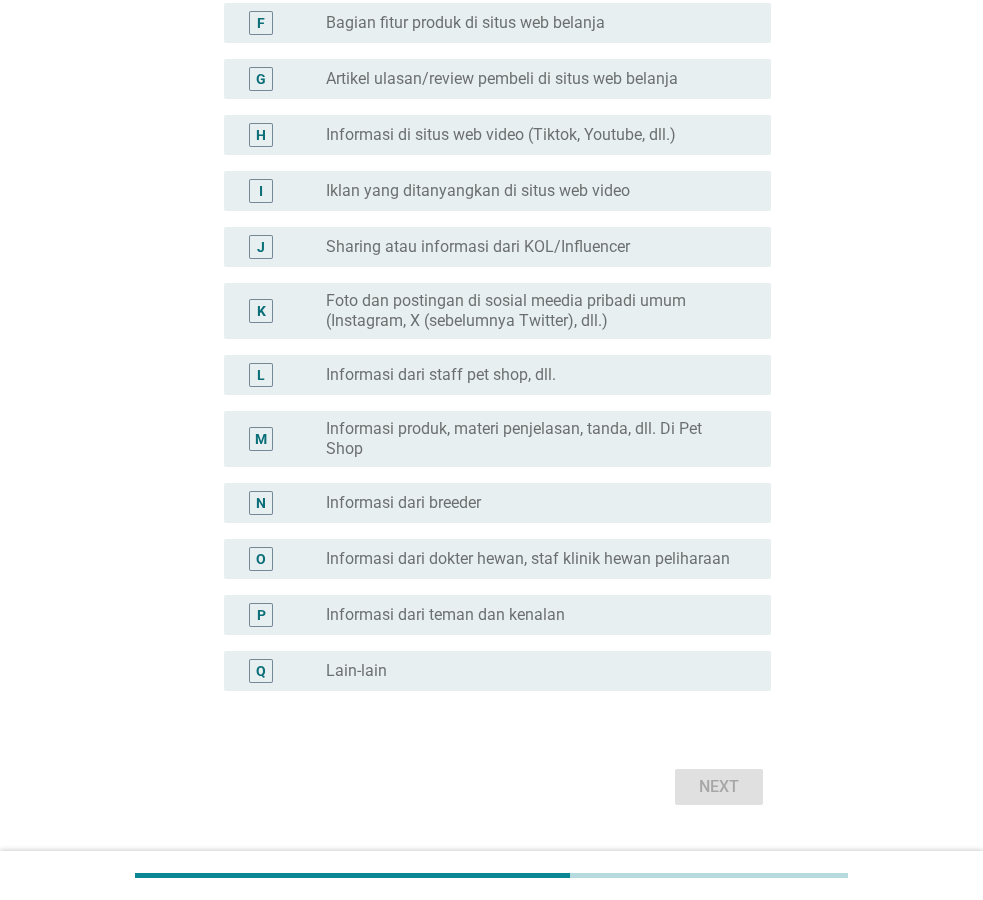scroll, scrollTop: 612, scrollLeft: 0, axis: vertical 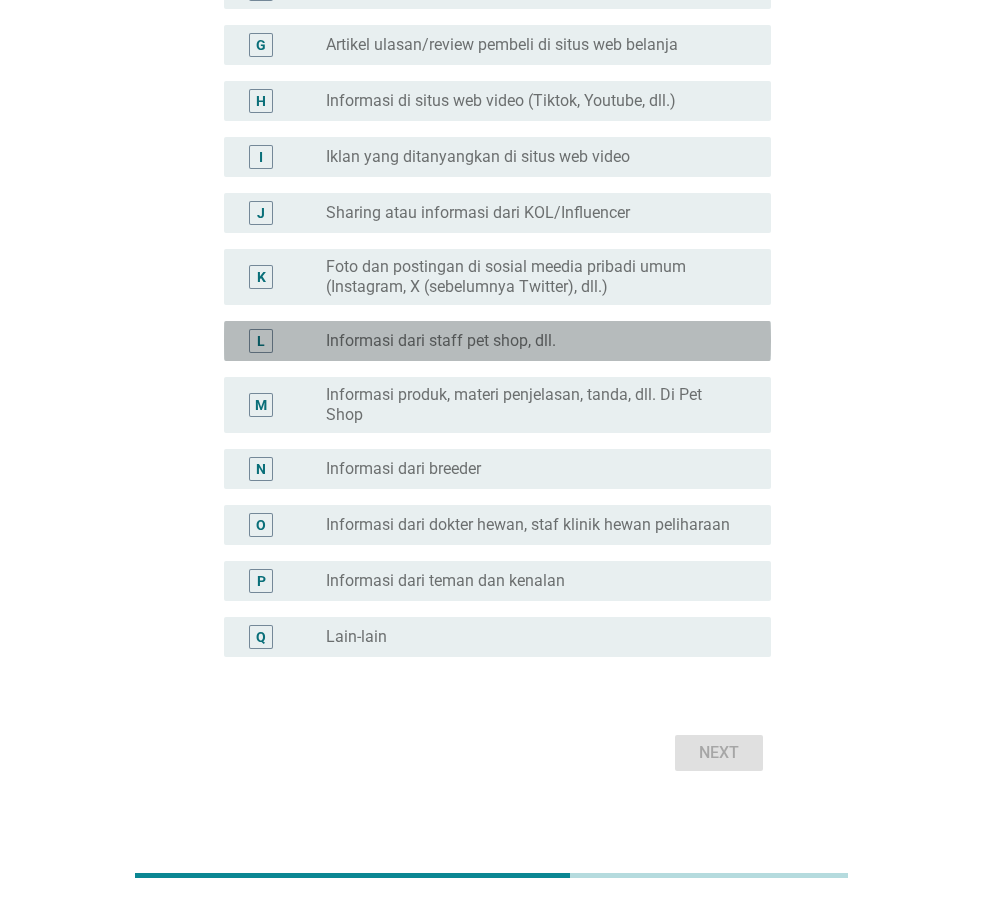 click on "Informasi dari staff pet shop, dll." at bounding box center [441, 341] 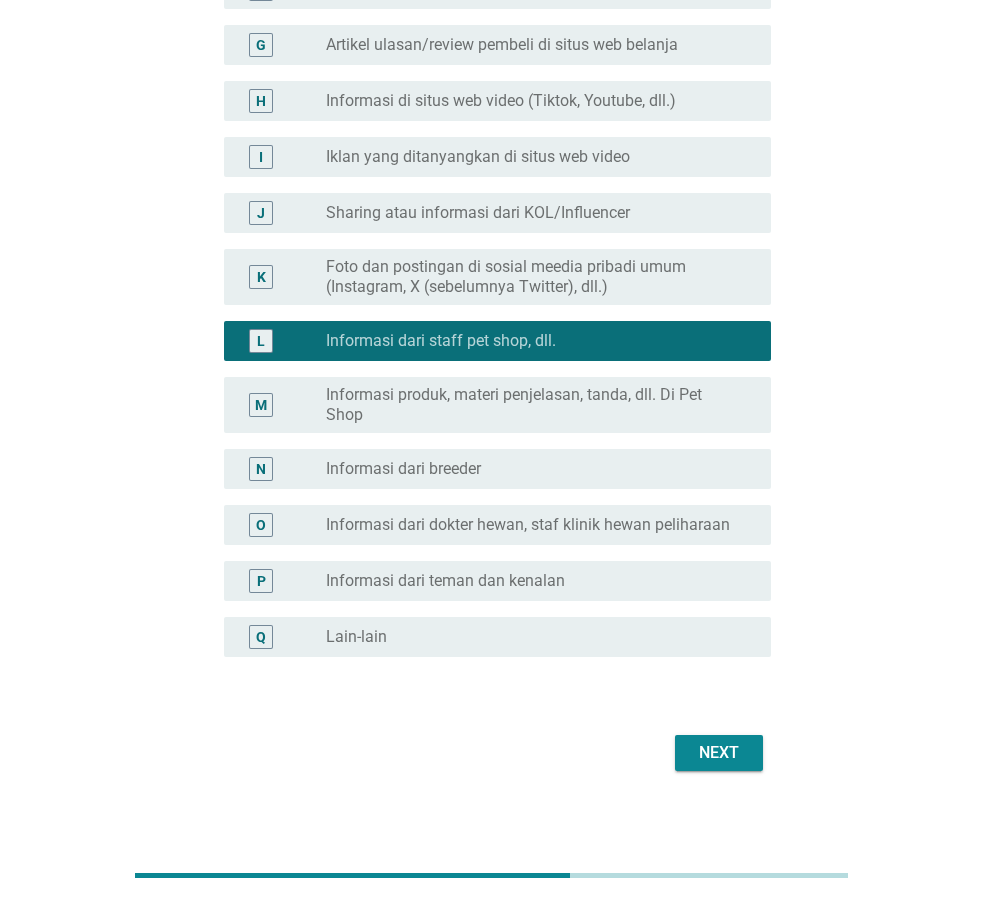 click on "Next" at bounding box center [491, 753] 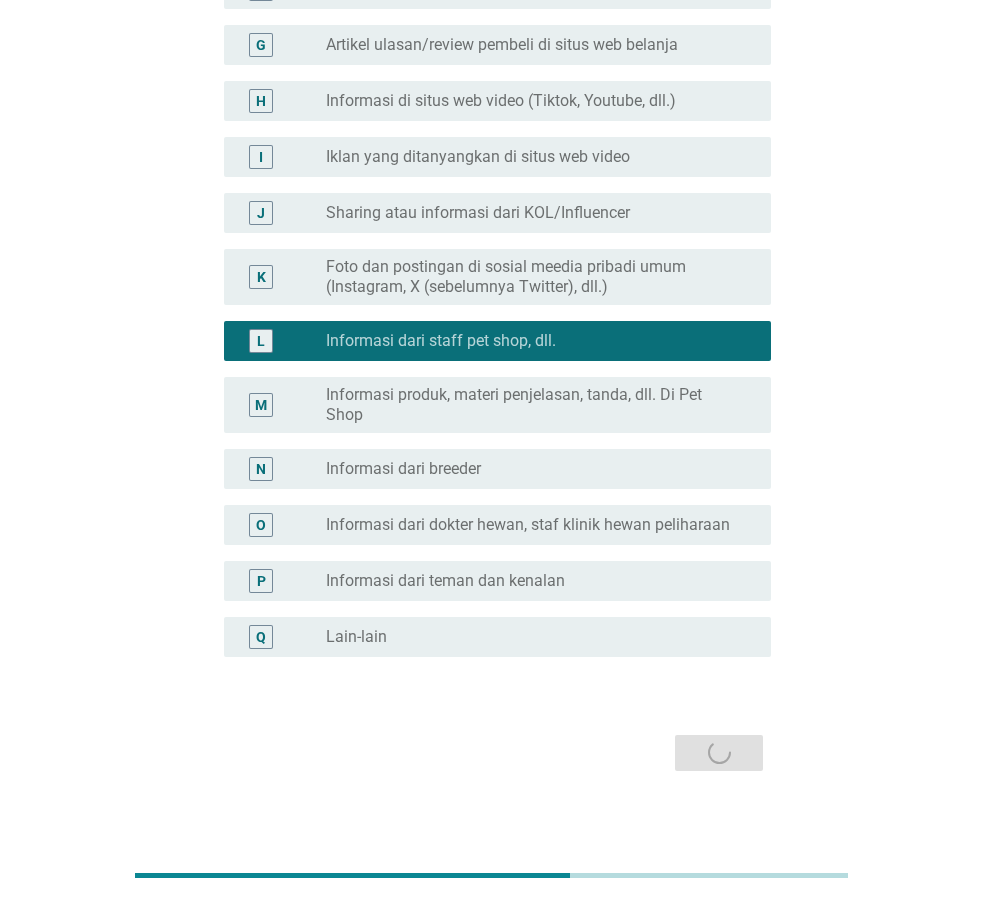 scroll, scrollTop: 0, scrollLeft: 0, axis: both 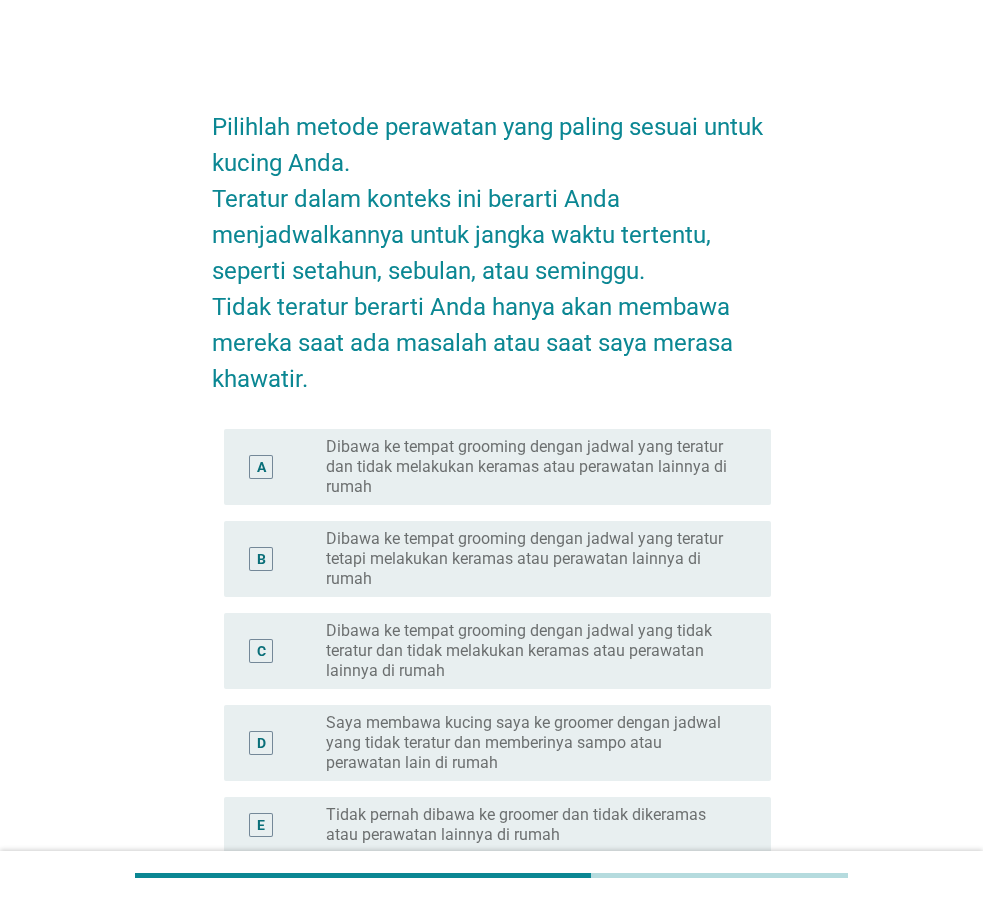 click on "Dibawa ke tempat grooming dengan jadwal yang teratur dan tidak melakukan keramas atau perawatan lainnya di rumah" at bounding box center [532, 467] 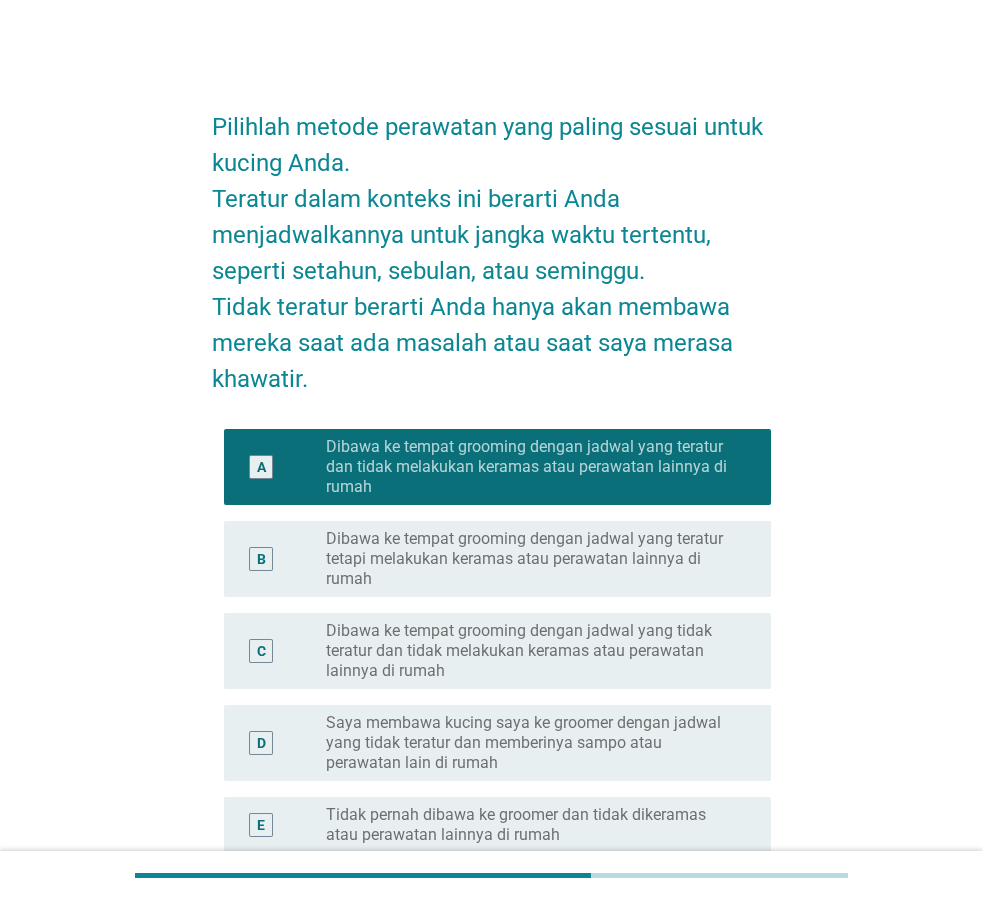 scroll, scrollTop: 282, scrollLeft: 0, axis: vertical 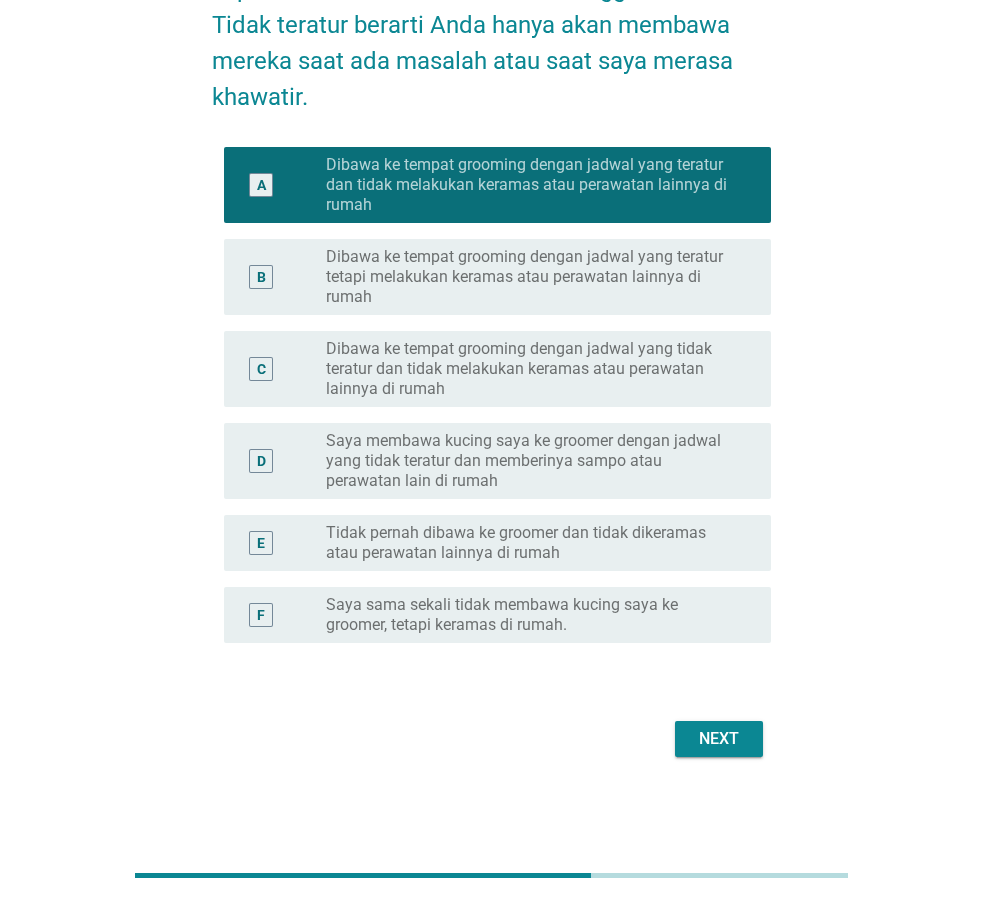 click on "Next" at bounding box center (719, 739) 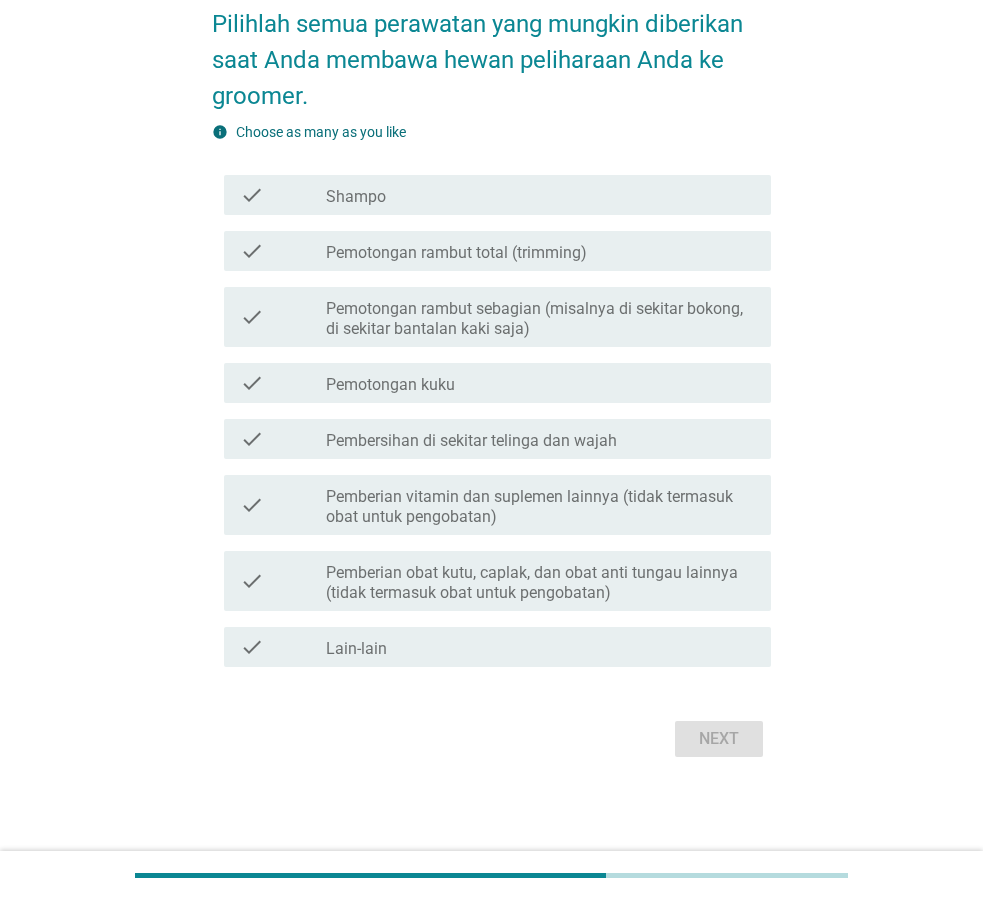 scroll, scrollTop: 0, scrollLeft: 0, axis: both 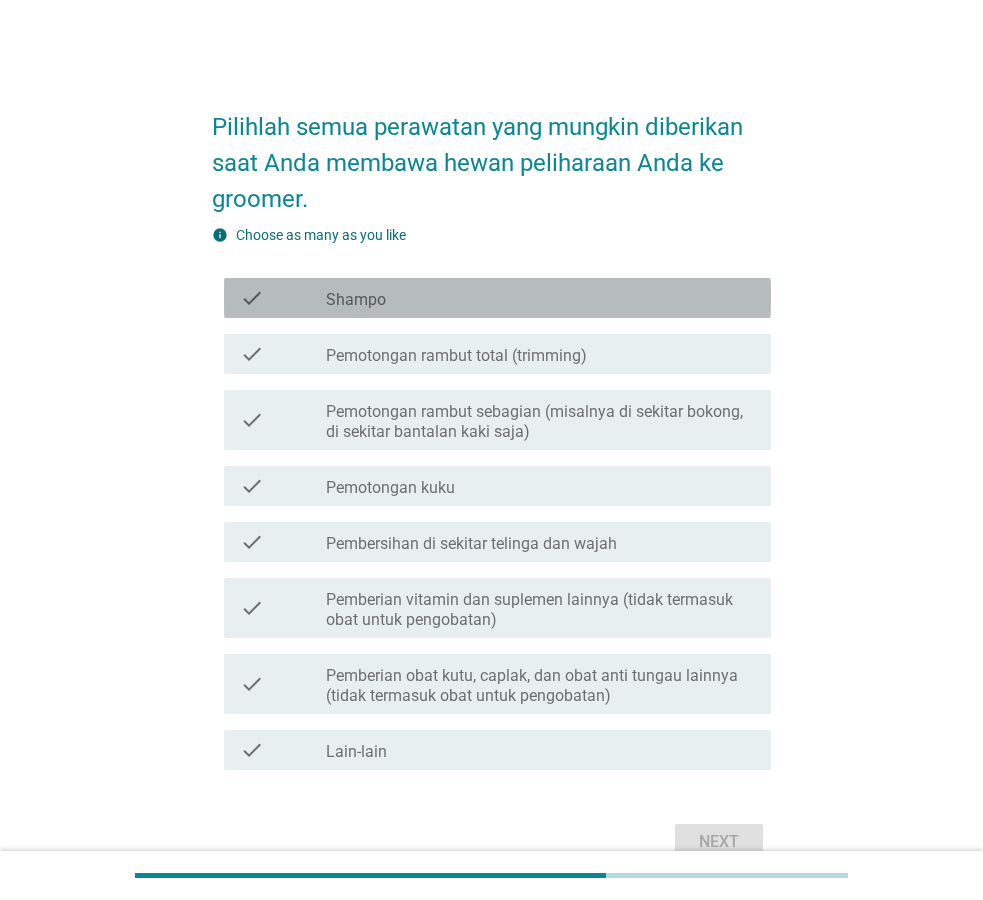 click on "check_box_outline_blank Shampo" at bounding box center [540, 298] 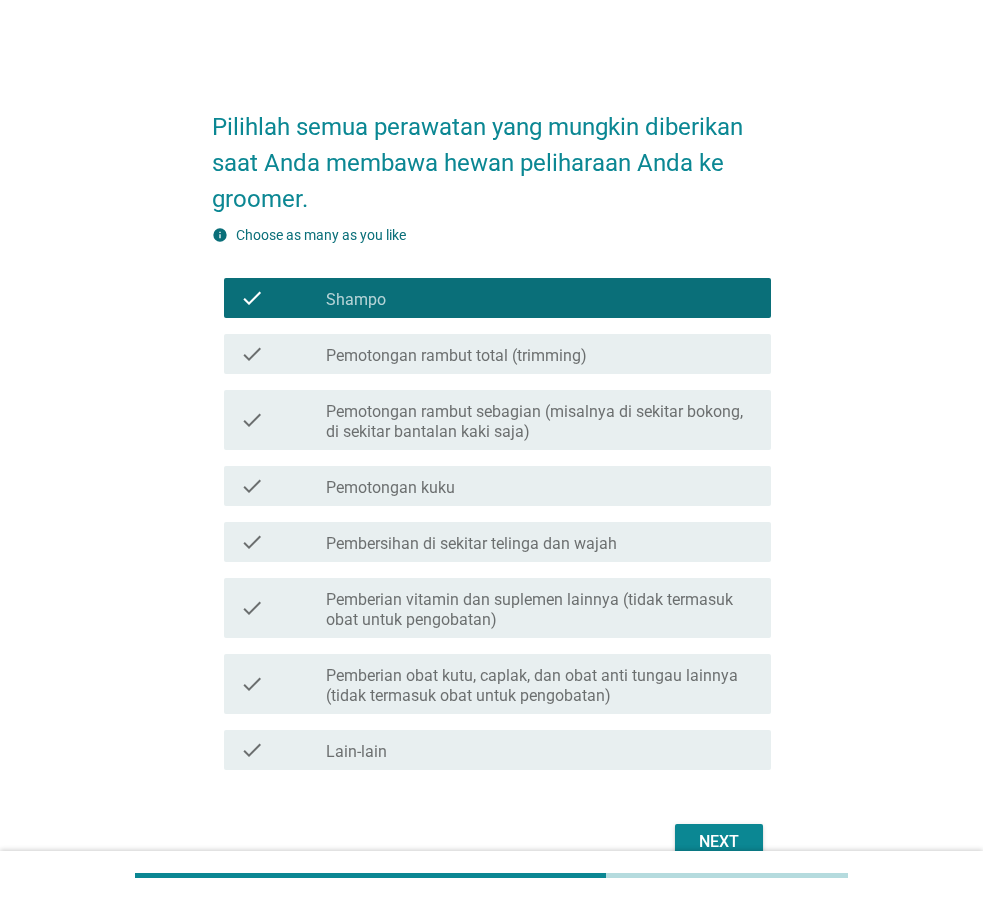click on "check     check_box_outline_blank Pemotongan kuku" at bounding box center (497, 486) 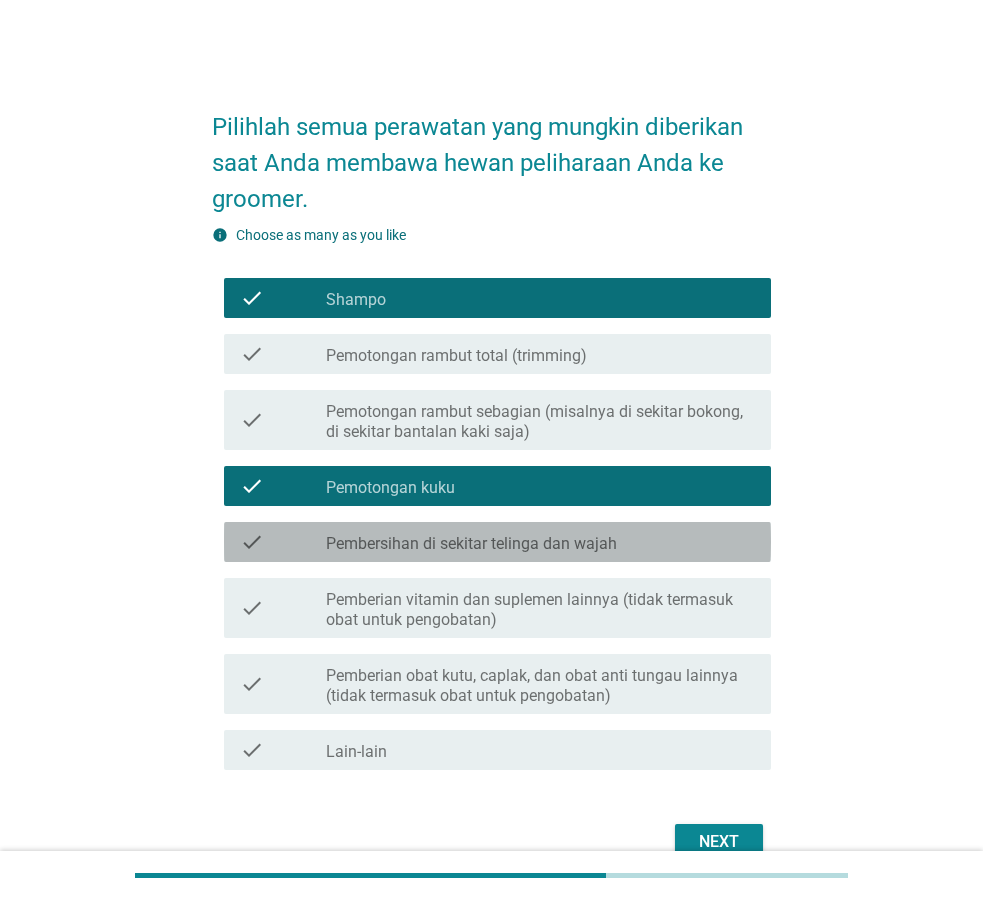 click on "Pembersihan di sekitar telinga dan wajah" at bounding box center [471, 544] 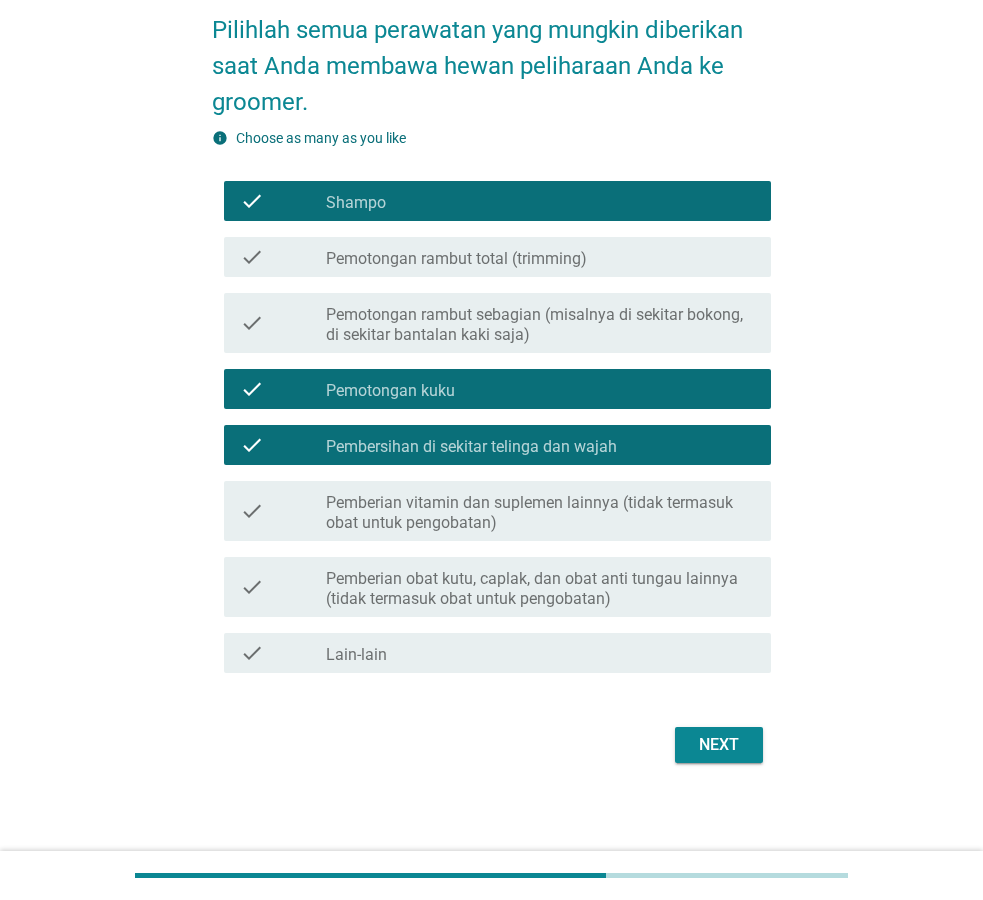scroll, scrollTop: 103, scrollLeft: 0, axis: vertical 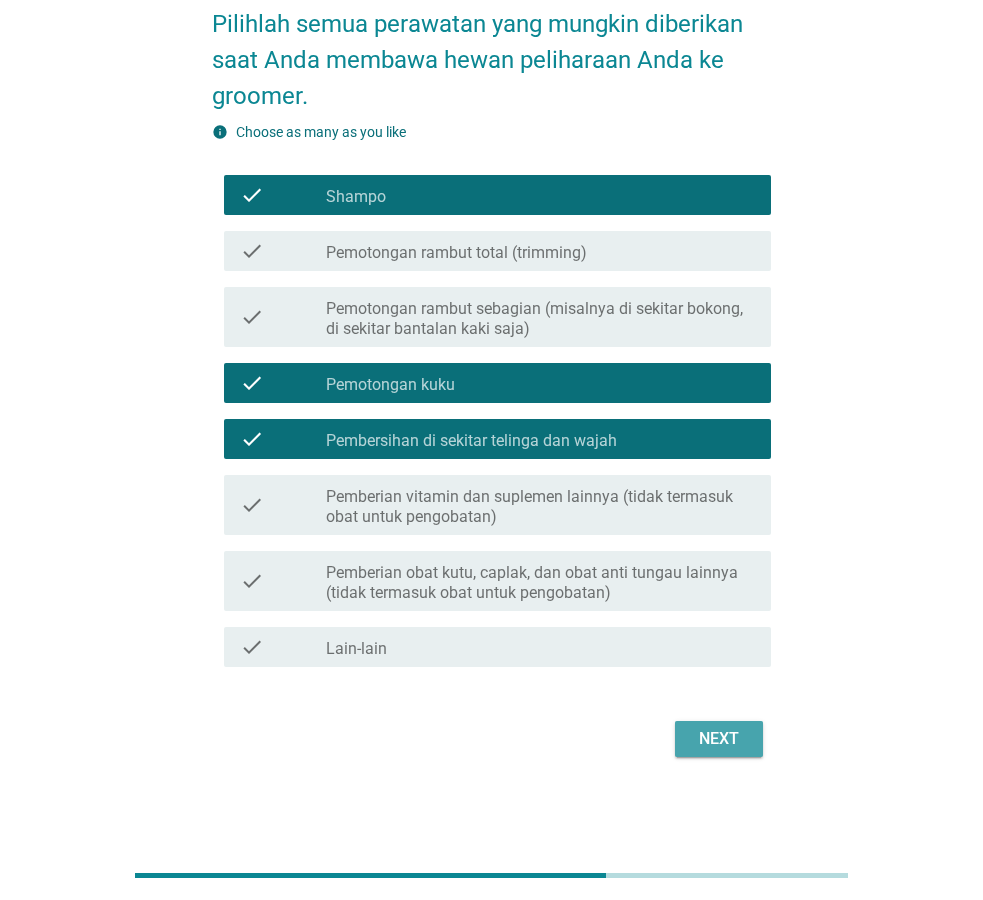 click on "Next" at bounding box center [719, 739] 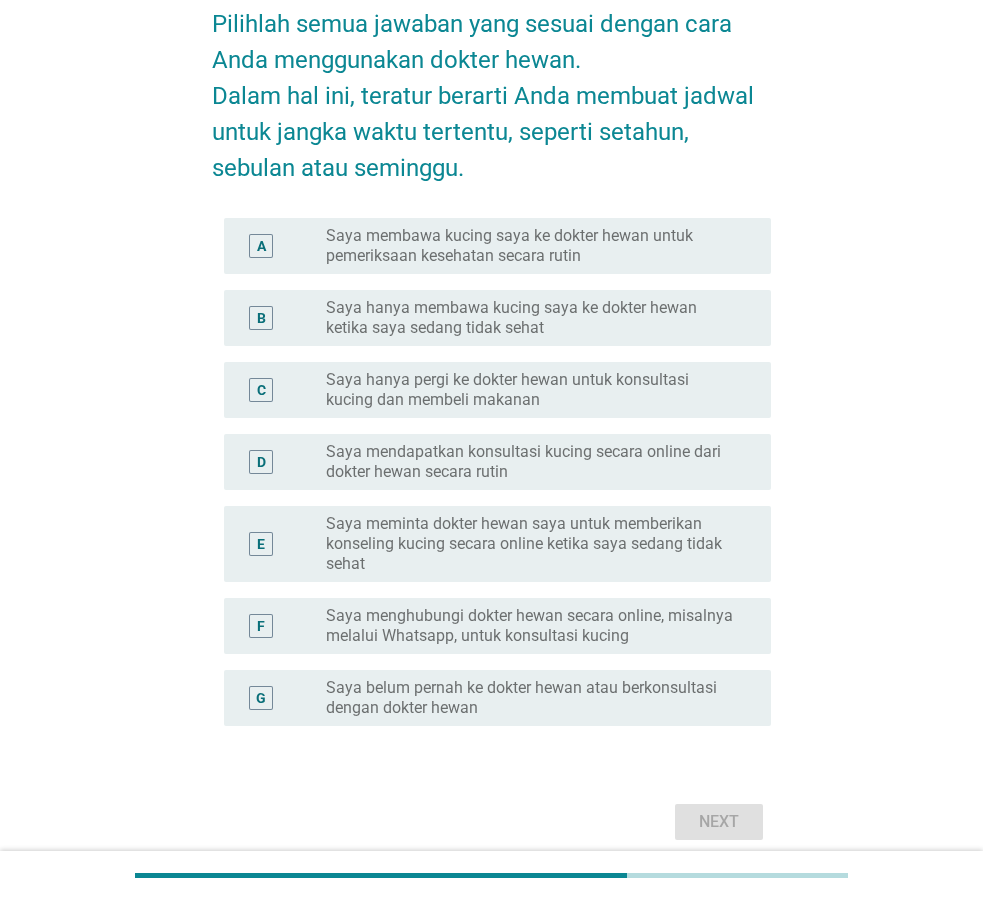 scroll, scrollTop: 0, scrollLeft: 0, axis: both 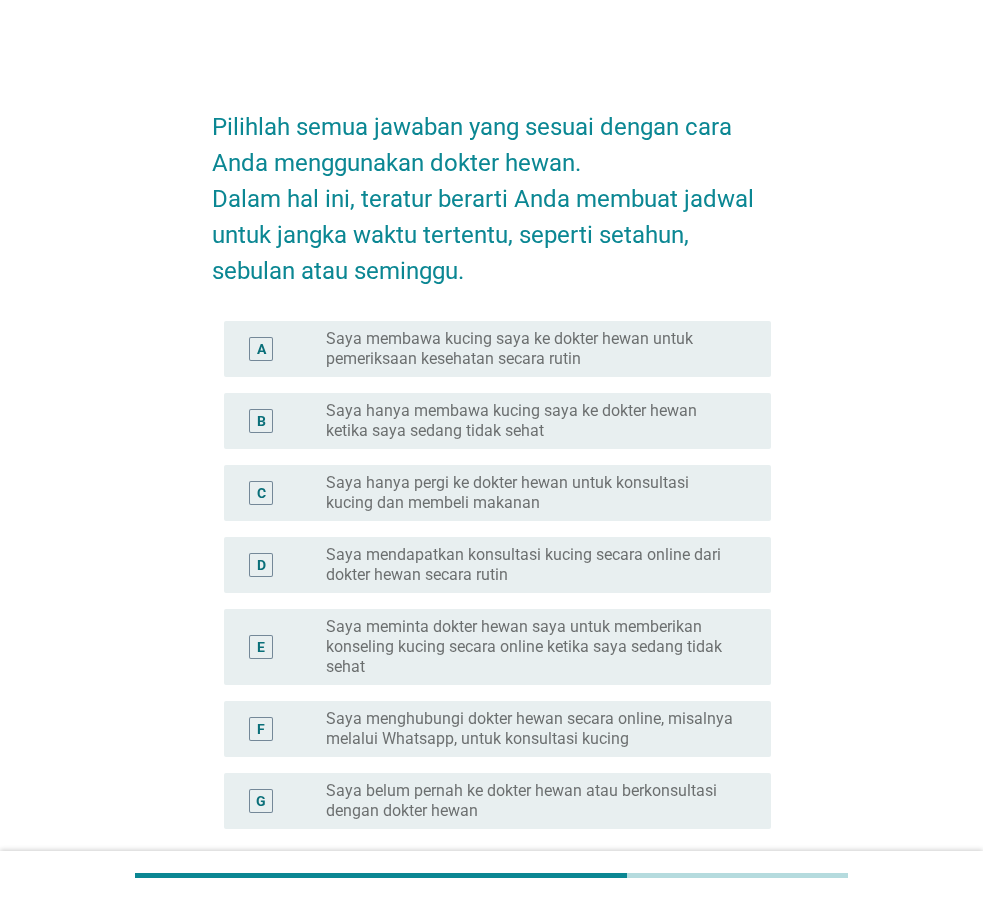 click on "Saya hanya membawa kucing saya ke dokter hewan ketika saya sedang tidak sehat" at bounding box center (532, 421) 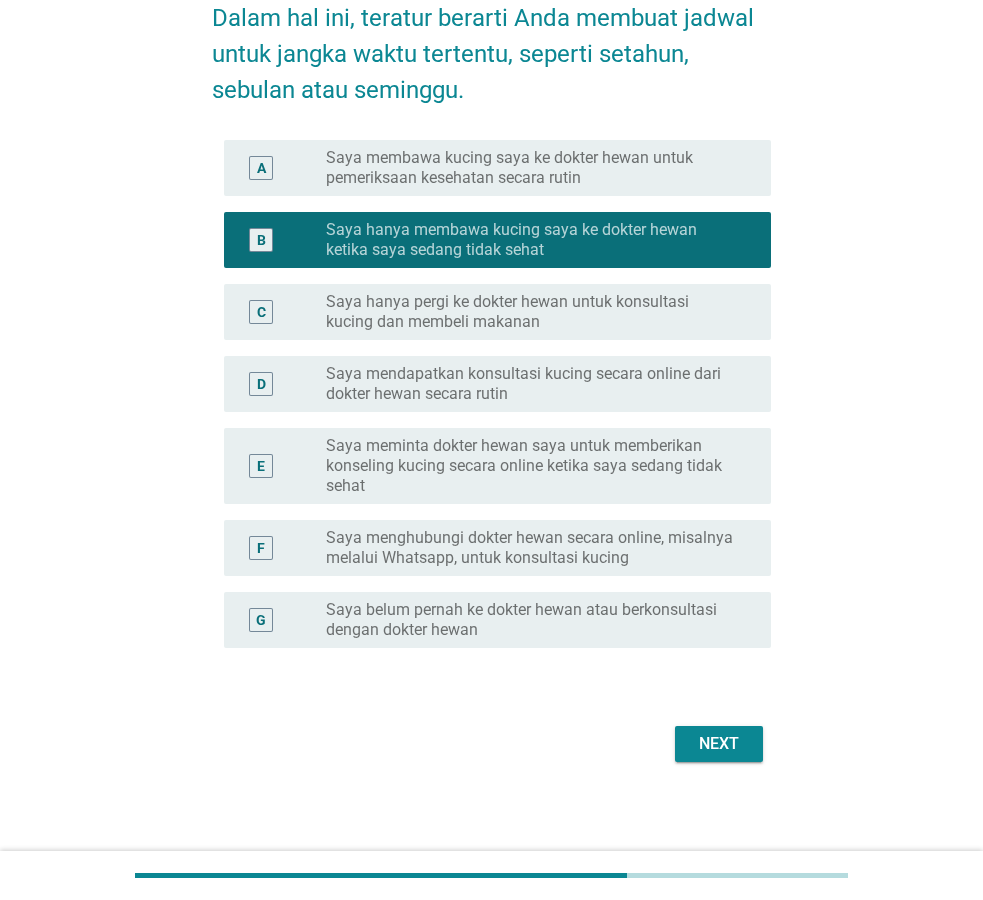scroll, scrollTop: 186, scrollLeft: 0, axis: vertical 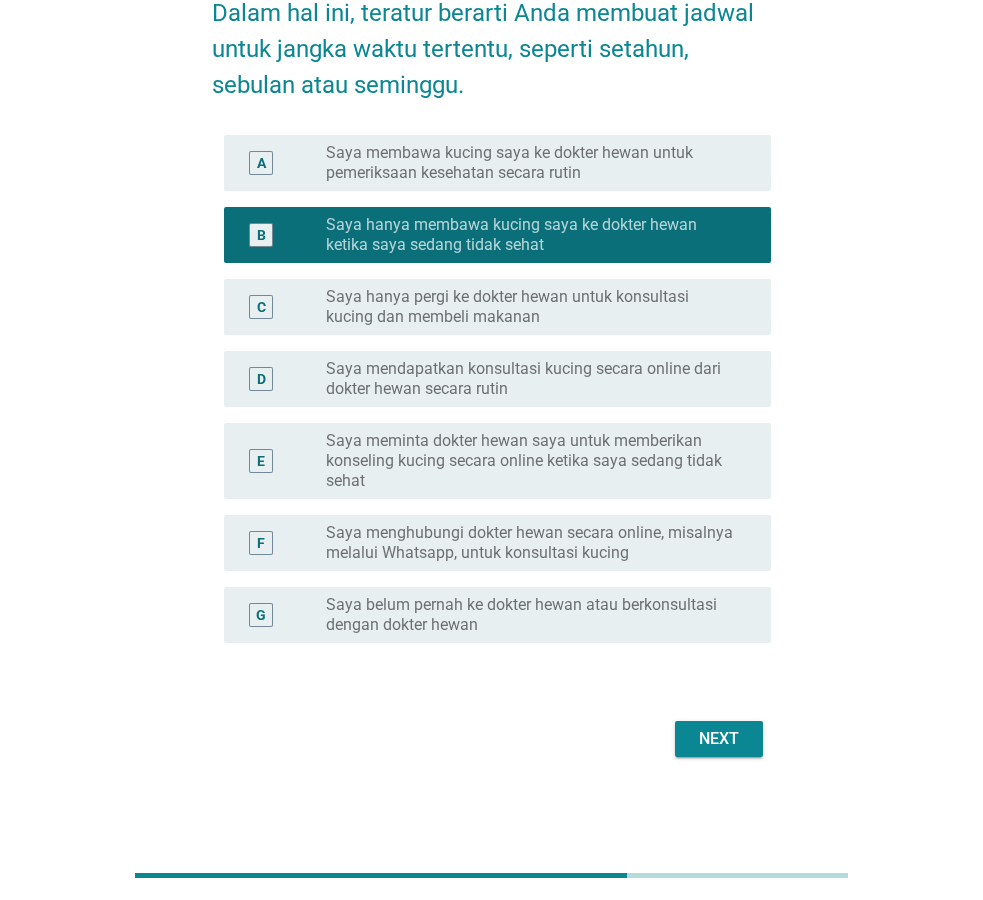 click on "Next" at bounding box center (719, 739) 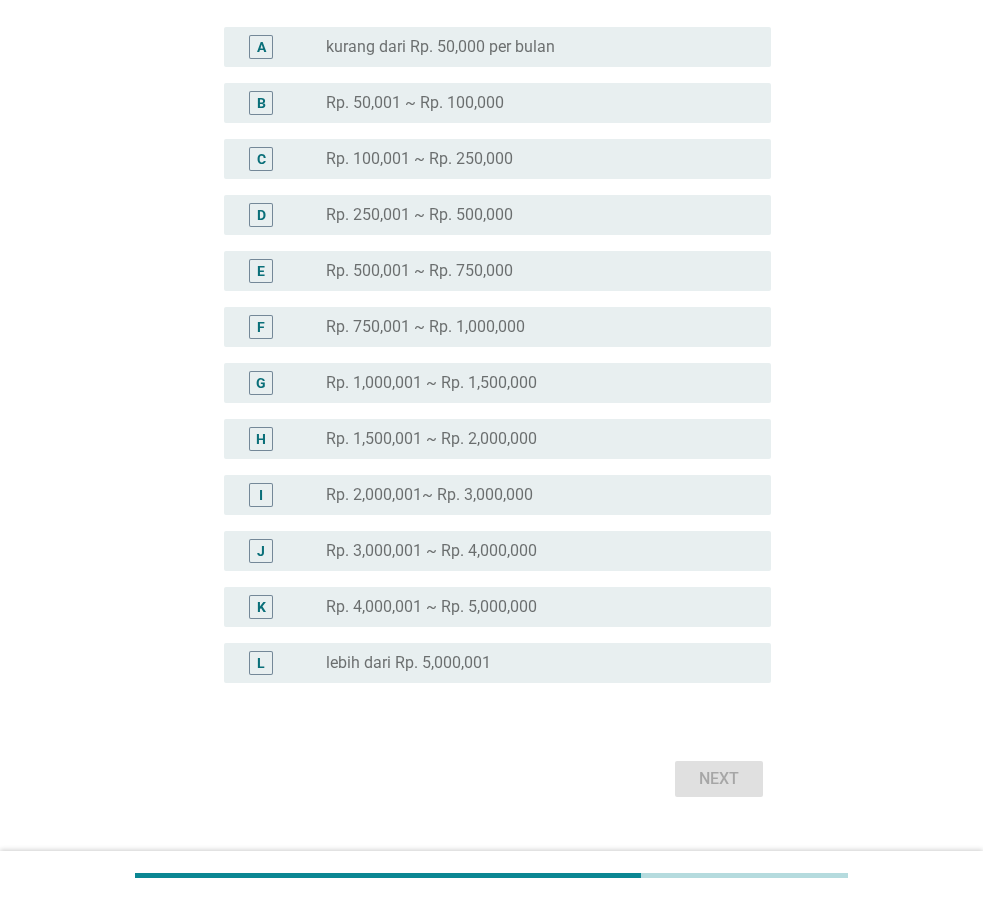 scroll, scrollTop: 0, scrollLeft: 0, axis: both 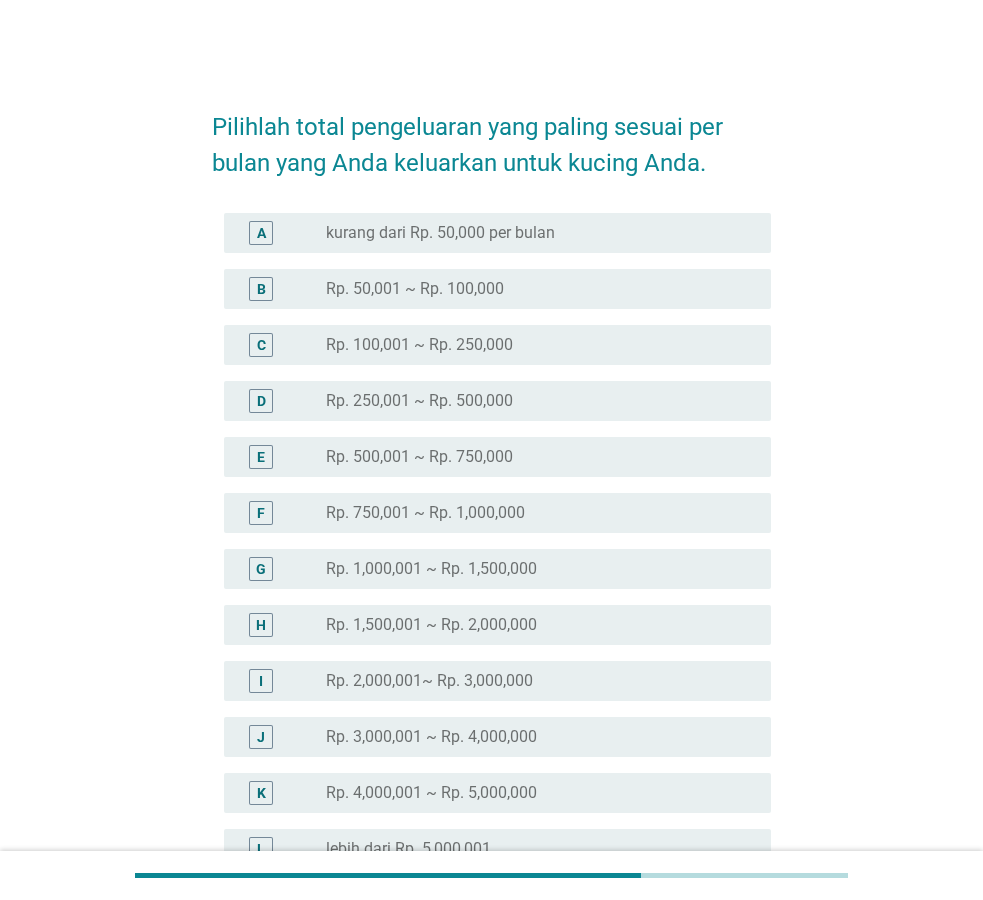 click on "Rp. 50,001 ~ Rp. 100,000" at bounding box center (415, 289) 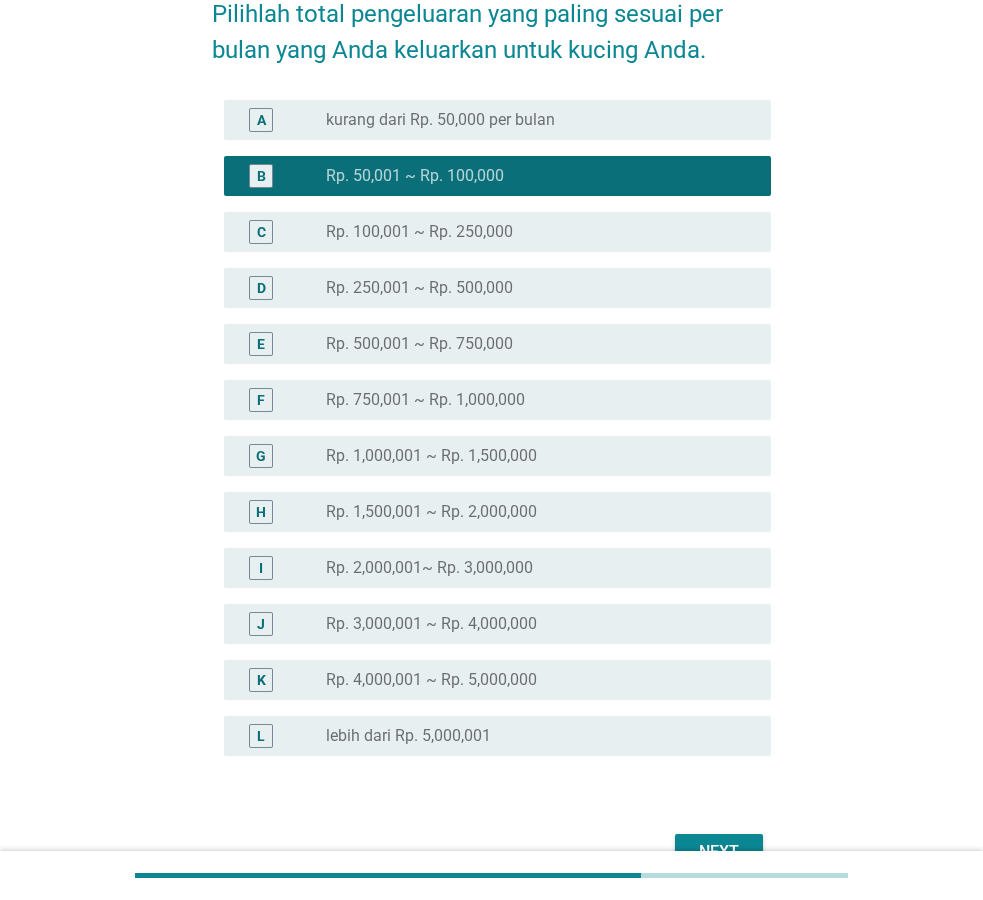 scroll, scrollTop: 226, scrollLeft: 0, axis: vertical 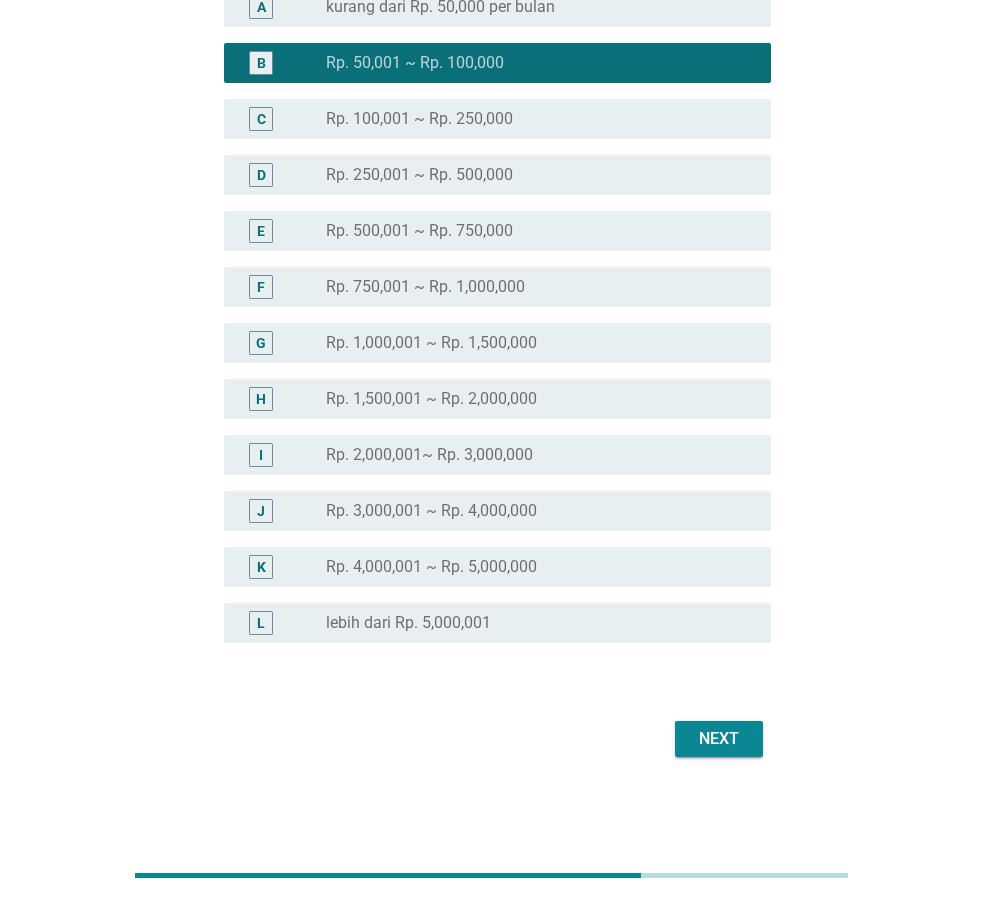 click on "Next" at bounding box center (719, 739) 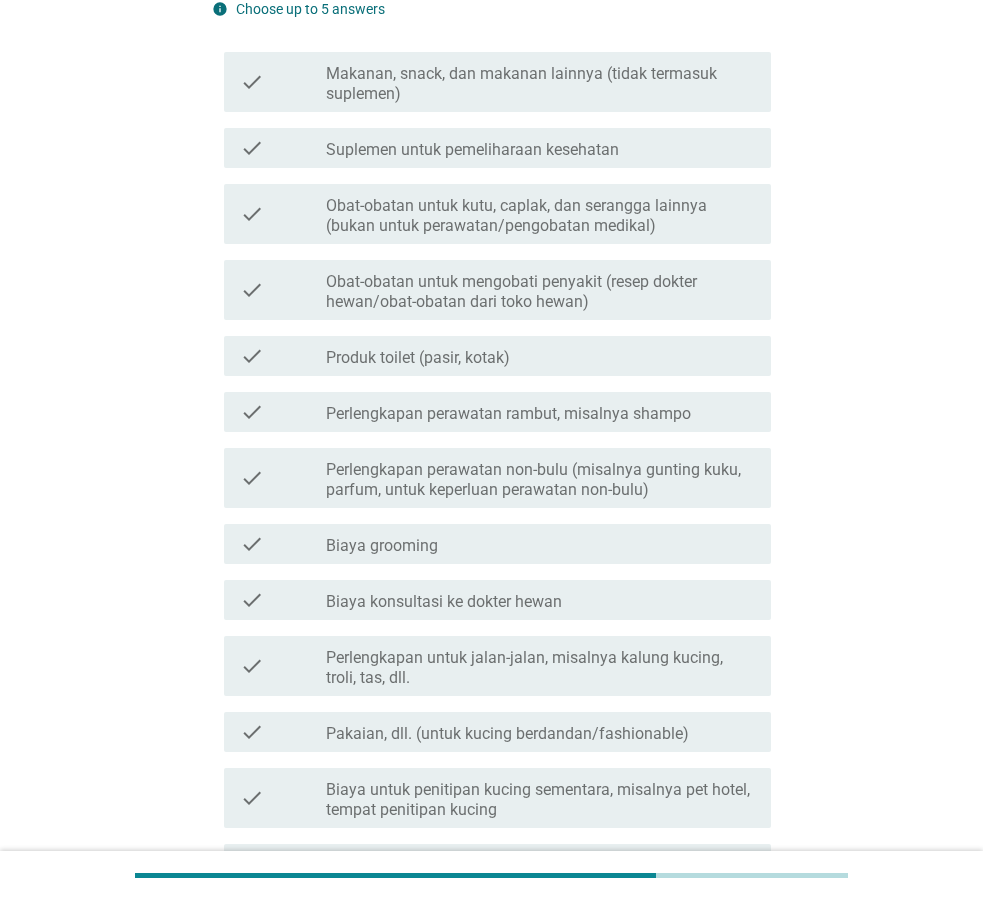 scroll, scrollTop: 0, scrollLeft: 0, axis: both 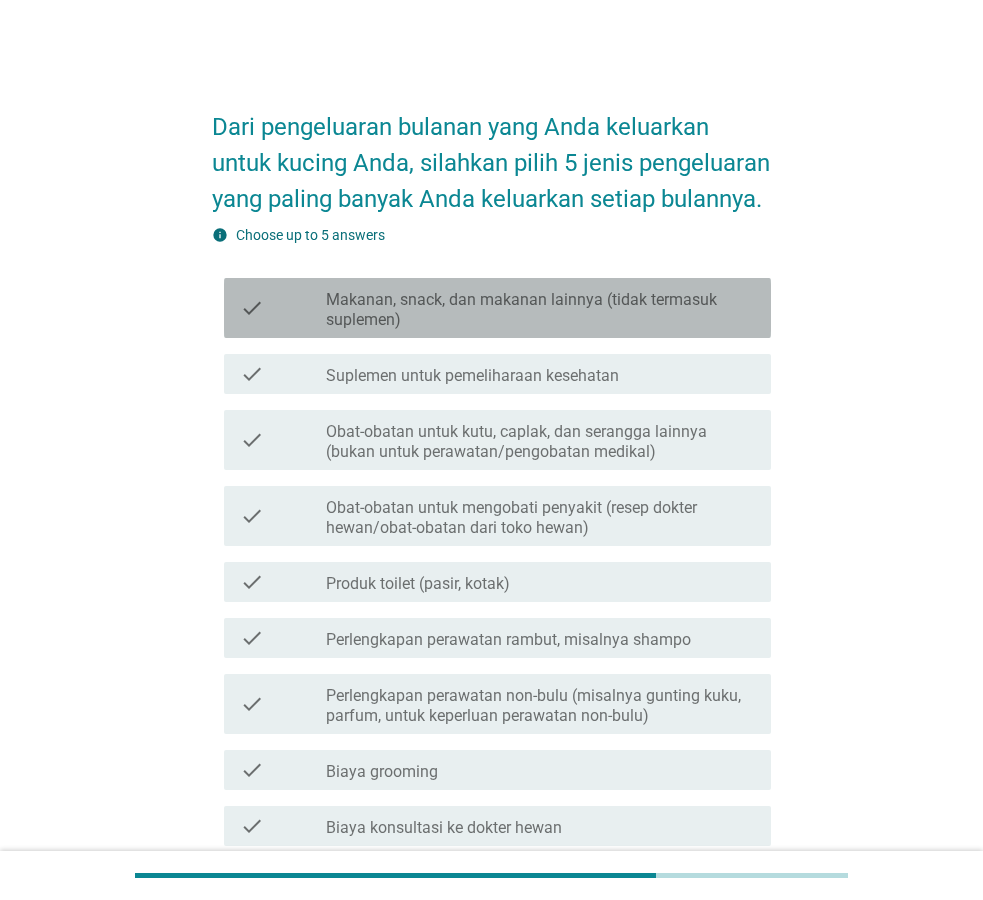 click on "Makanan, snack, dan makanan lainnya (tidak termasuk suplemen)" at bounding box center [540, 310] 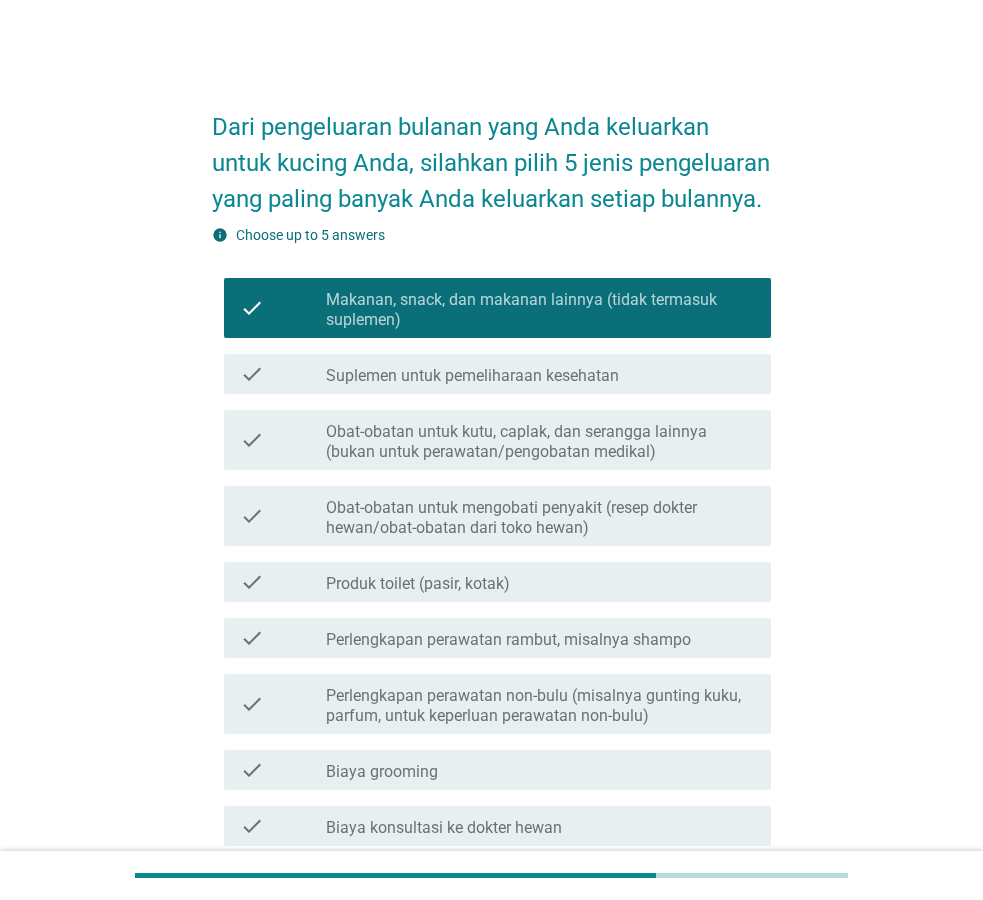 click on "Produk toilet (pasir, kotak)" at bounding box center (418, 584) 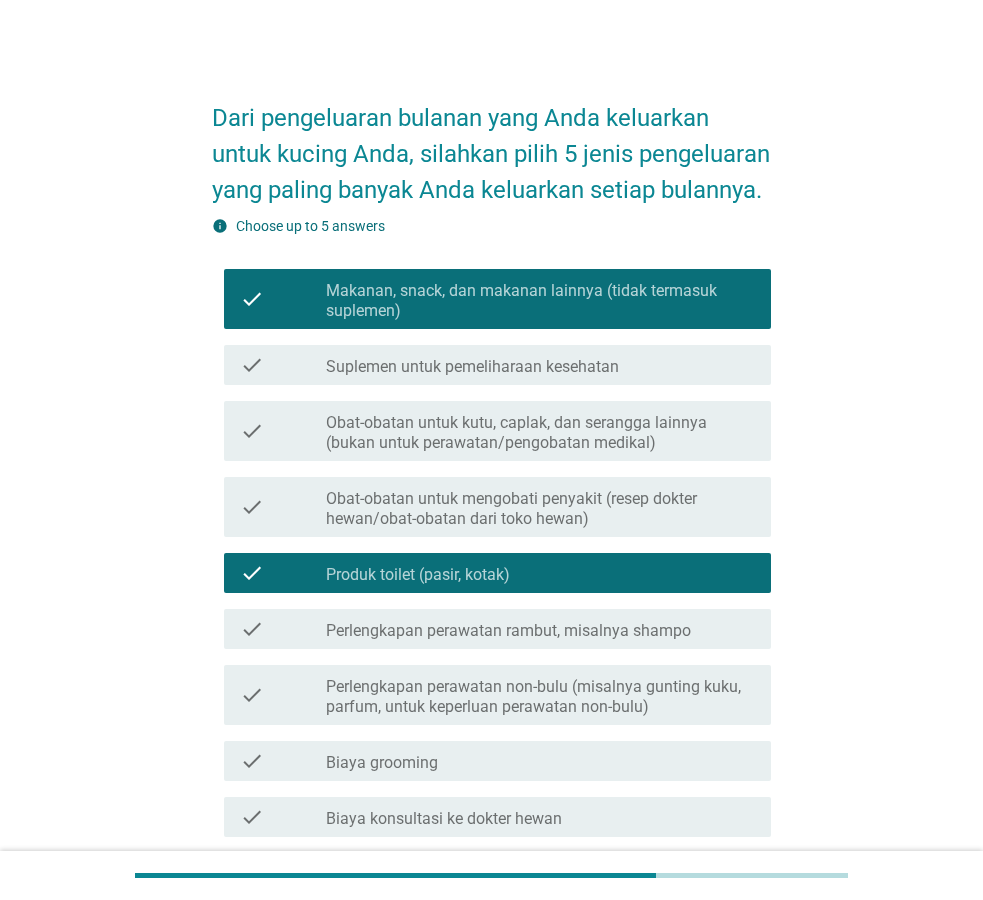 scroll, scrollTop: 102, scrollLeft: 0, axis: vertical 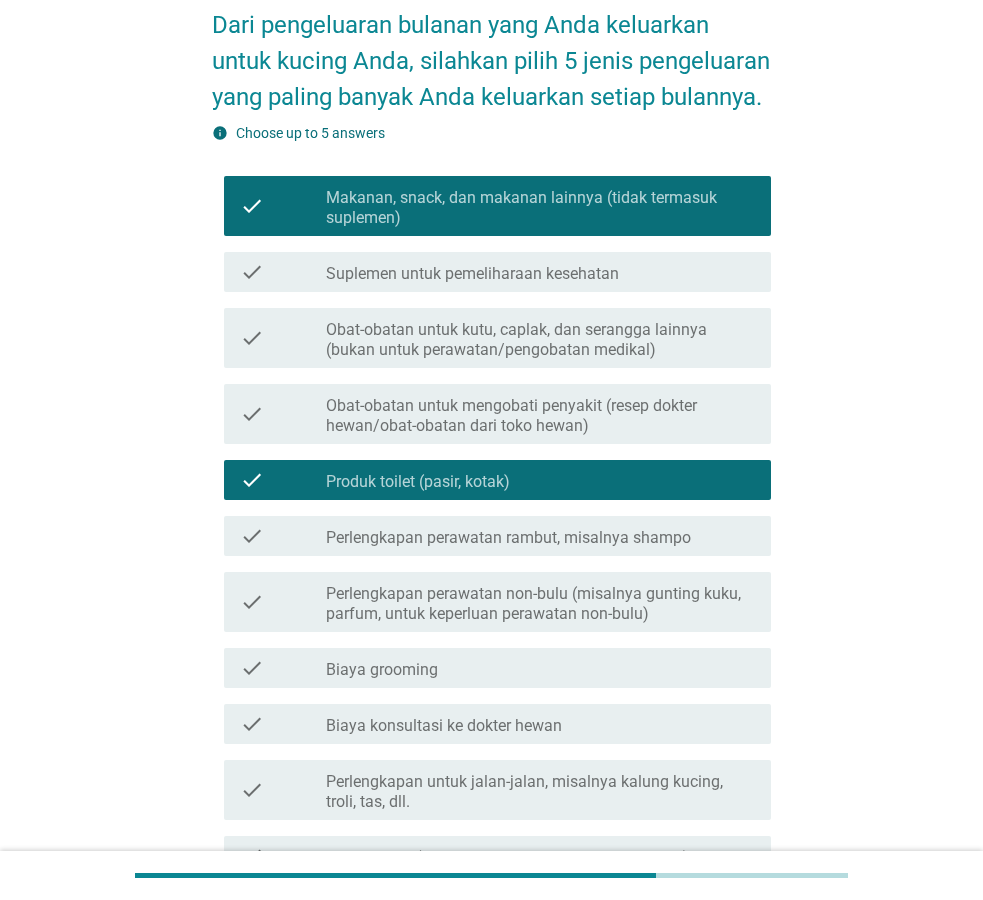 click on "check_box_outline_blank Biaya grooming" at bounding box center [540, 668] 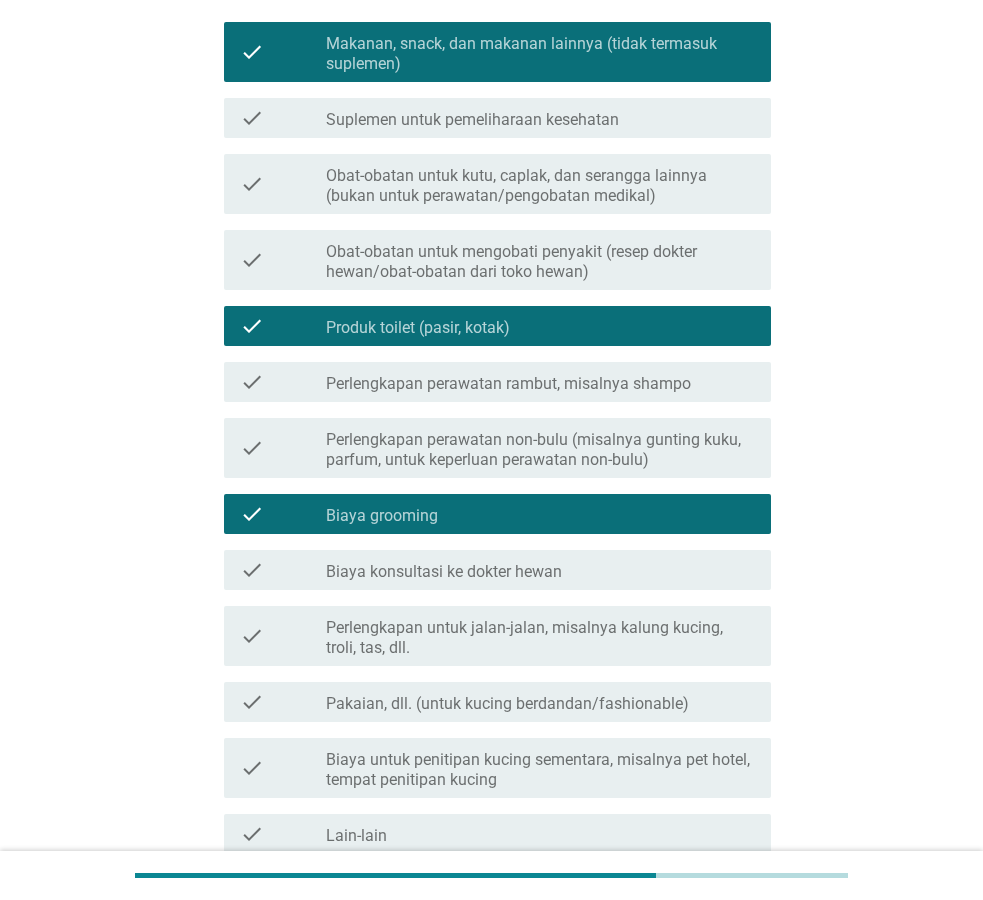scroll, scrollTop: 204, scrollLeft: 0, axis: vertical 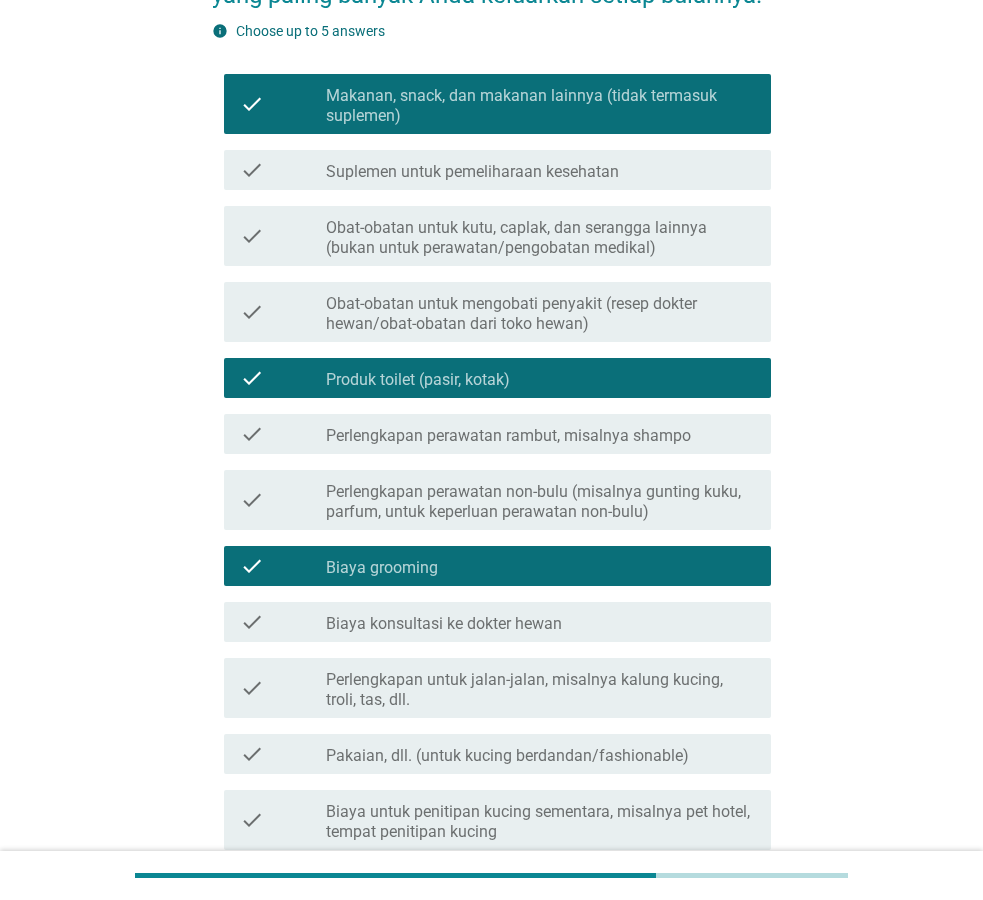 click on "Obat-obatan untuk kutu, caplak, dan serangga lainnya (bukan untuk perawatan/pengobatan medikal)" at bounding box center [540, 238] 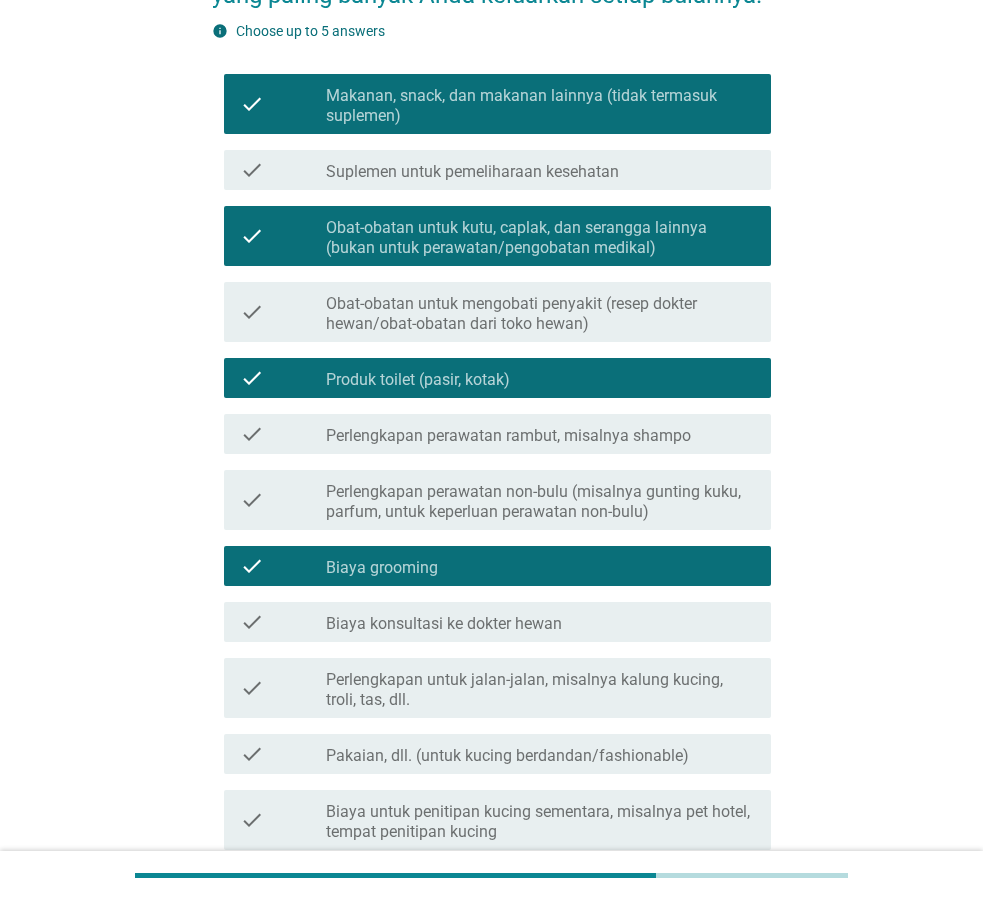 click on "Suplemen untuk pemeliharaan kesehatan" at bounding box center (472, 172) 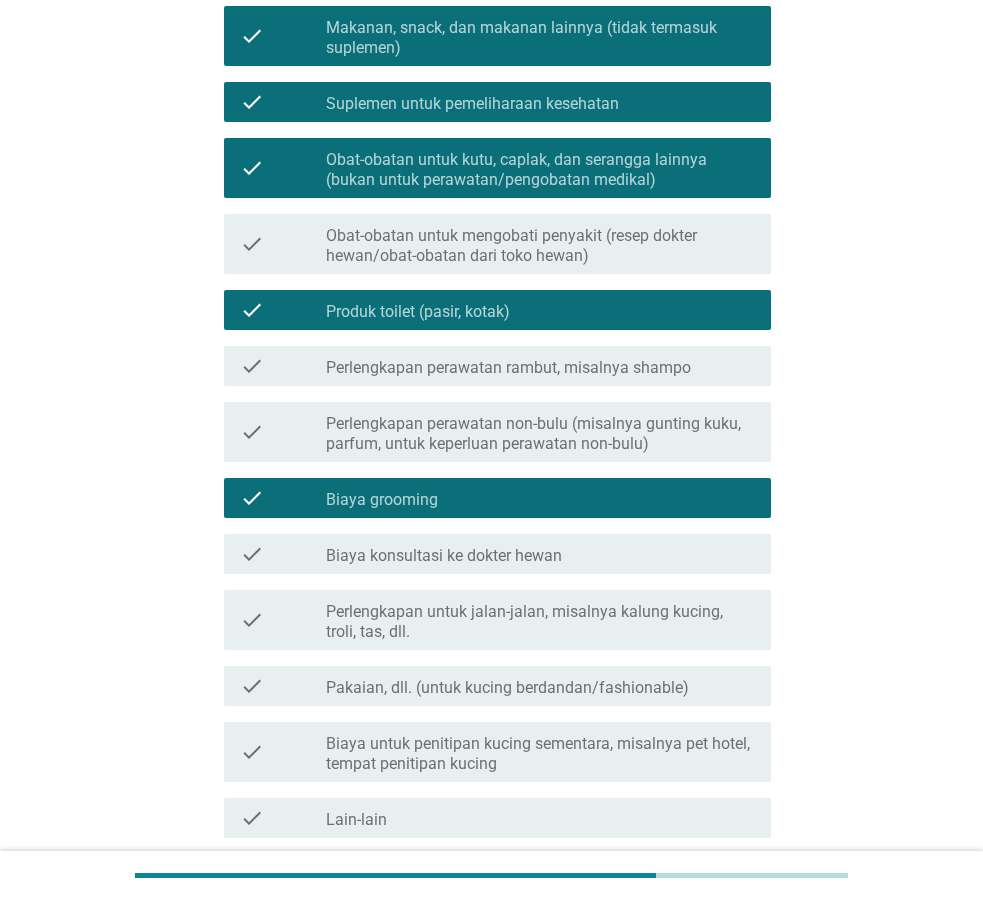 scroll, scrollTop: 508, scrollLeft: 0, axis: vertical 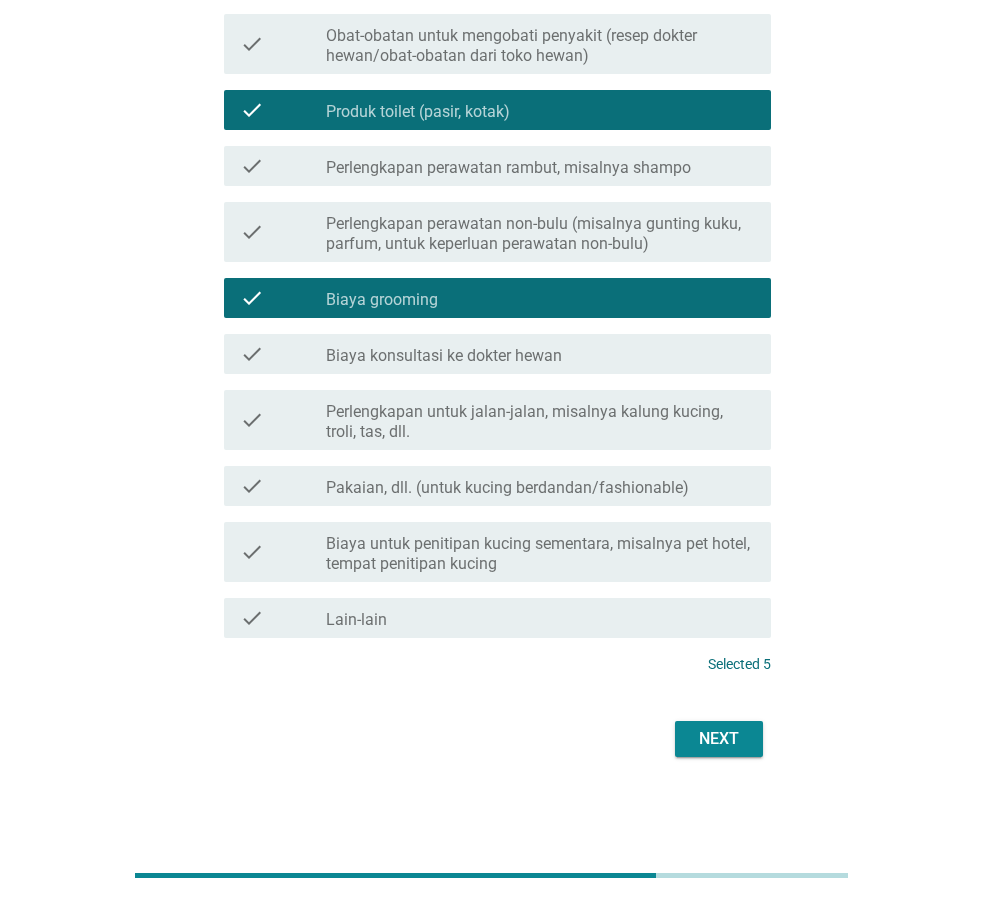 click on "Next" at bounding box center [719, 739] 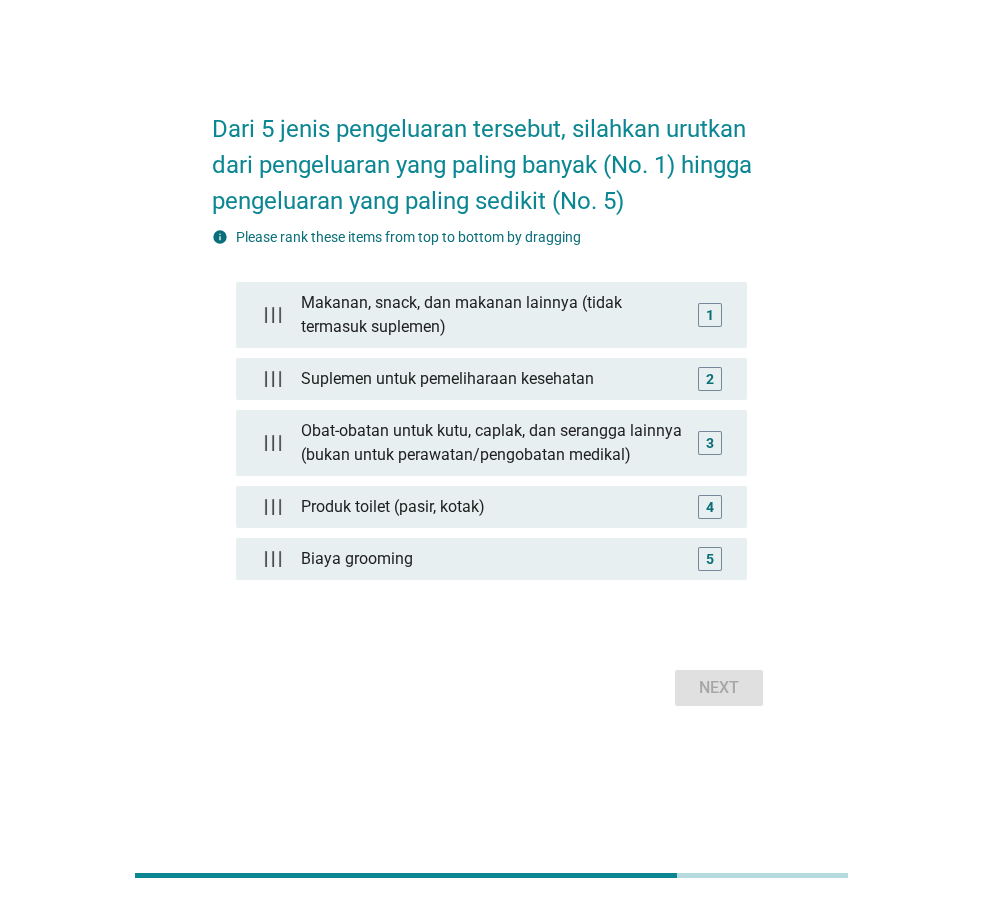 scroll, scrollTop: 0, scrollLeft: 0, axis: both 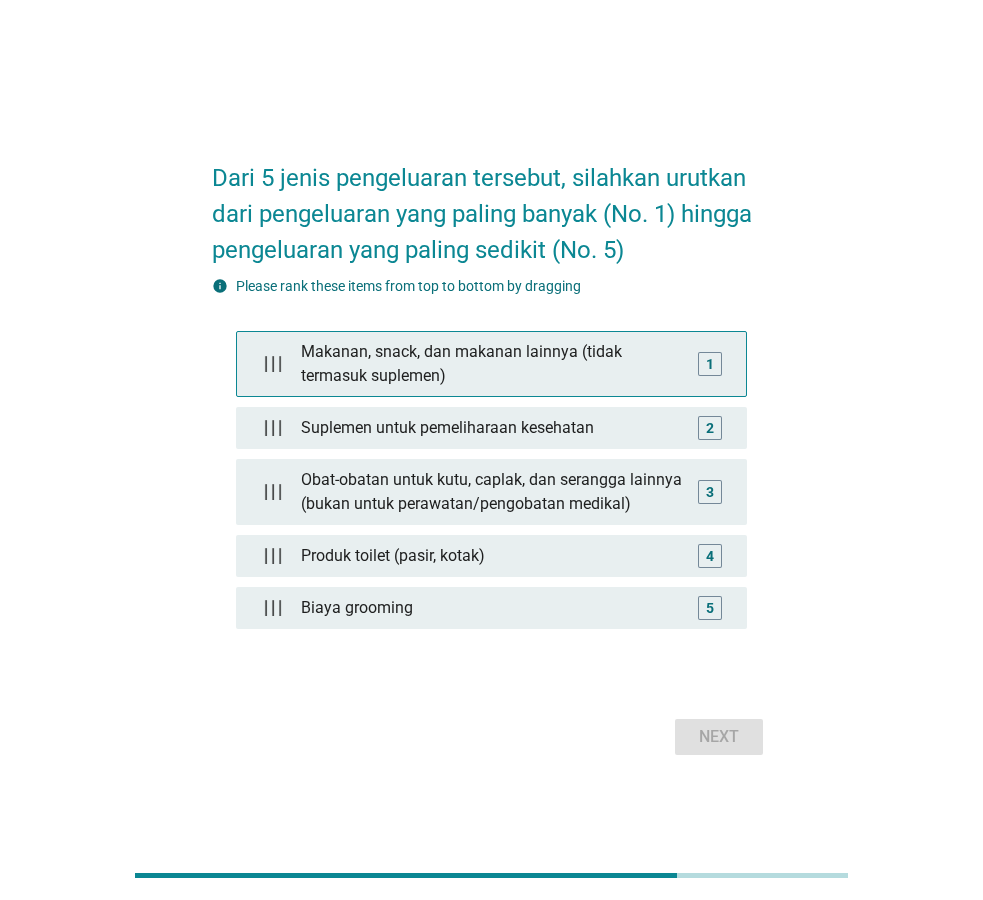 click on "Makanan, snack, dan makanan lainnya (tidak termasuk suplemen)" at bounding box center (492, 364) 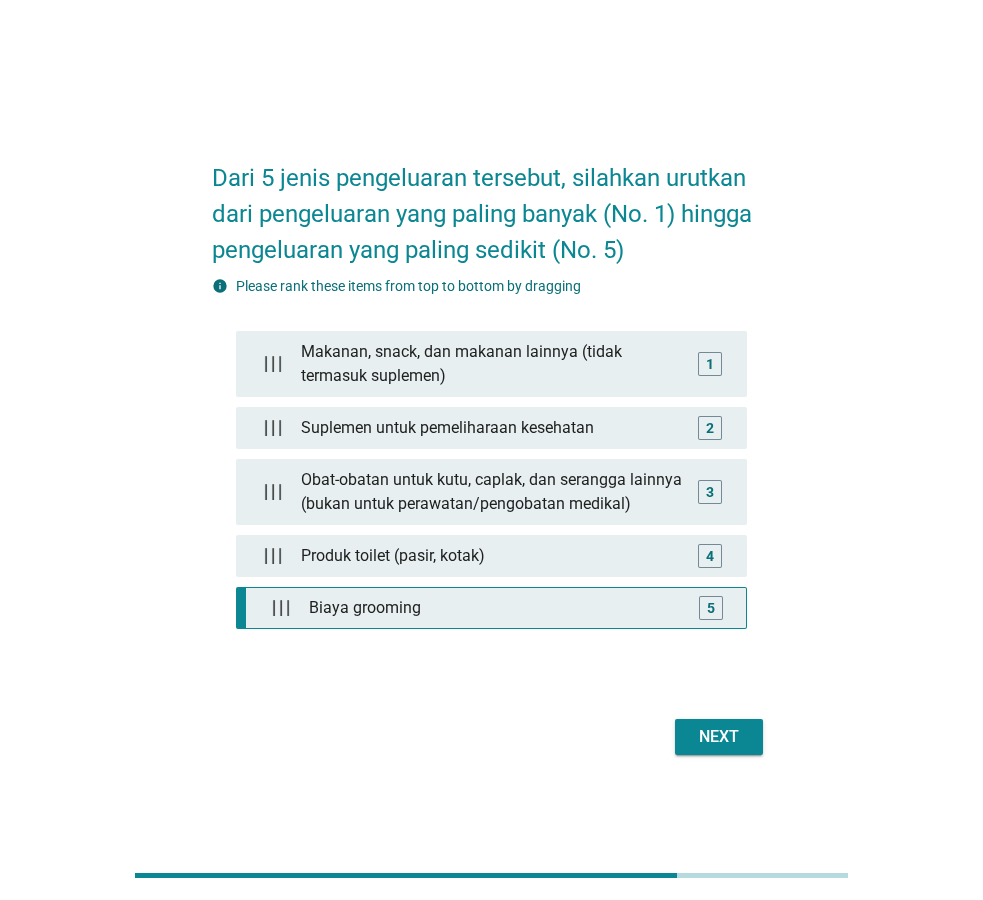 click on "Biaya grooming   5" at bounding box center [491, 608] 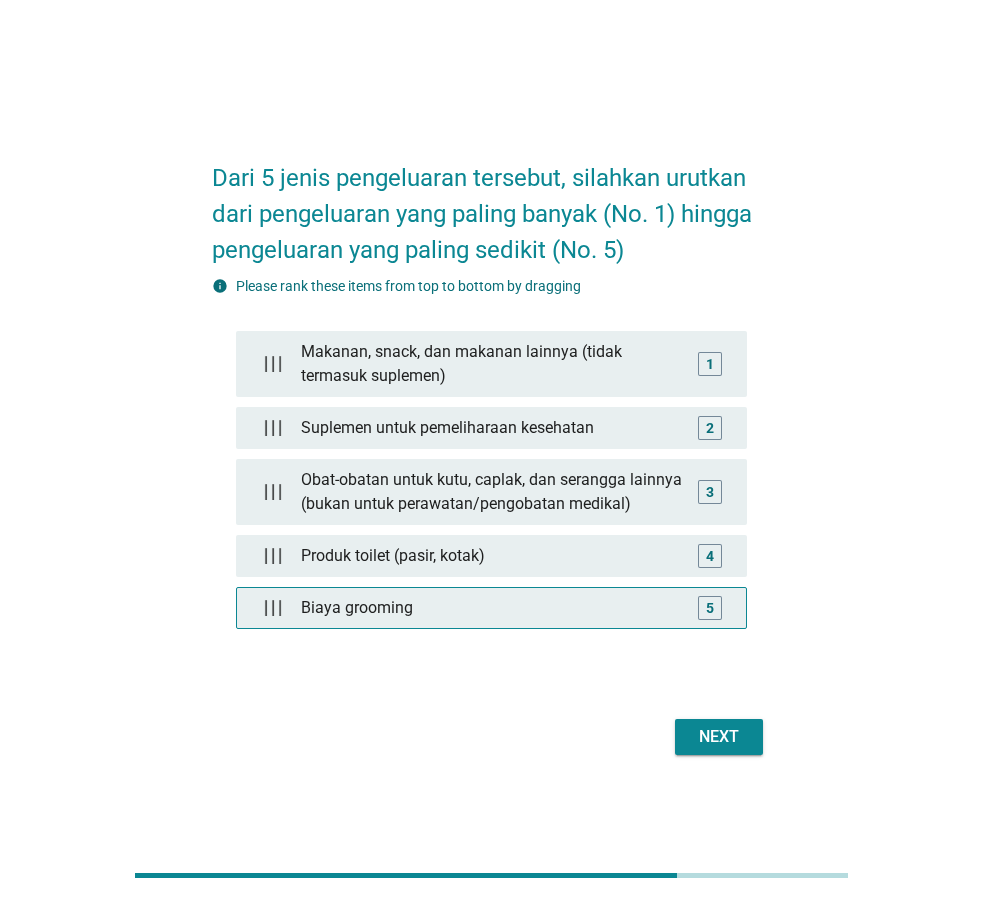type 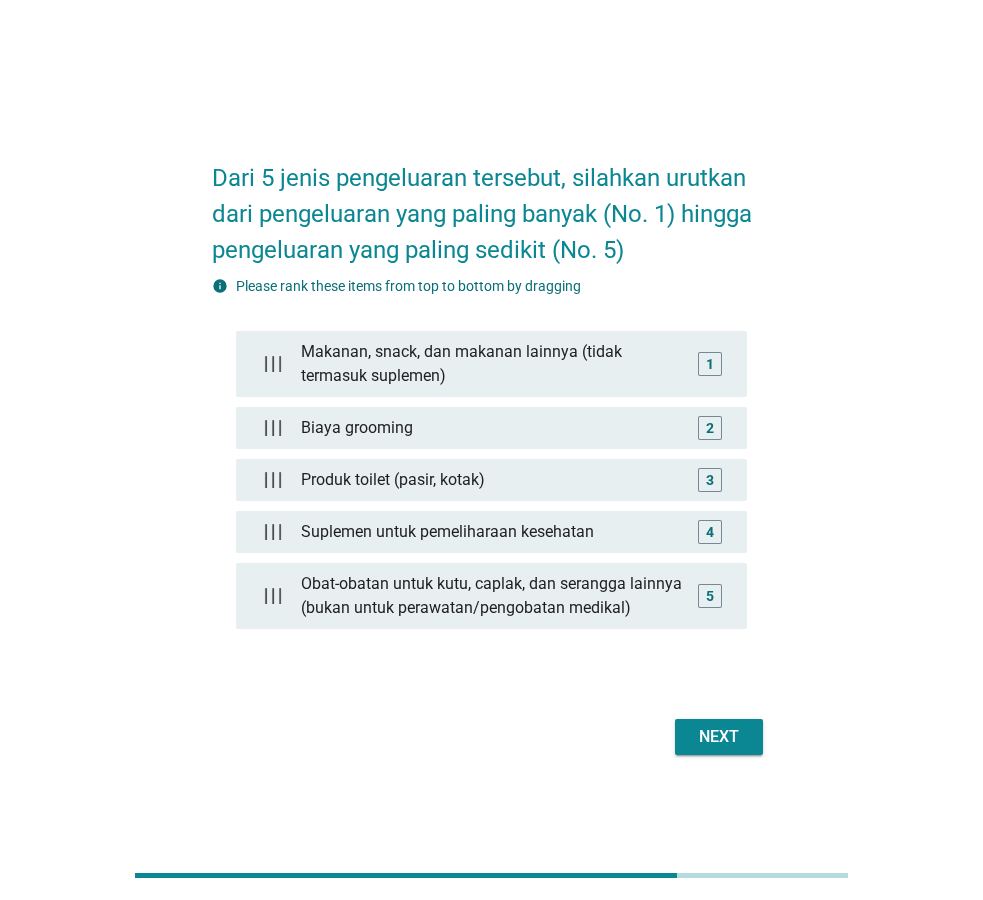 click on "Next" at bounding box center [719, 737] 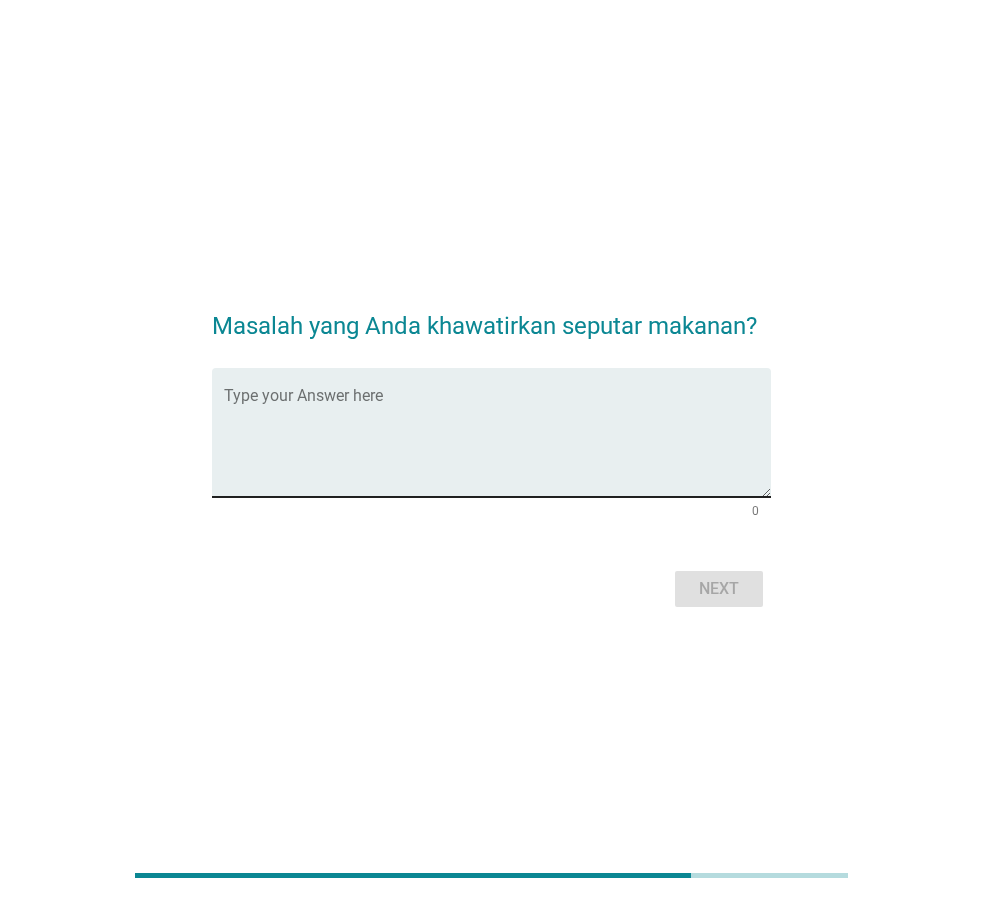 click at bounding box center (497, 444) 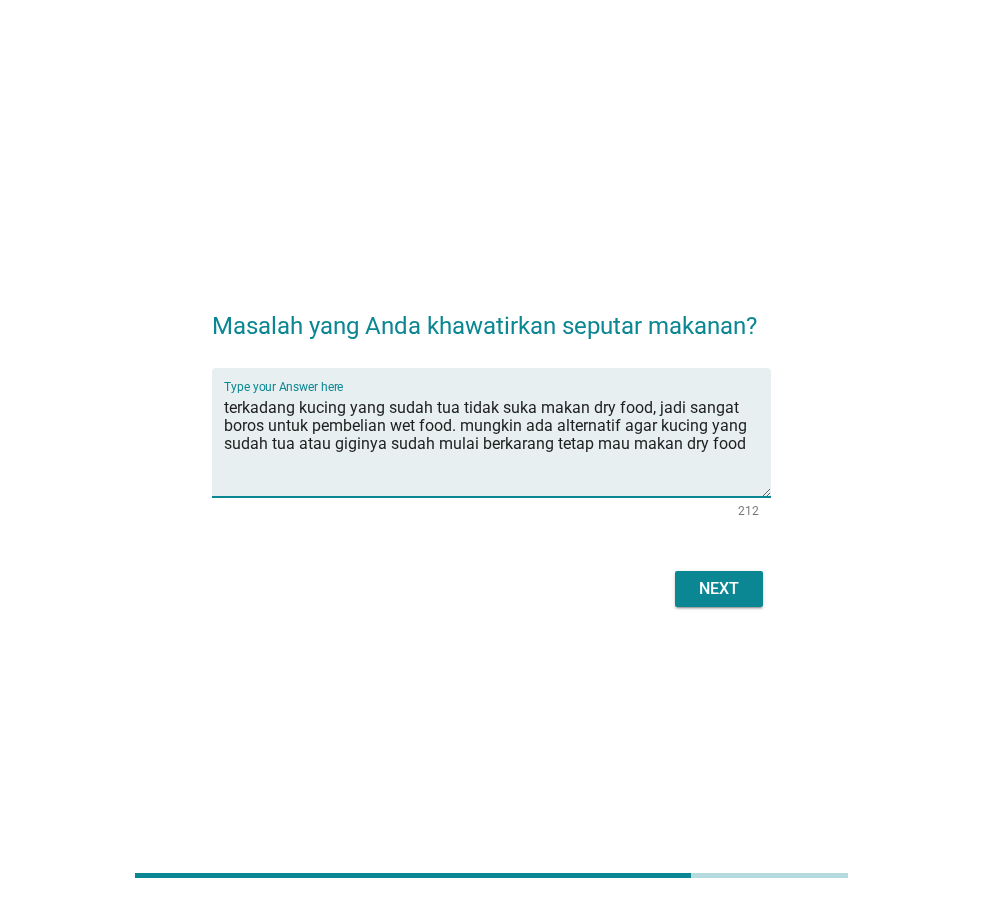 type on "terkadang kucing yang sudah tua tidak suka makan dry food, jadi sangat boros untuk pembelian wet food. mungkin ada alternatif agar kucing yang sudah tua atau giginya sudah mulai berkarang tetap mau makan dry food" 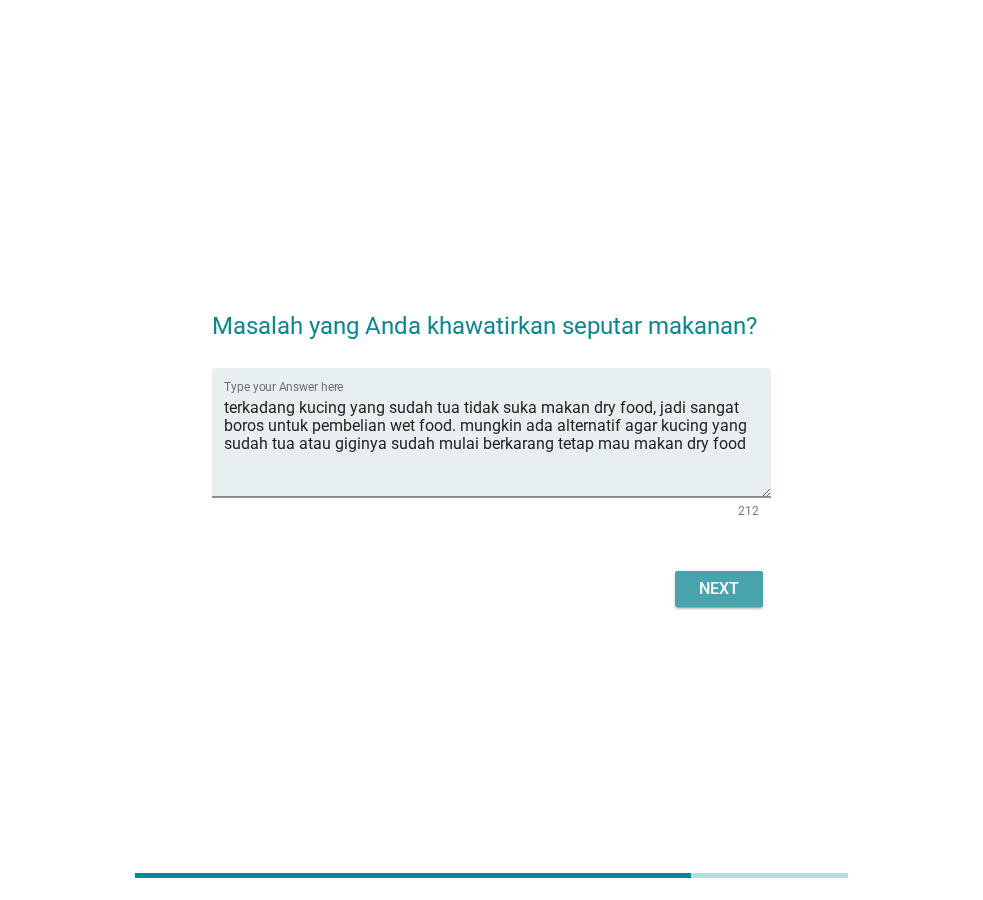 click on "Next" at bounding box center (719, 589) 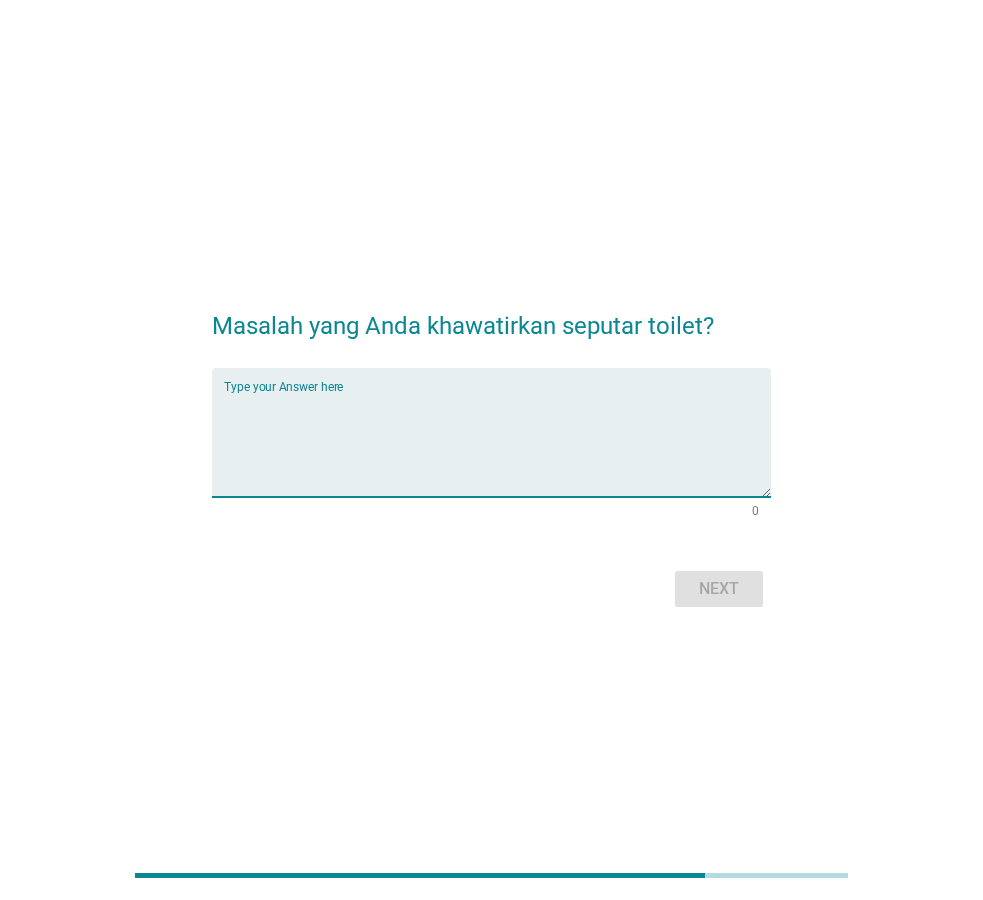 click at bounding box center [497, 444] 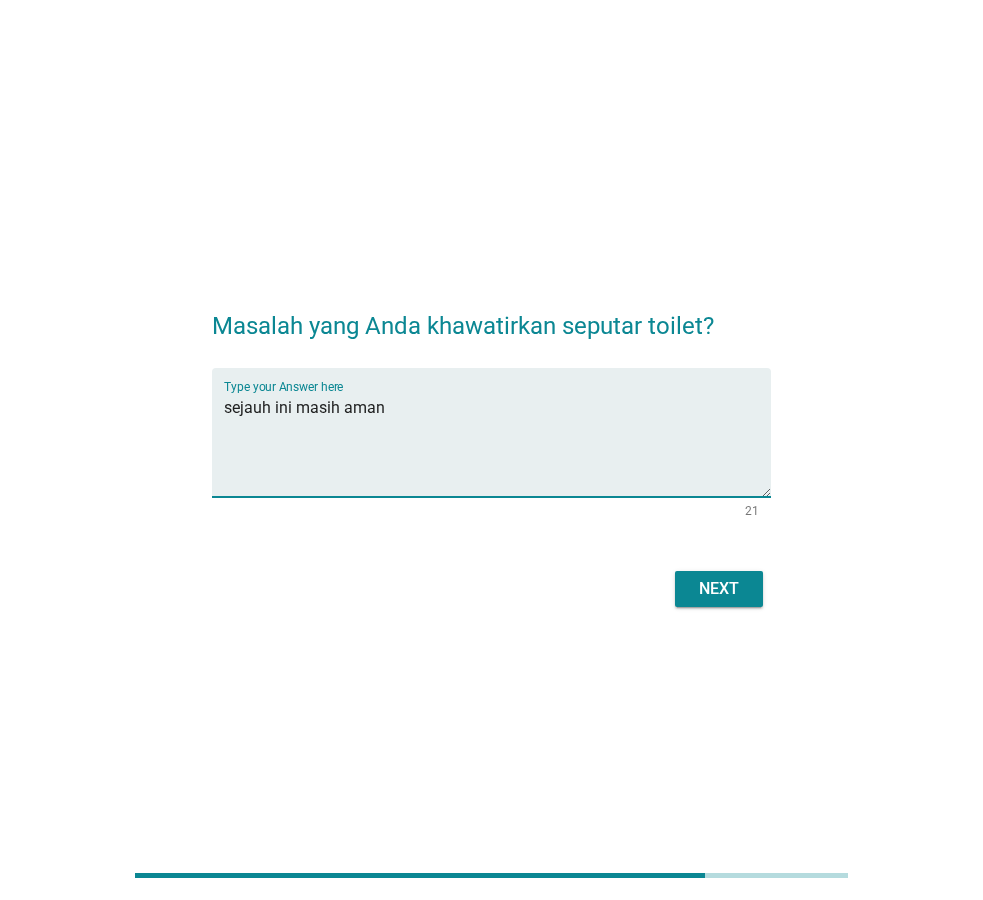 type on "sejauh ini masih aman" 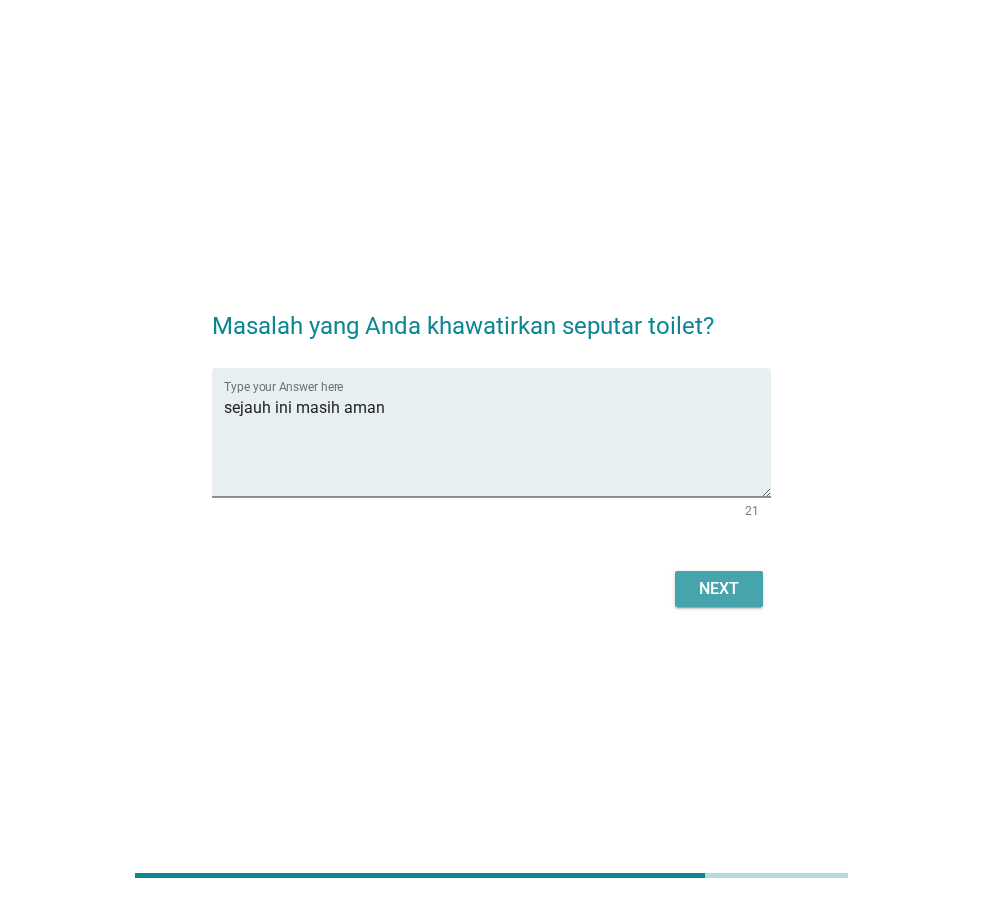 click on "Next" at bounding box center [719, 589] 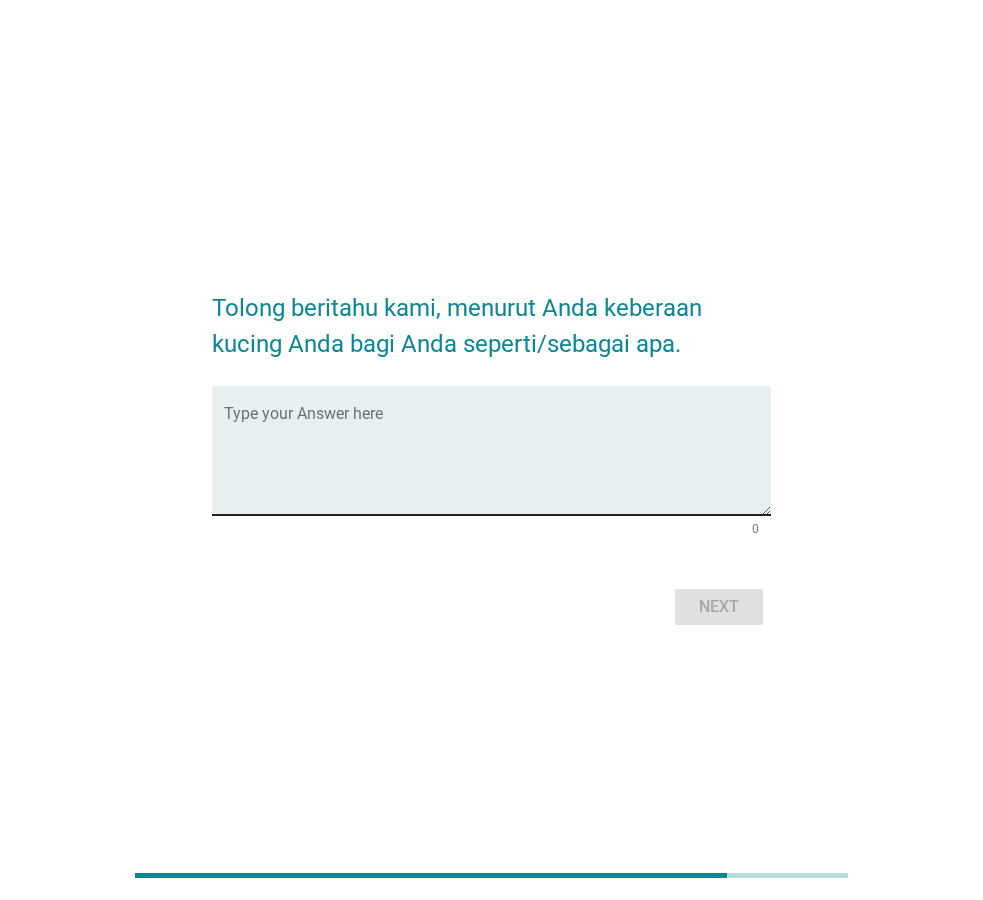 click at bounding box center [497, 462] 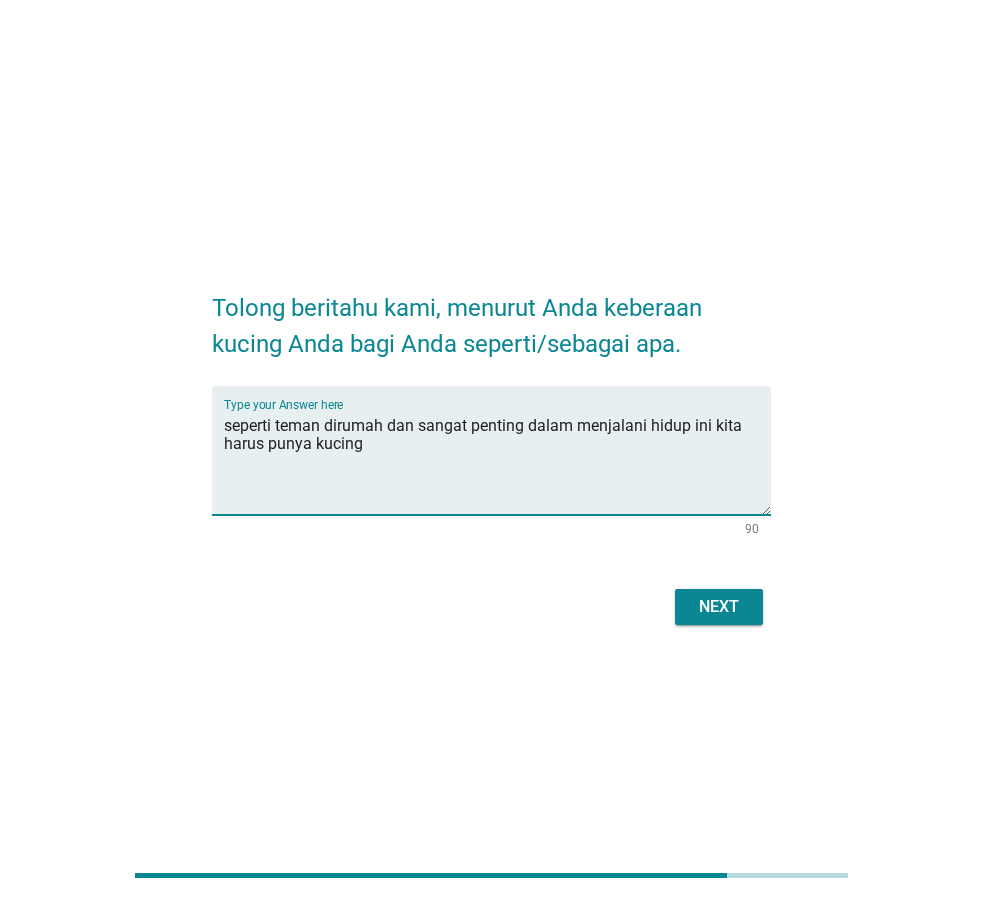 type on "seperti teman dirumah dan sangat penting dalam menjalani hidup ini kita harus punya kucing" 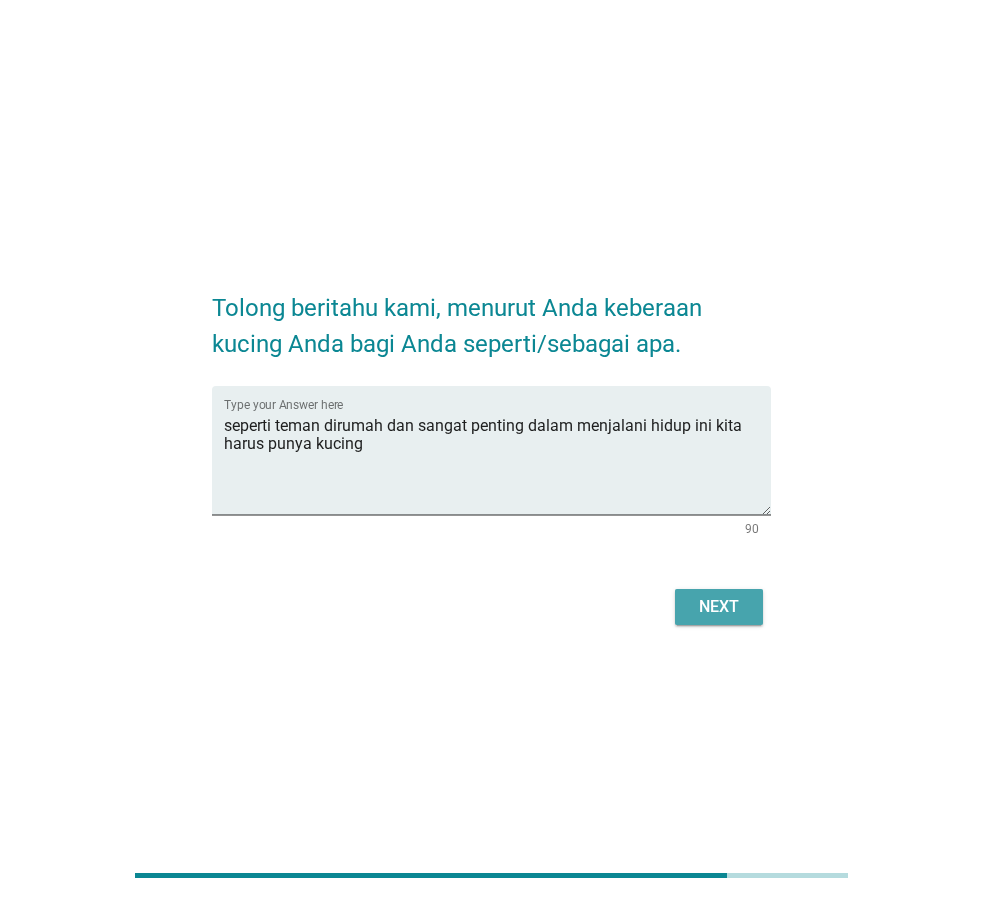 click on "Next" at bounding box center [719, 607] 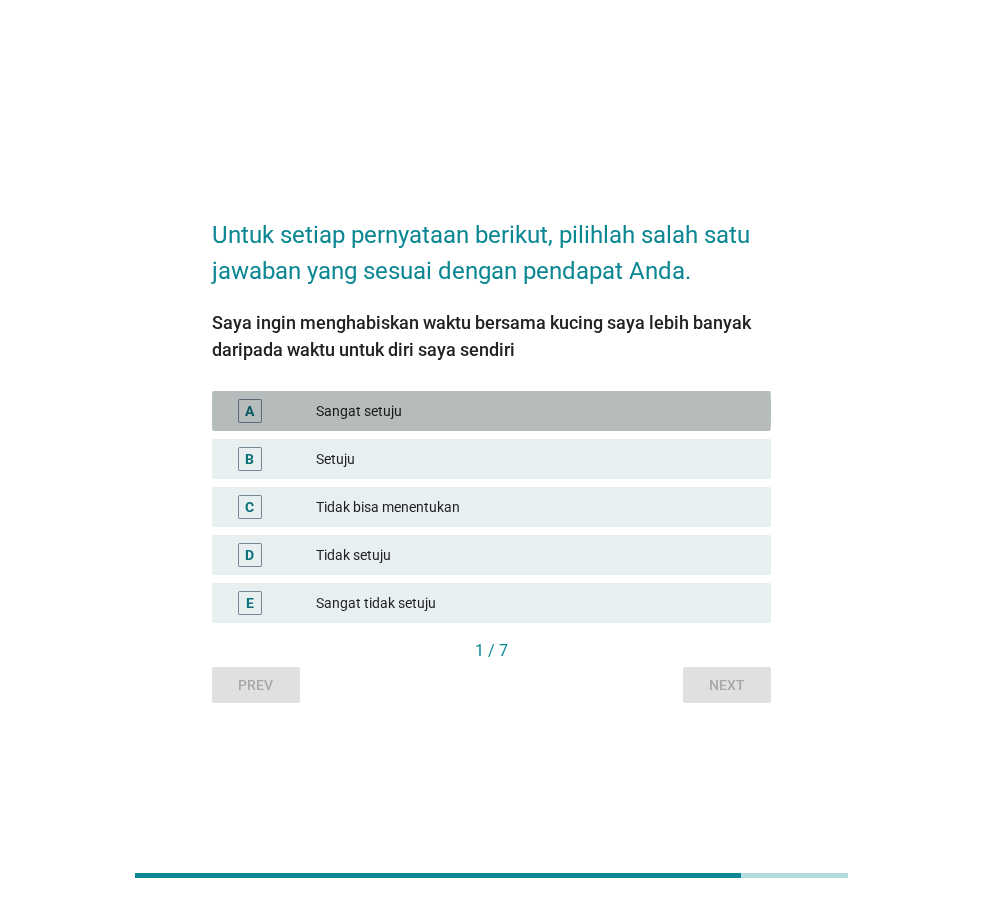 click on "Sangat setuju" at bounding box center (535, 411) 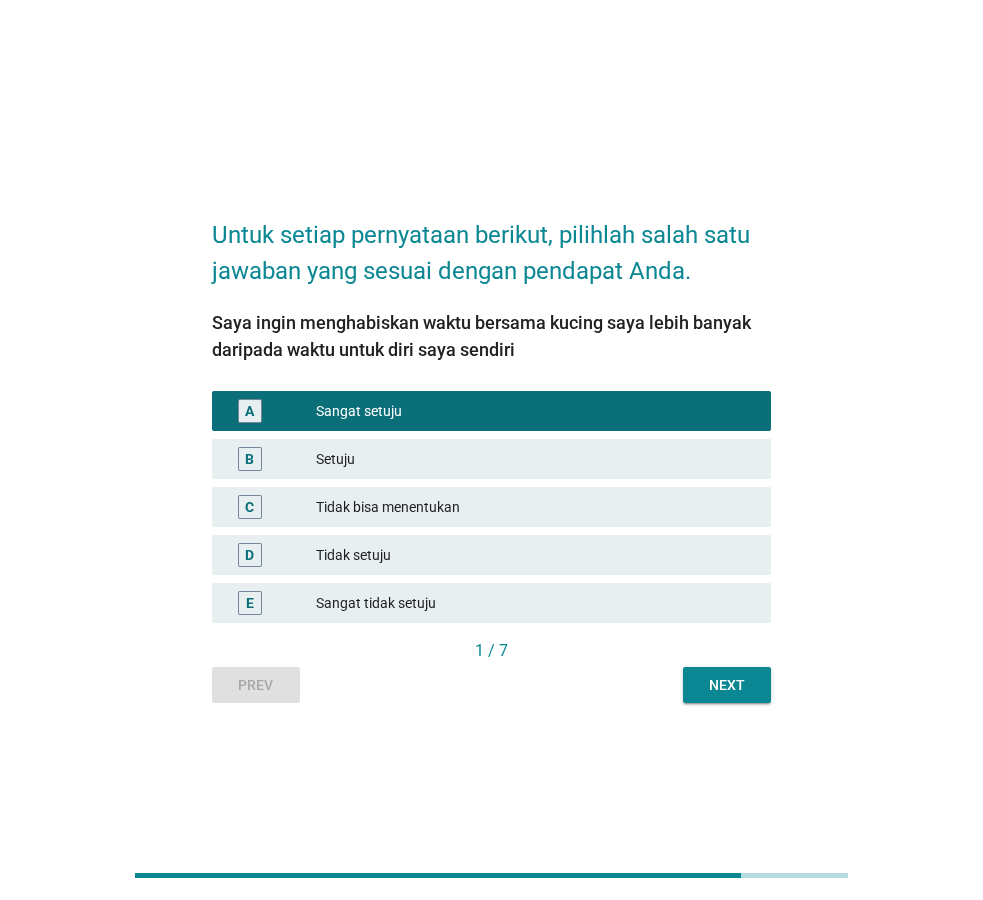 click on "Next" at bounding box center [727, 685] 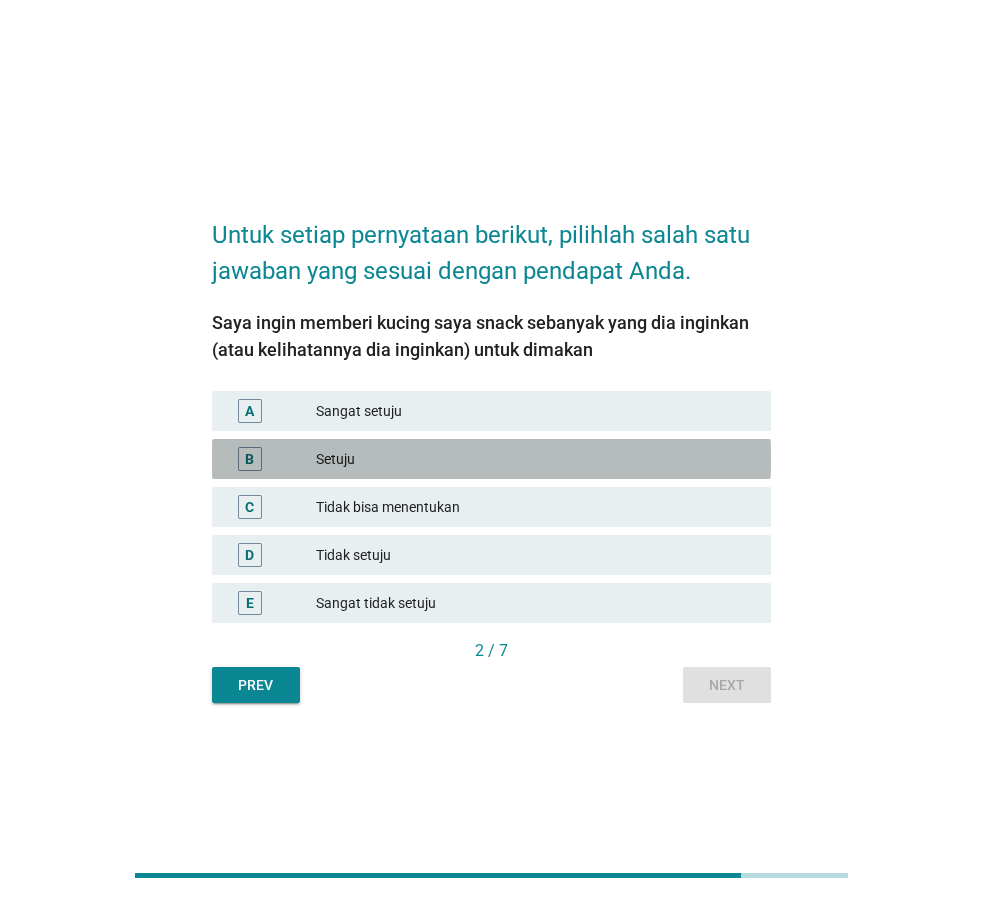 click on "Setuju" at bounding box center [535, 459] 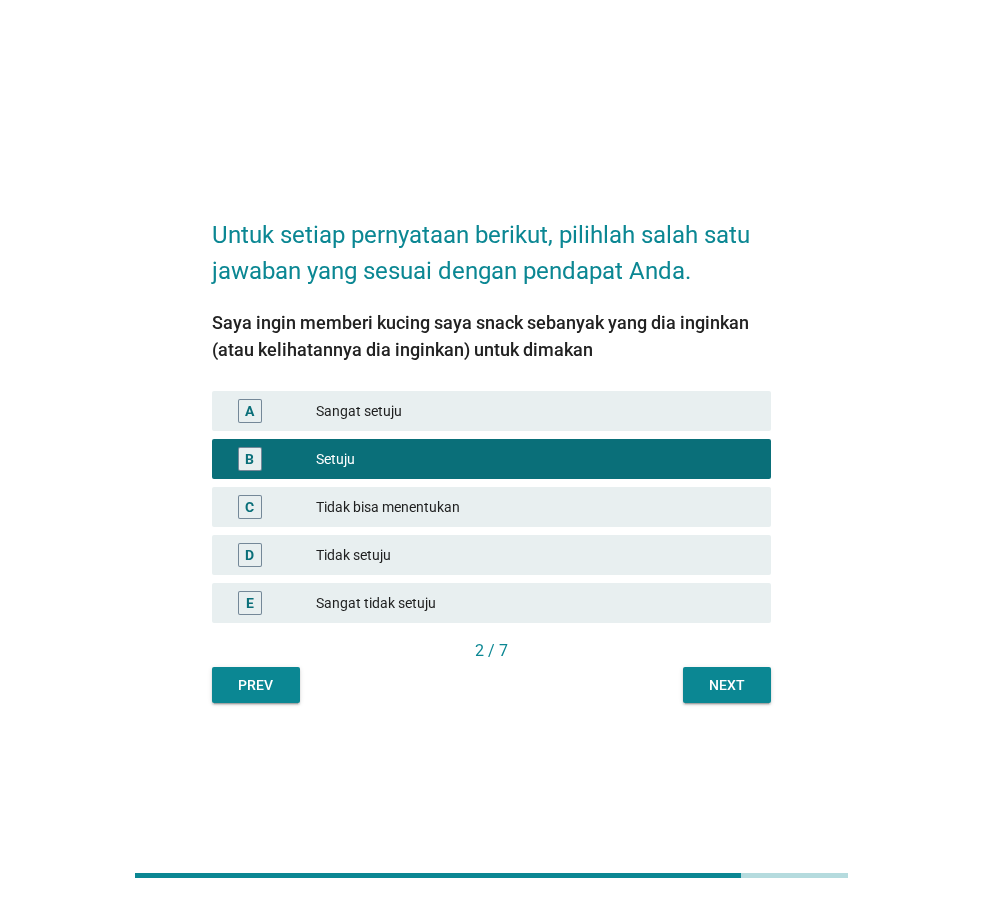 click on "Next" at bounding box center (727, 685) 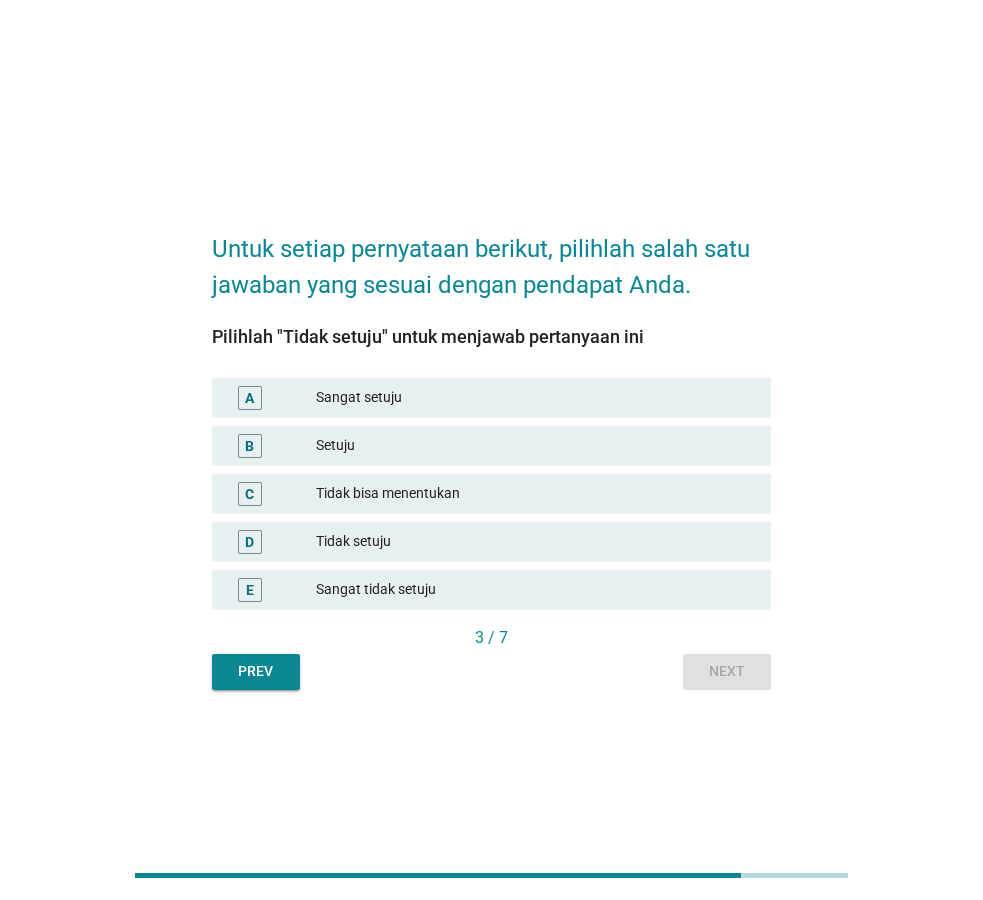 click on "Tidak setuju" at bounding box center [535, 542] 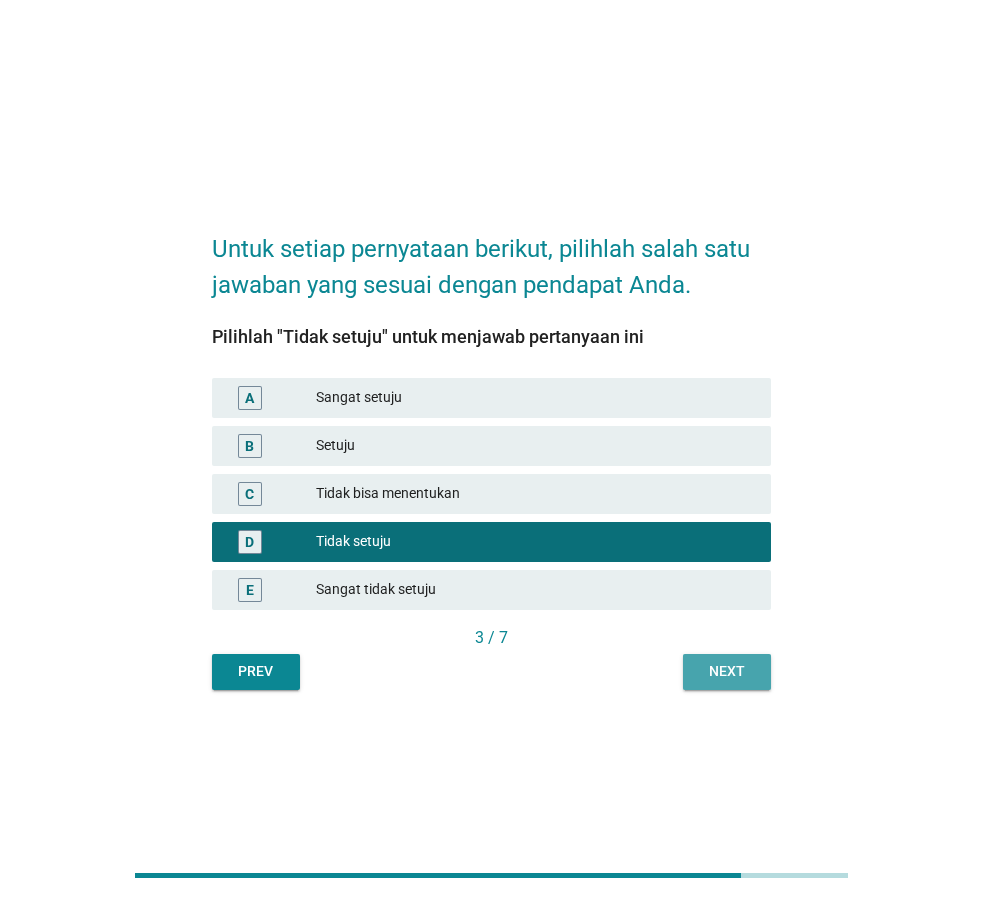 click on "Next" at bounding box center (727, 671) 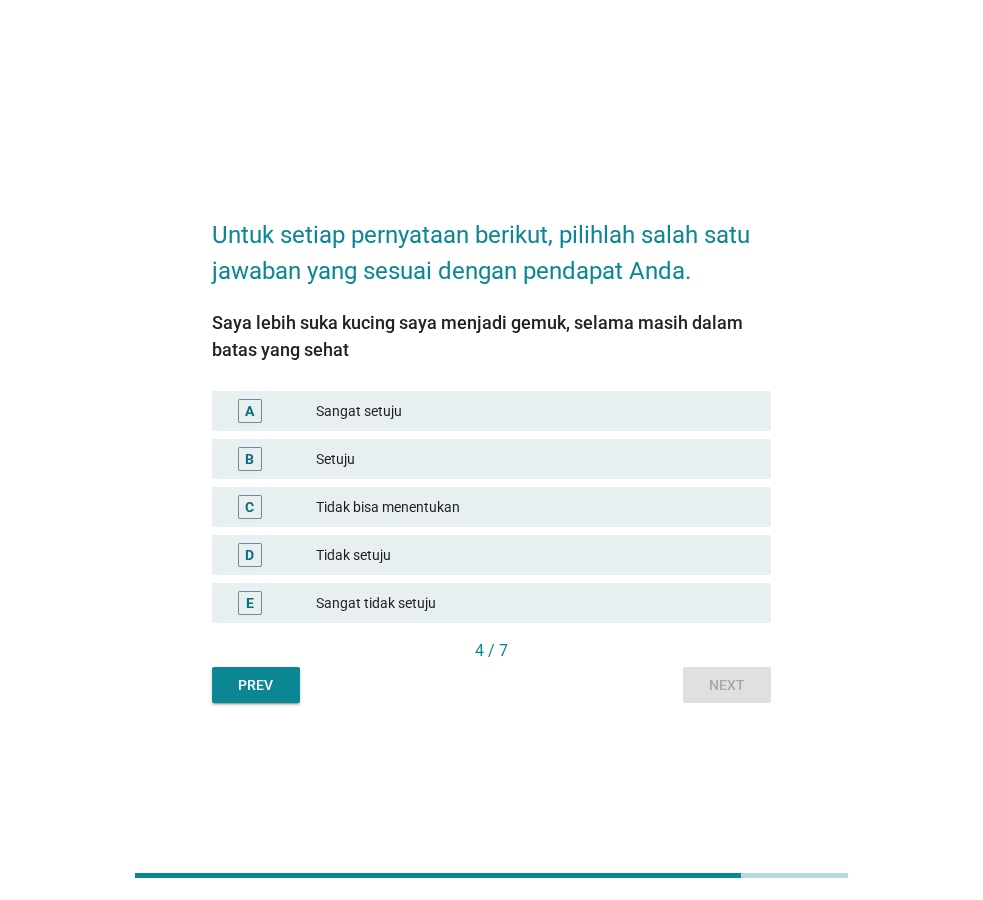 click on "A   Sangat setuju" at bounding box center (491, 411) 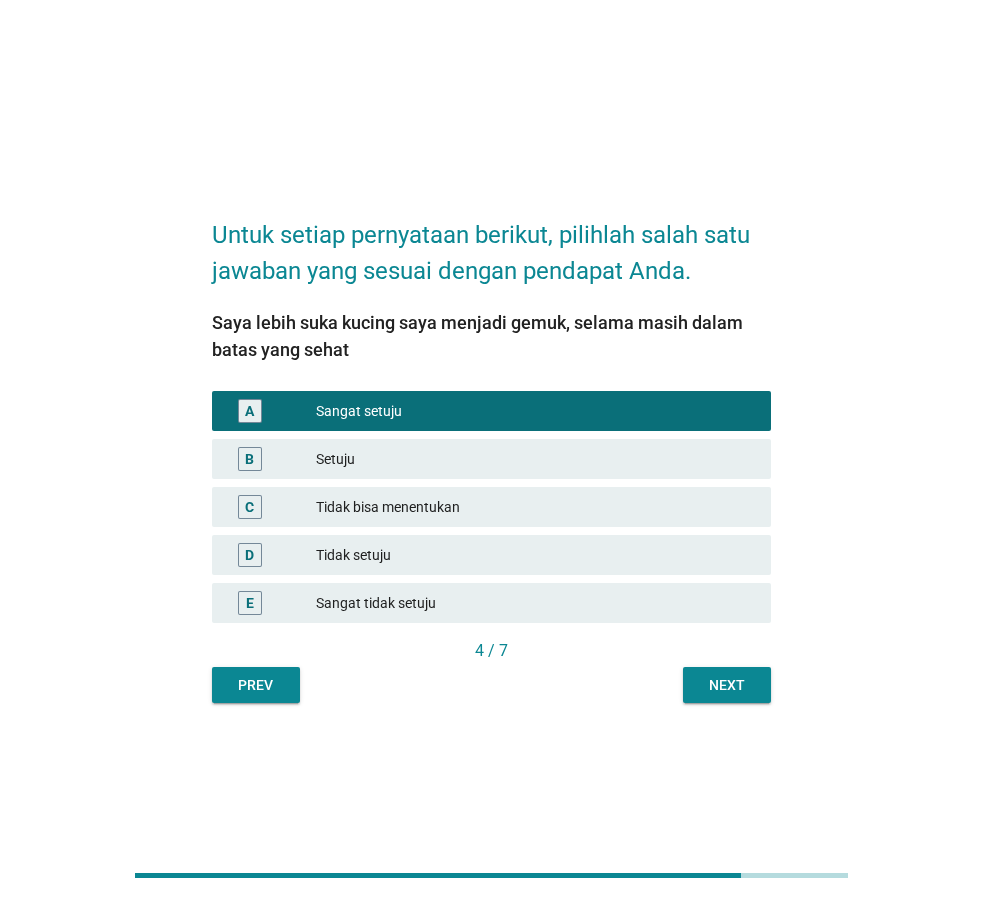 click on "Next" at bounding box center (727, 685) 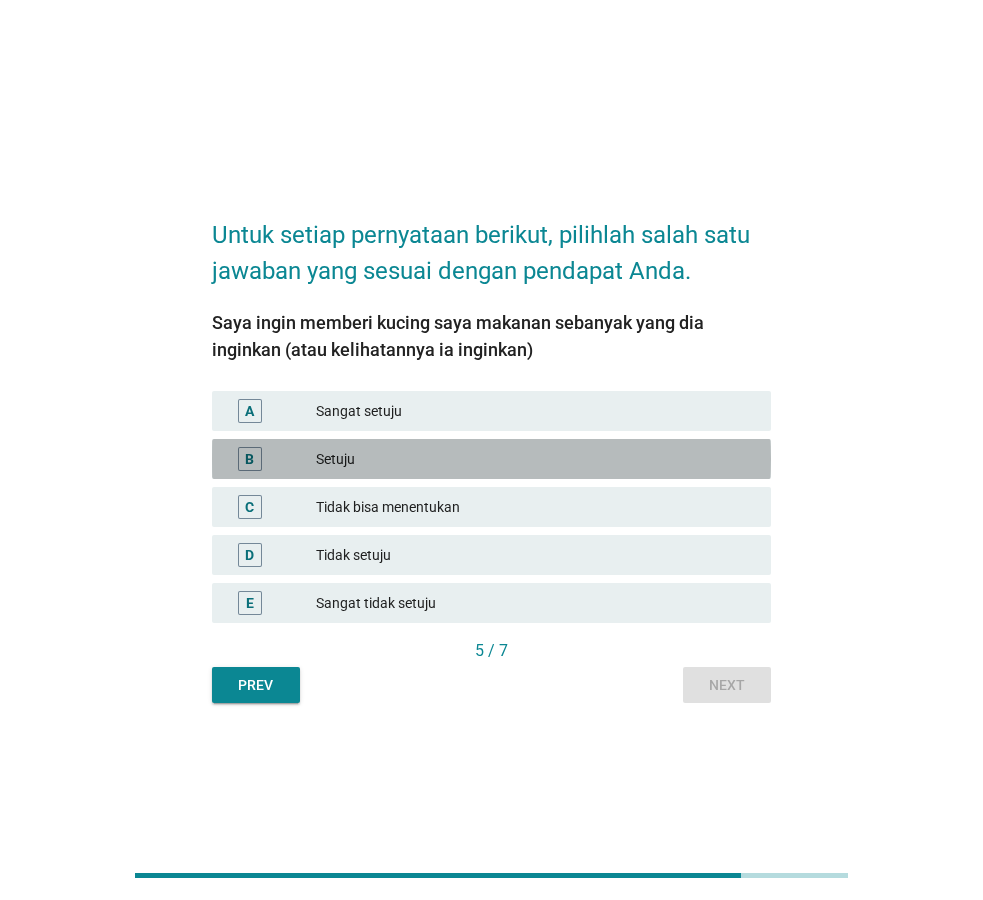 click on "Setuju" at bounding box center [535, 459] 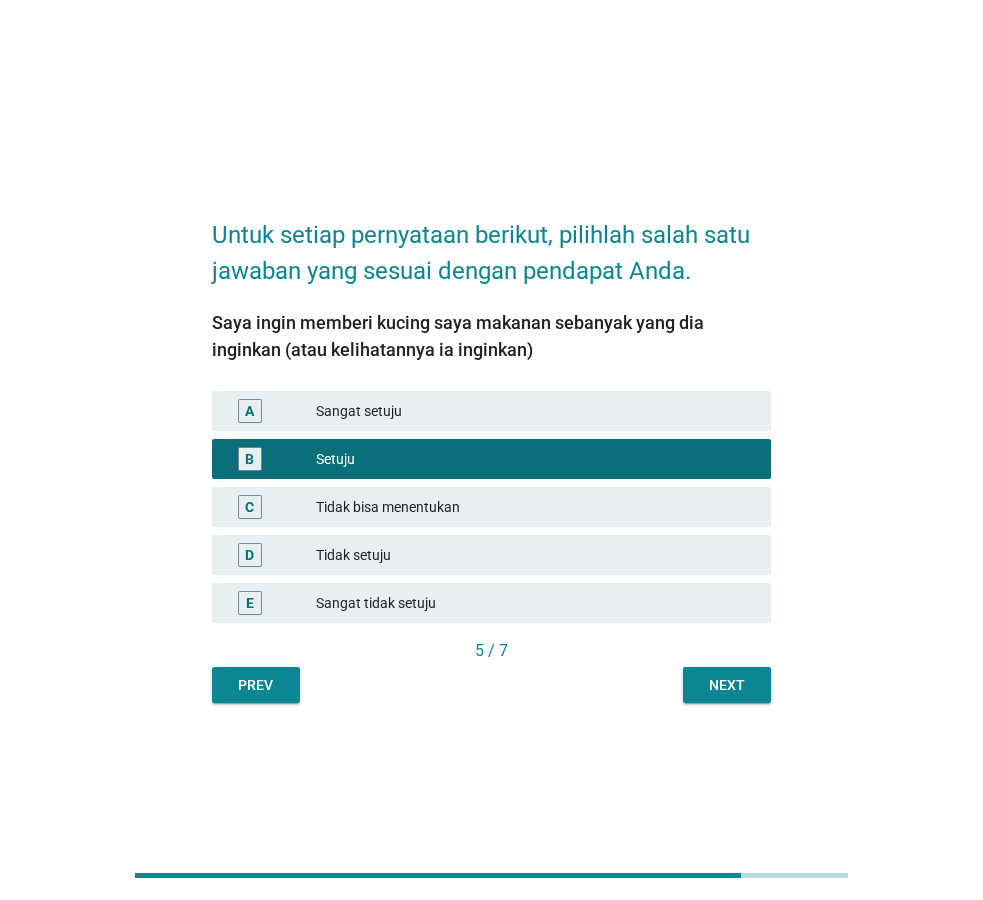 click on "Next" at bounding box center (727, 685) 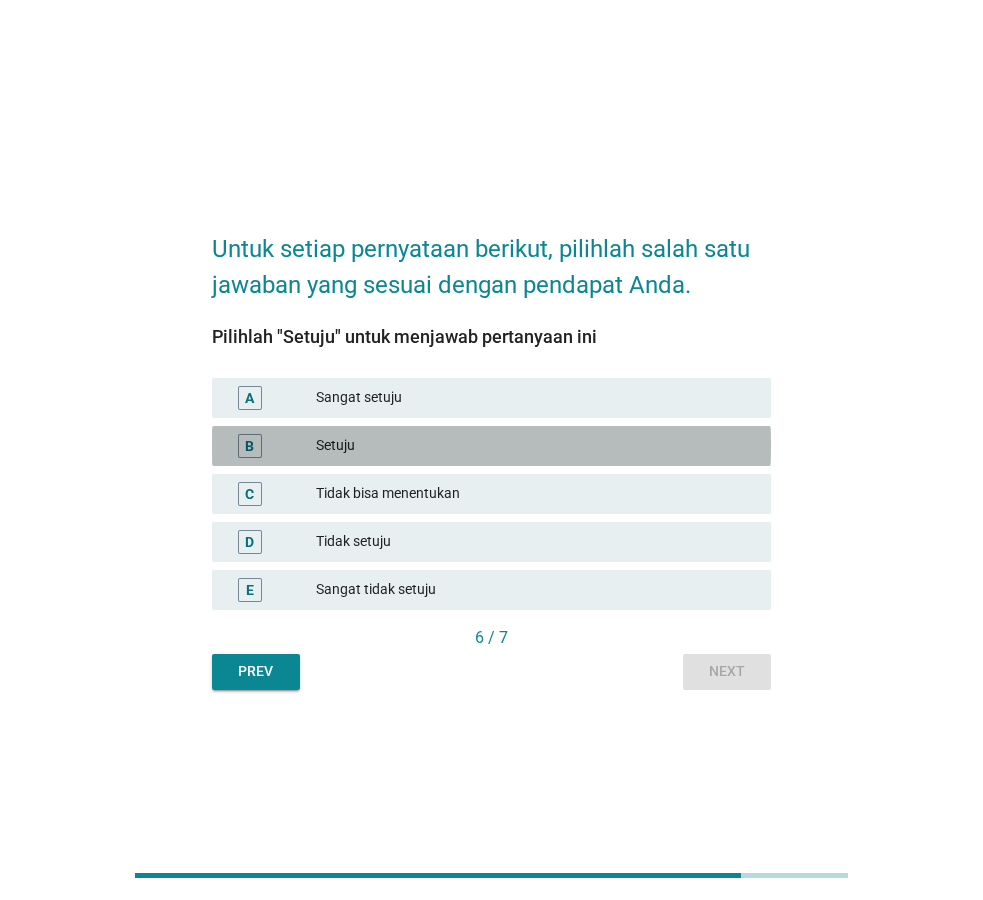 click on "Setuju" at bounding box center [535, 446] 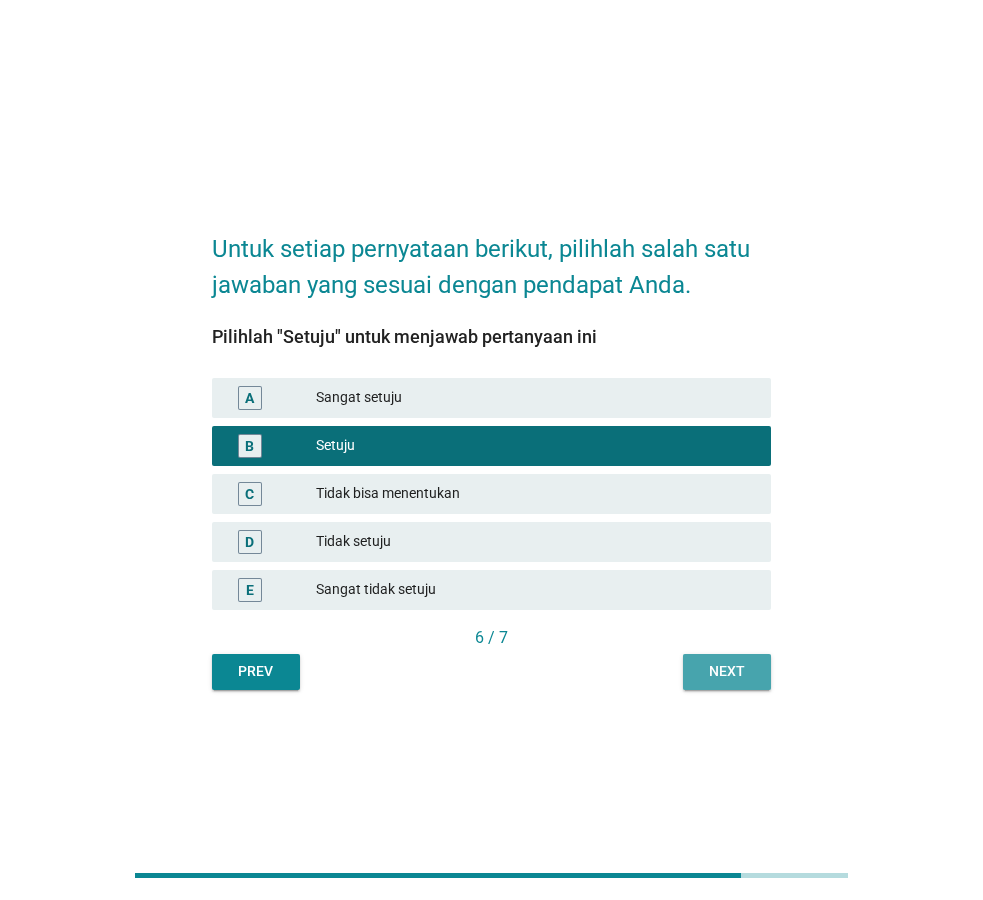 click on "Next" at bounding box center [727, 671] 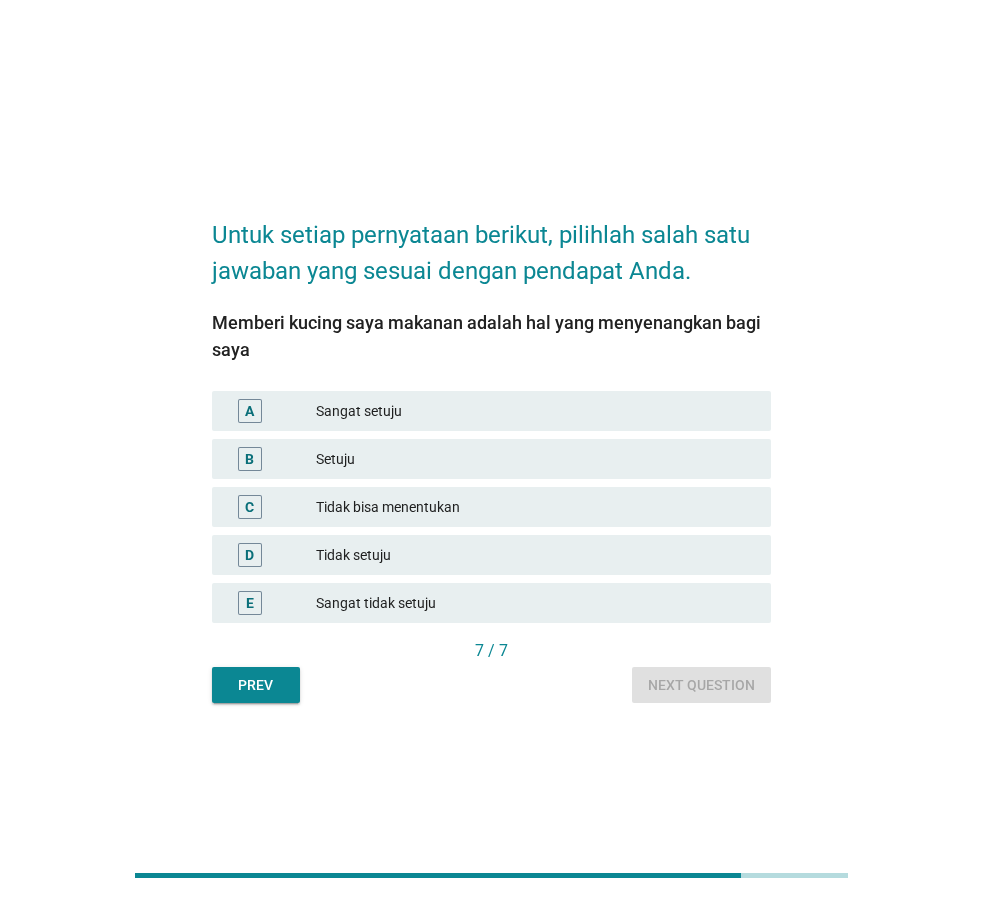 click on "Sangat setuju" at bounding box center (535, 411) 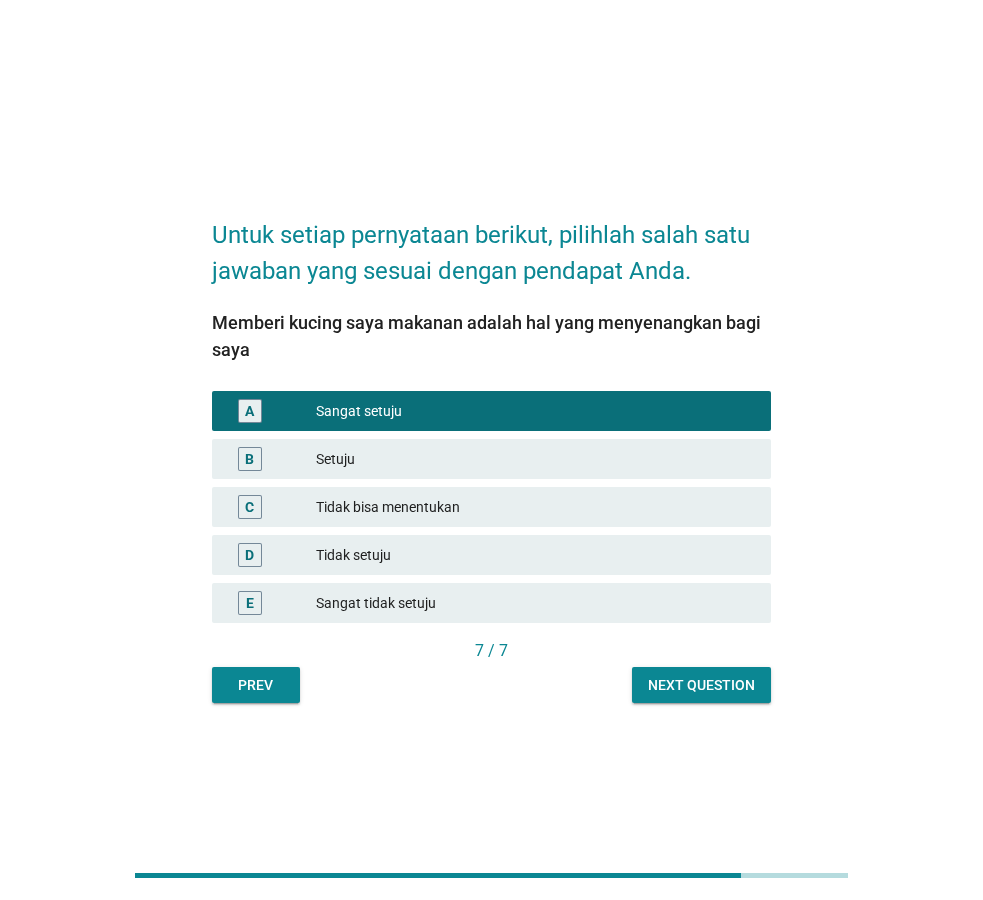 click on "Next question" at bounding box center [701, 685] 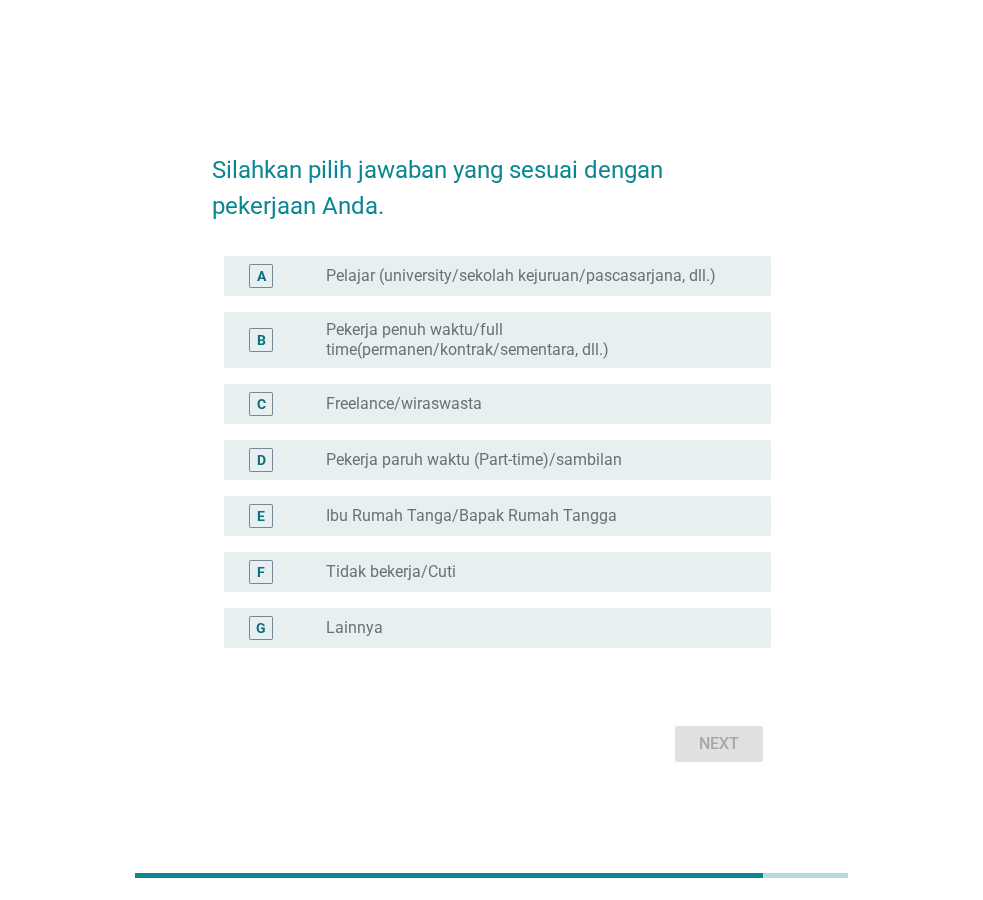 click on "Pekerja penuh waktu/full time(permanen/kontrak/sementara, dll.)" at bounding box center (532, 340) 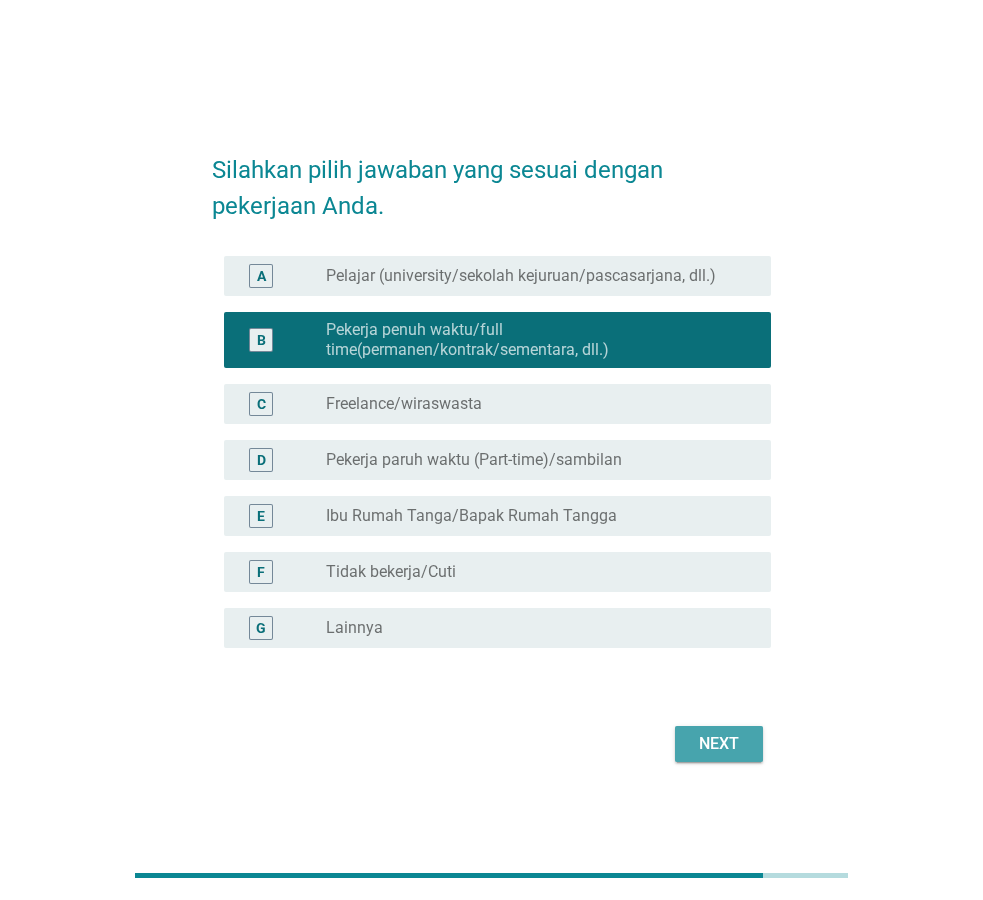 click on "Next" at bounding box center [719, 744] 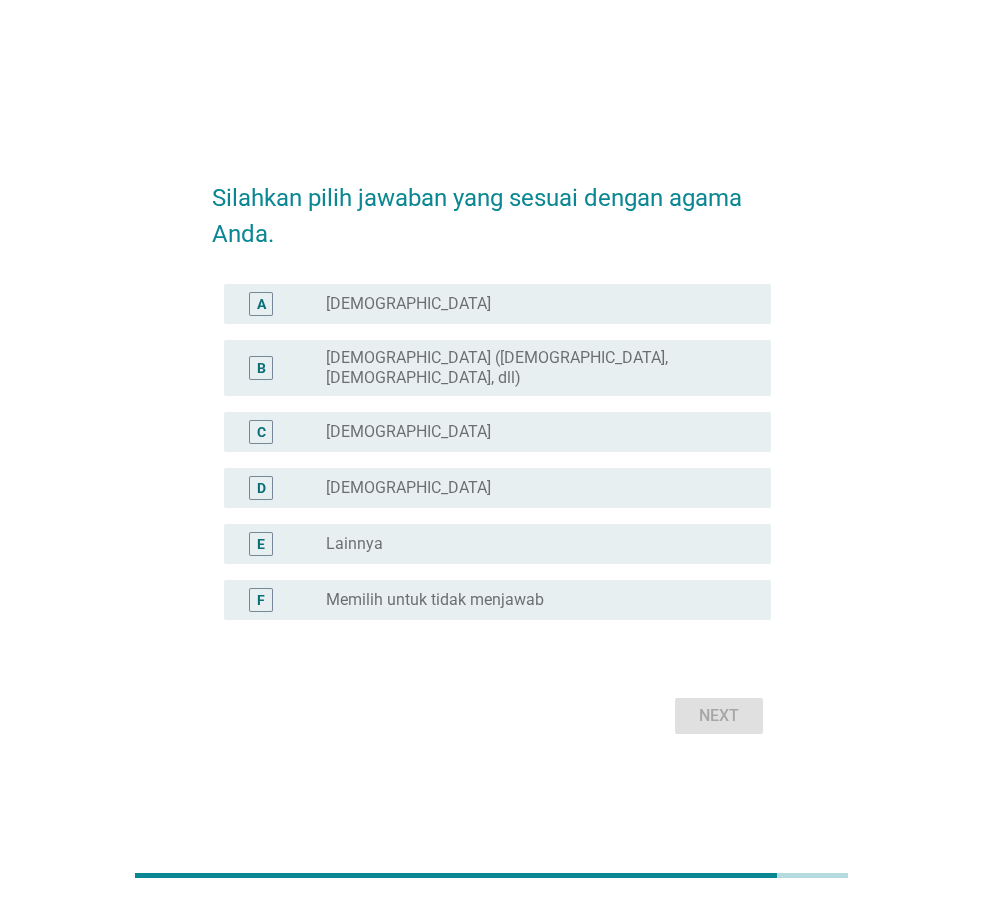 click on "radio_button_unchecked [DEMOGRAPHIC_DATA]" at bounding box center (532, 432) 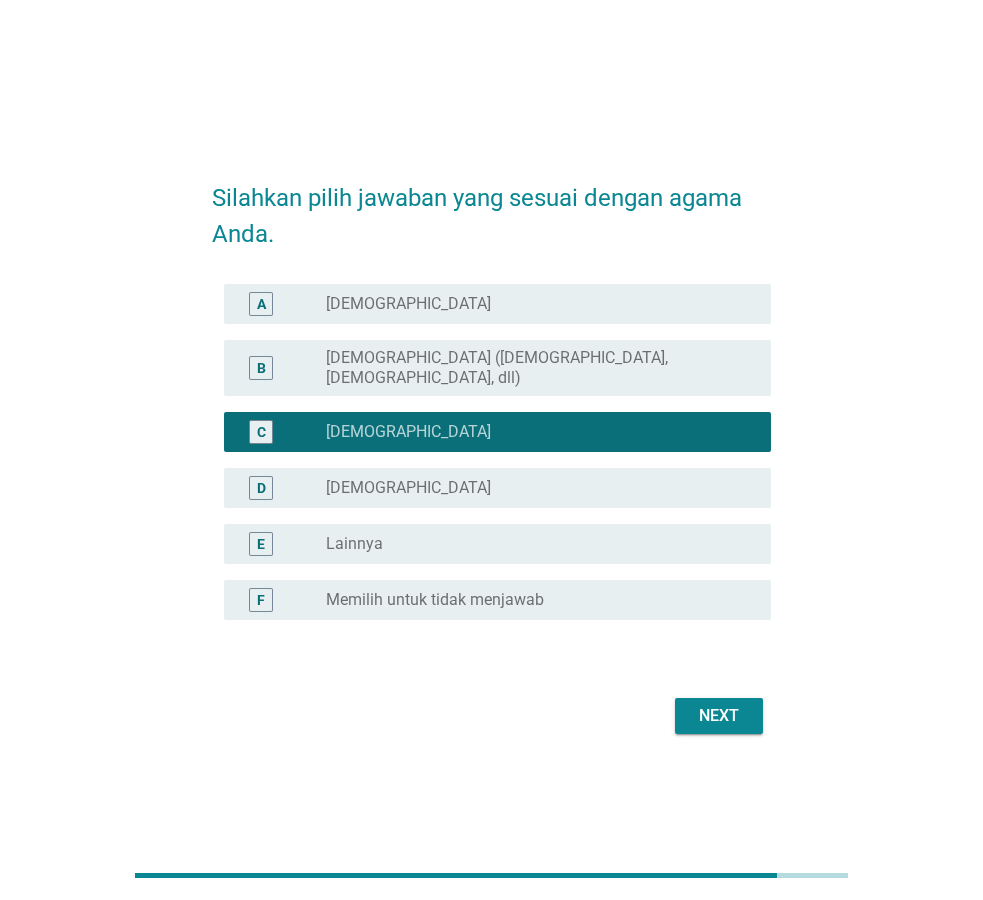 click on "Next" at bounding box center (719, 716) 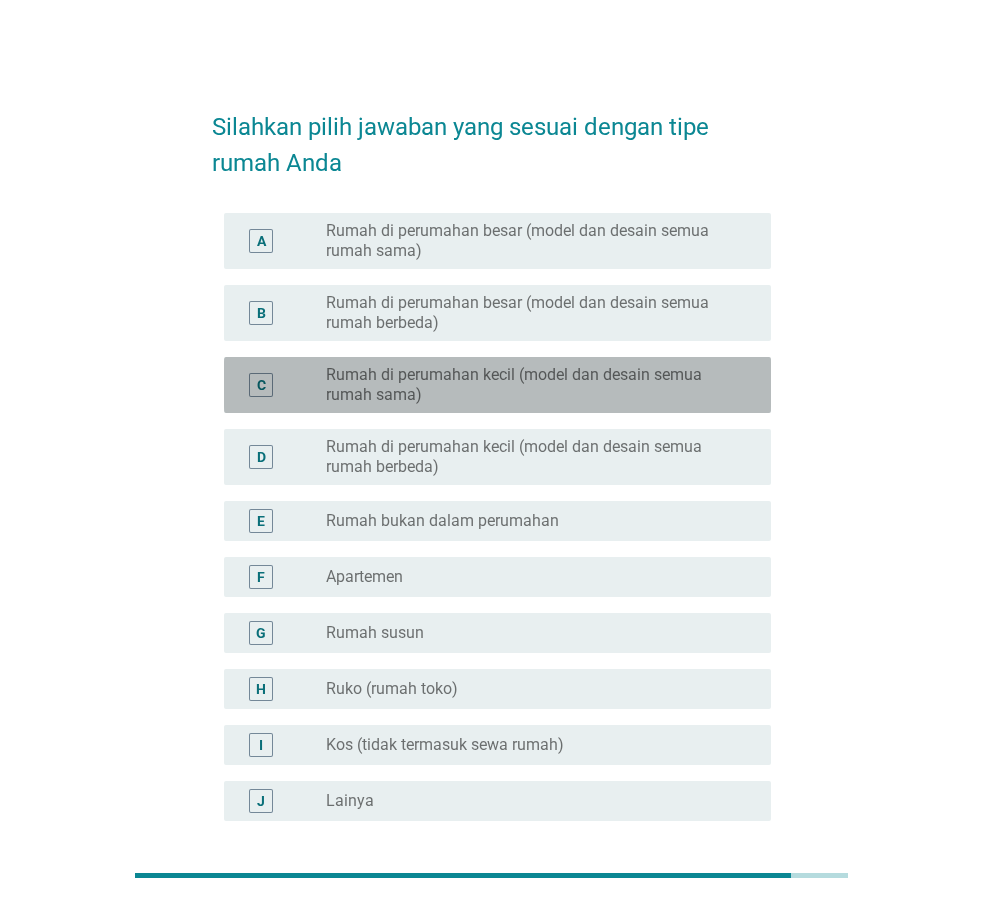 click on "Rumah di perumahan kecil (model dan desain semua rumah sama)" at bounding box center (532, 385) 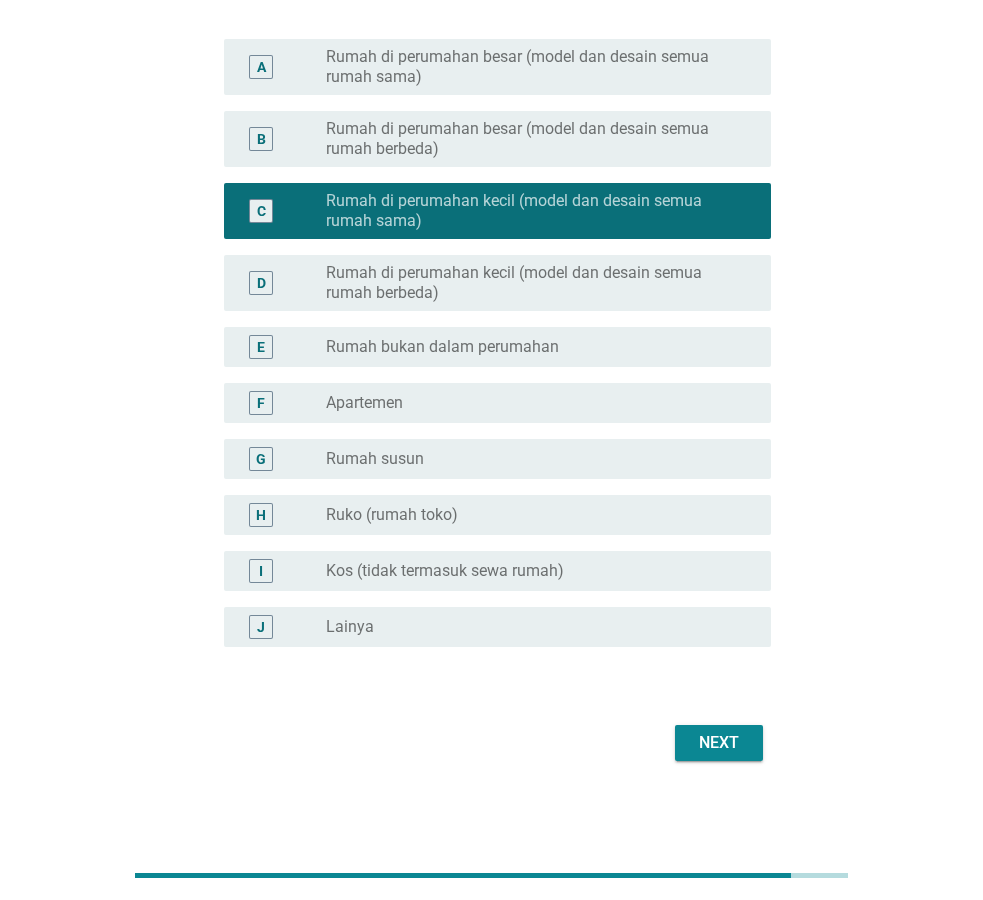 scroll, scrollTop: 178, scrollLeft: 0, axis: vertical 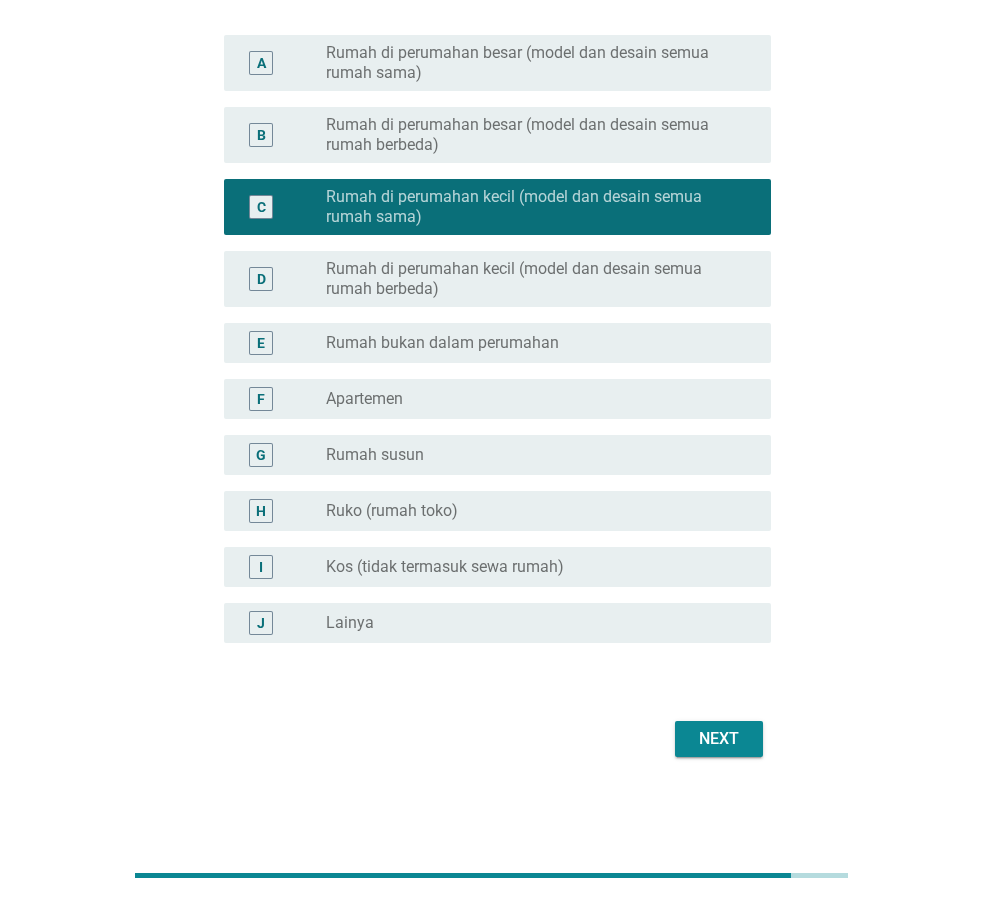 click on "Next" at bounding box center [719, 739] 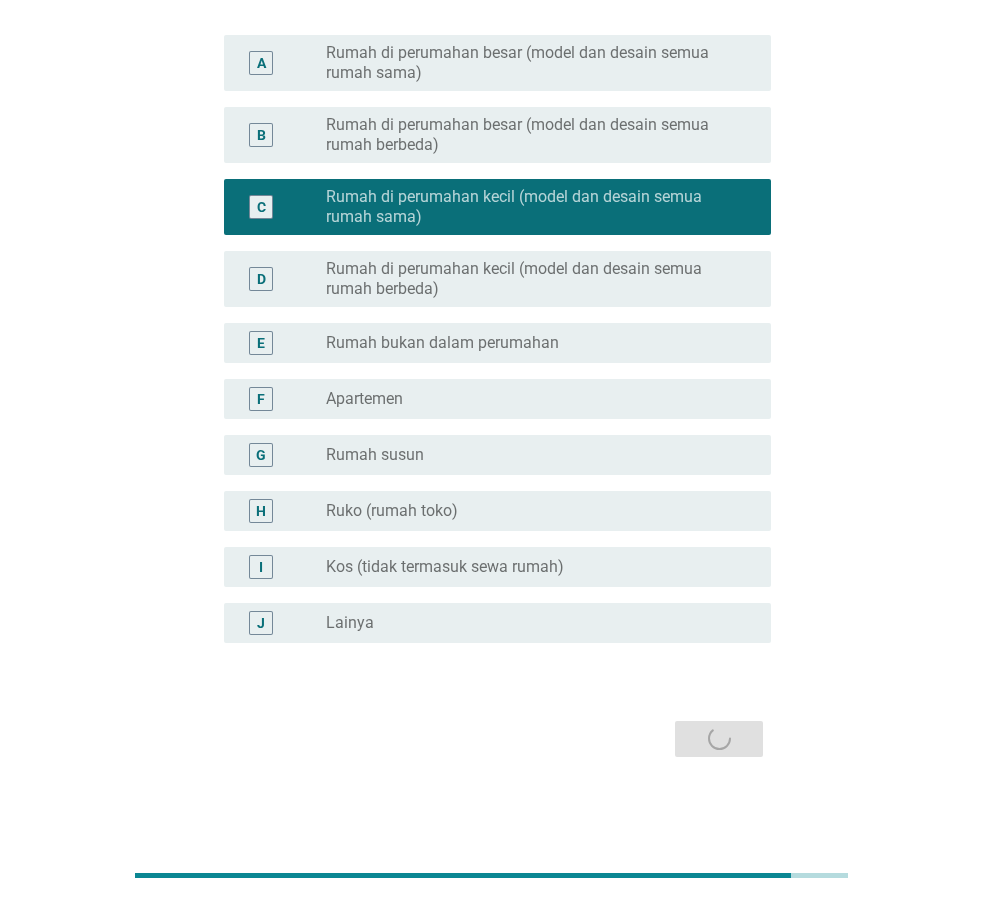scroll, scrollTop: 0, scrollLeft: 0, axis: both 